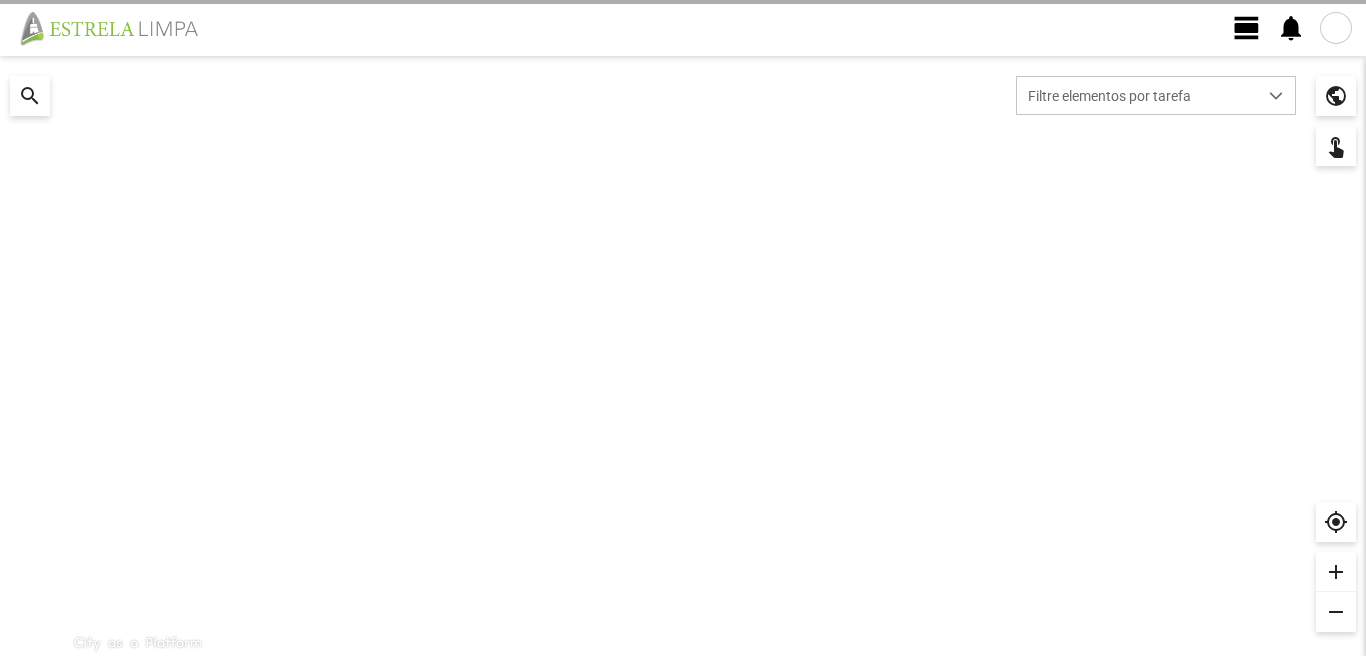 scroll, scrollTop: 0, scrollLeft: 0, axis: both 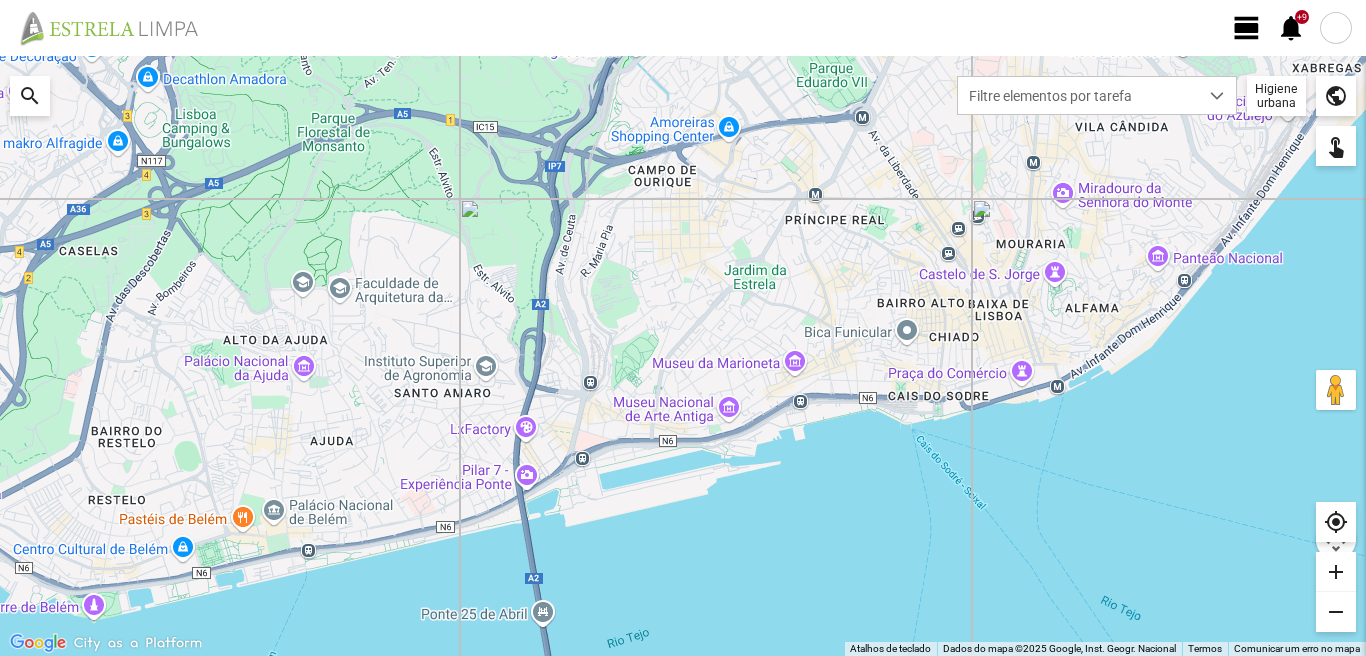 click on "view_day" 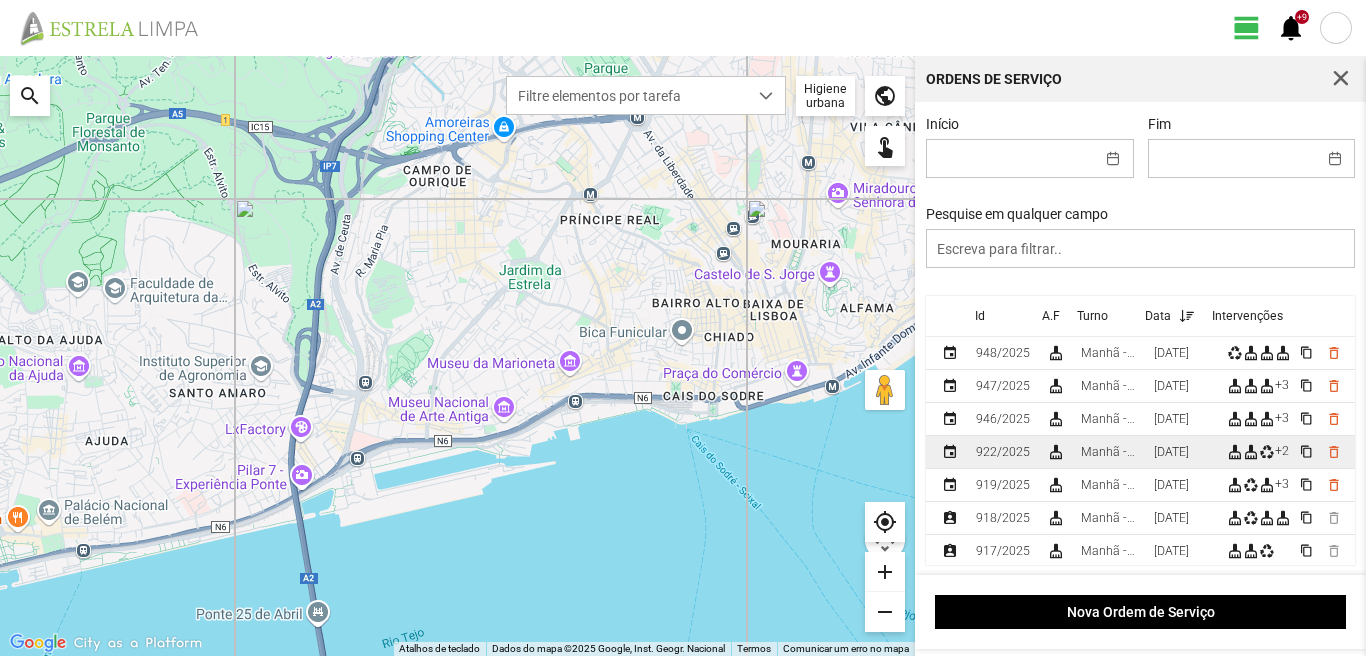 click on "Manhã - HU 1" at bounding box center [1109, 452] 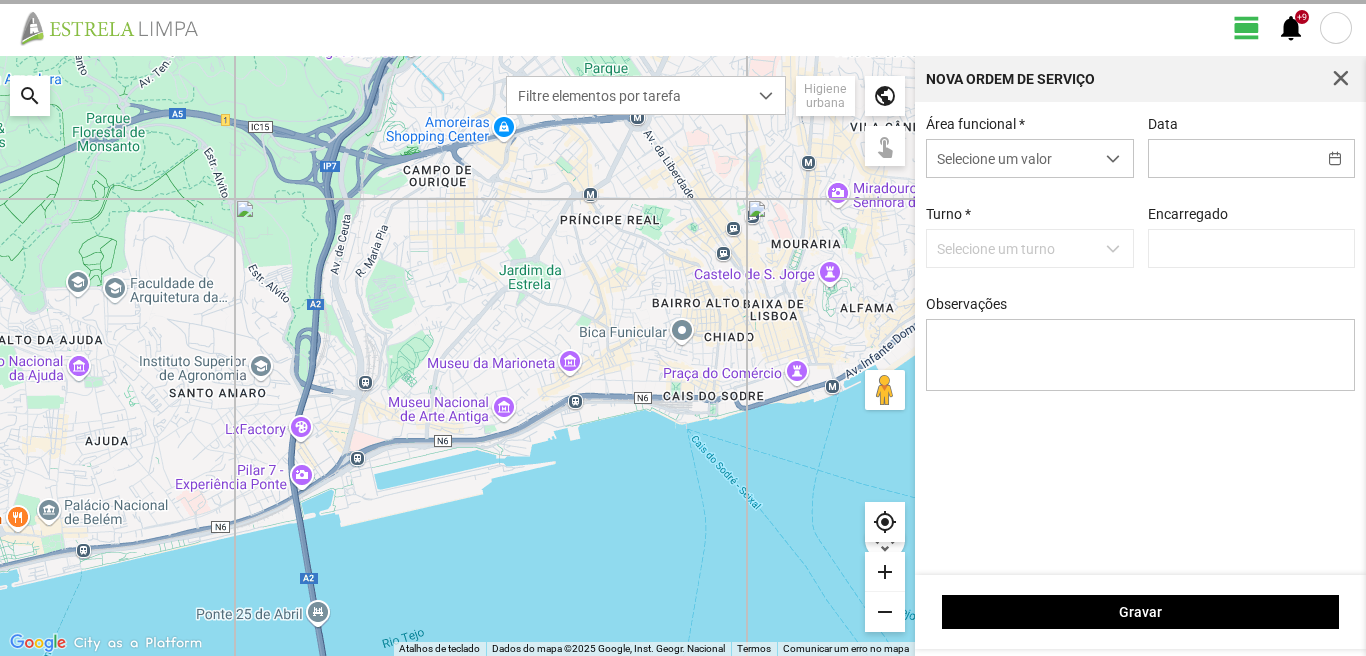 type on "[DATE]" 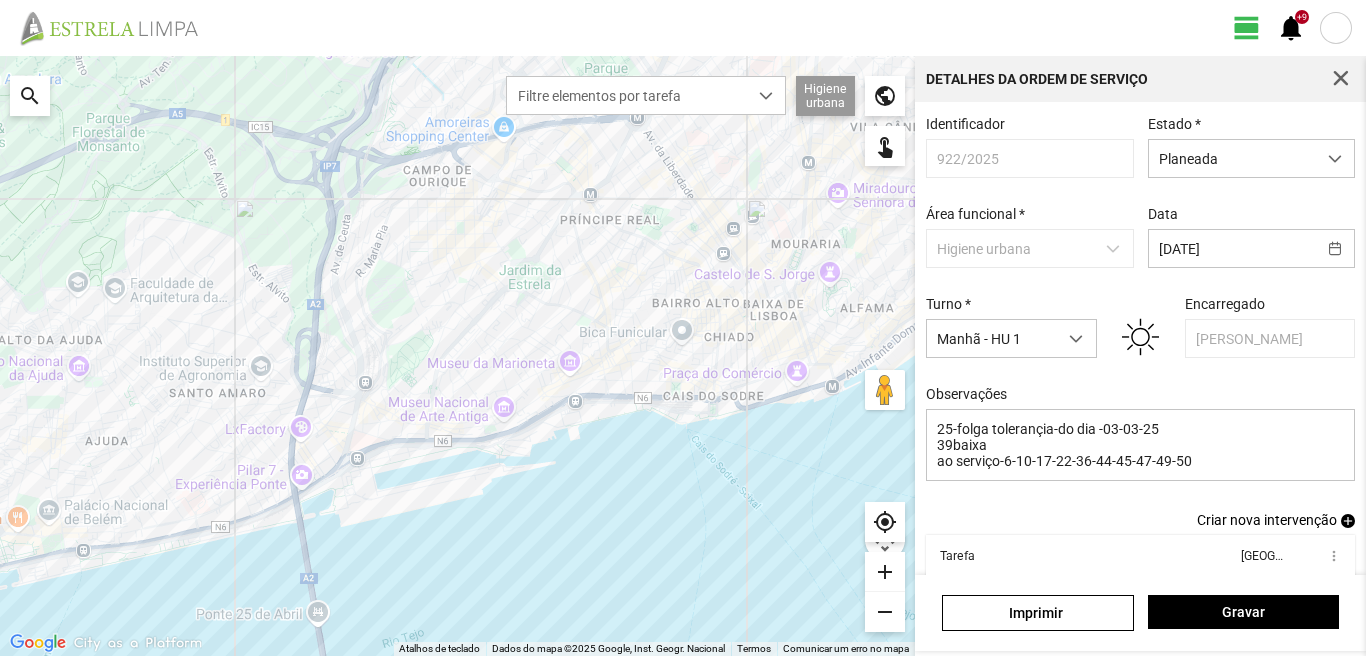 scroll, scrollTop: 77, scrollLeft: 0, axis: vertical 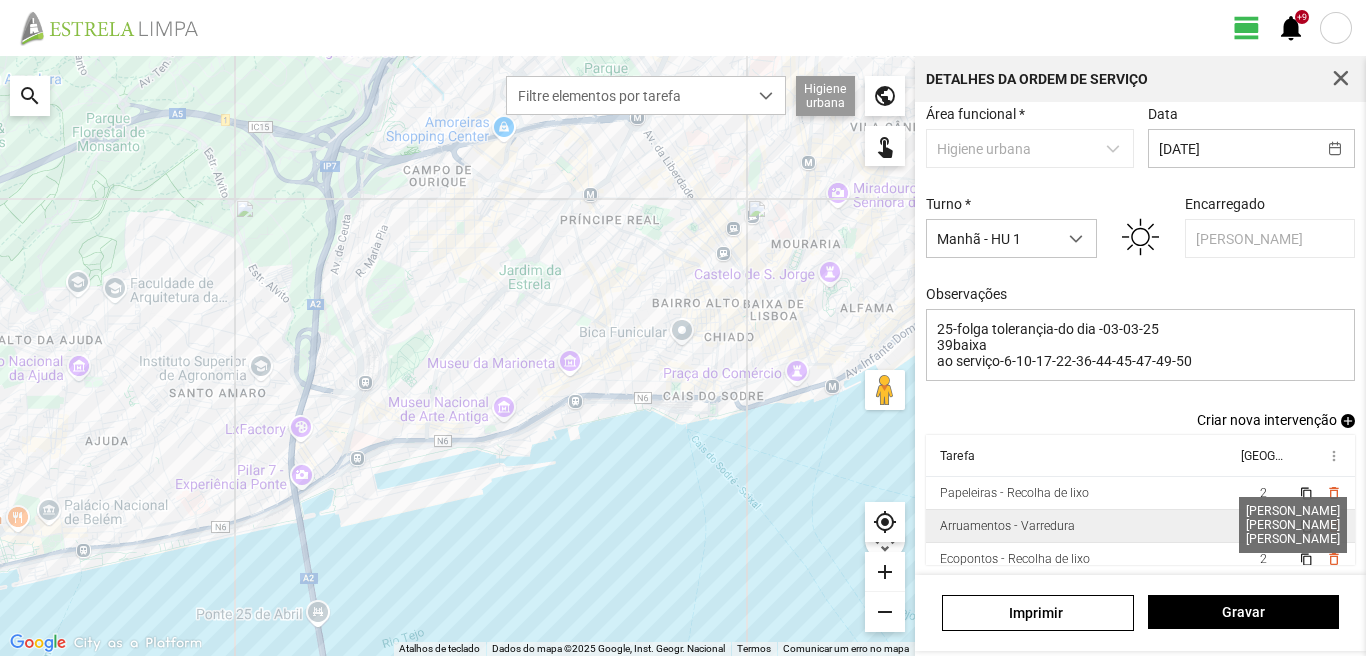 click on "3" at bounding box center (1263, 526) 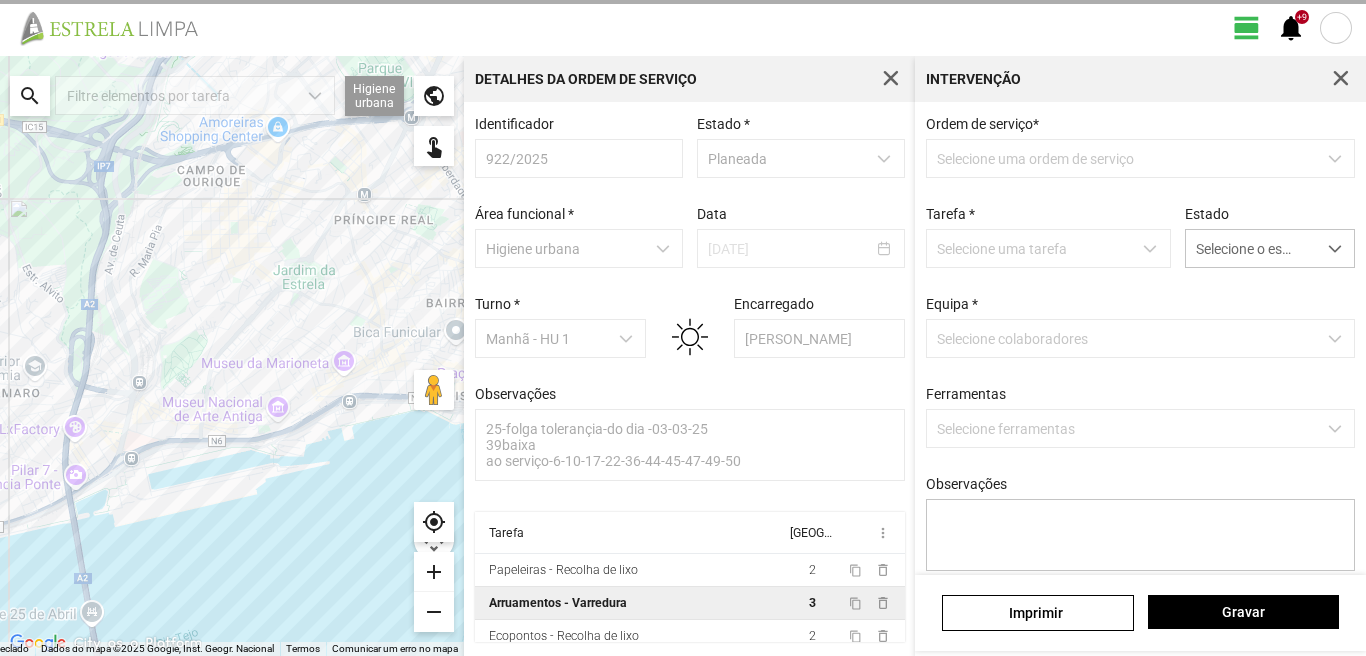 scroll, scrollTop: 4, scrollLeft: 0, axis: vertical 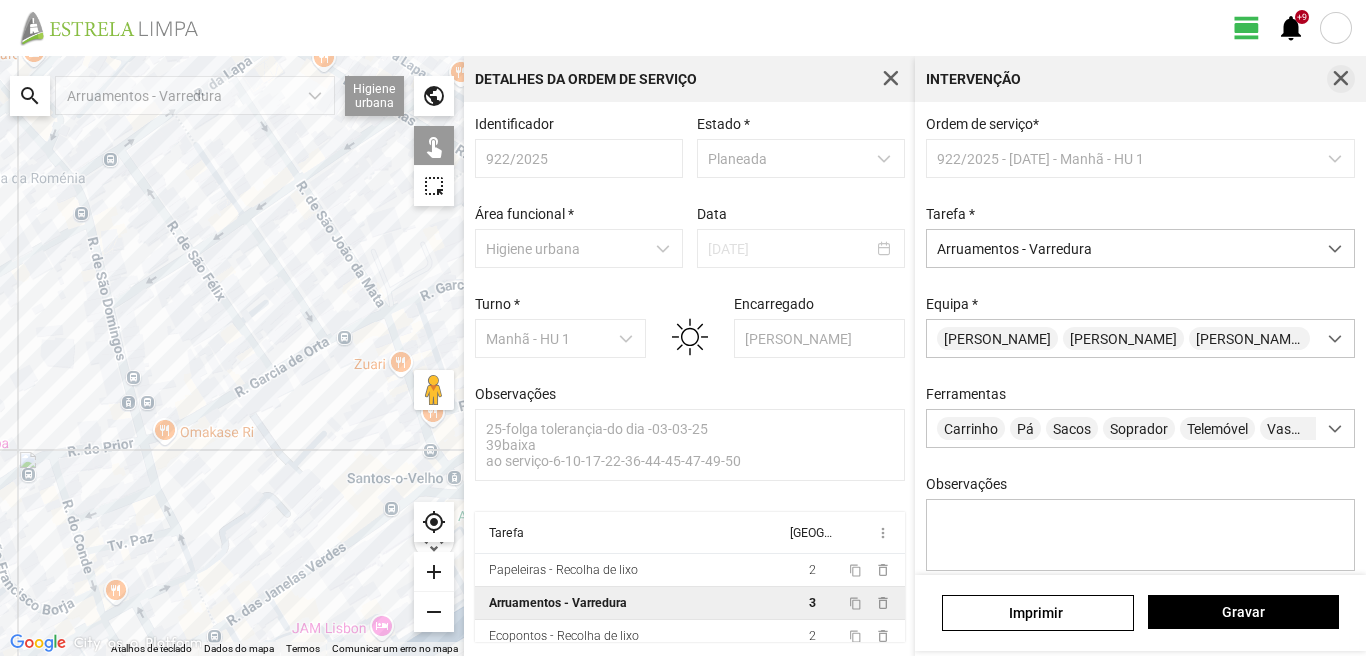 click at bounding box center (1341, 79) 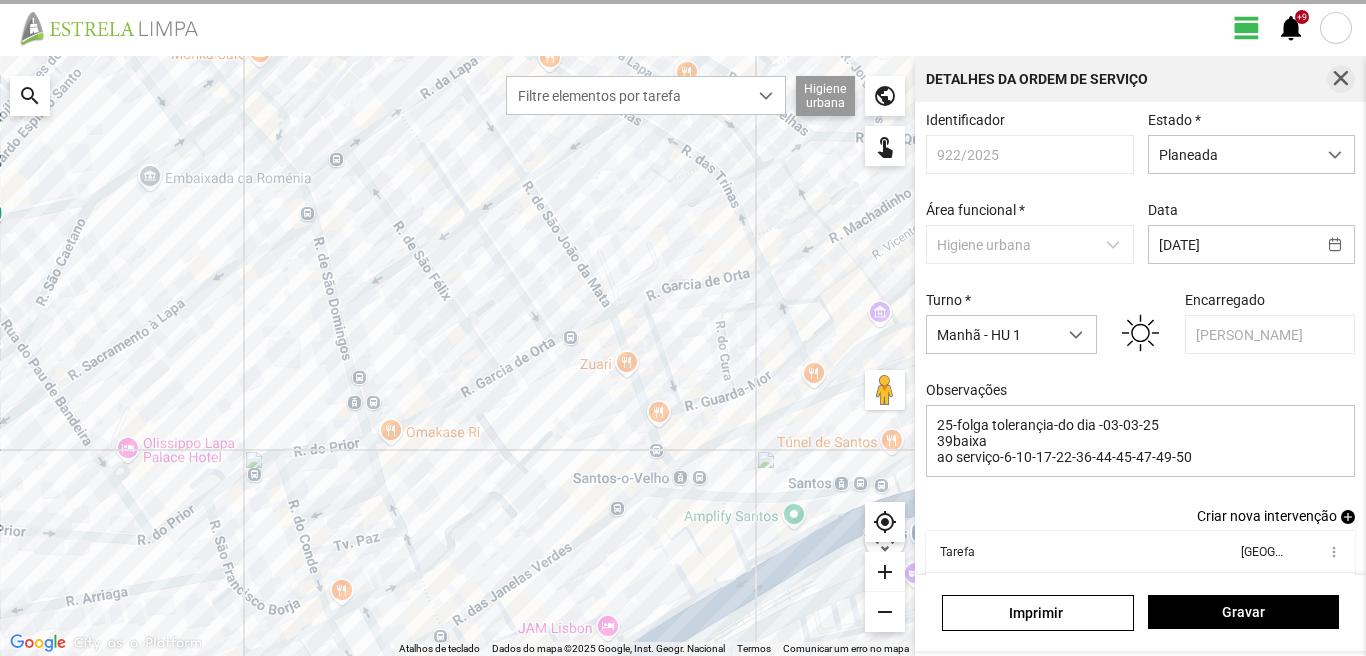 click at bounding box center [1341, 79] 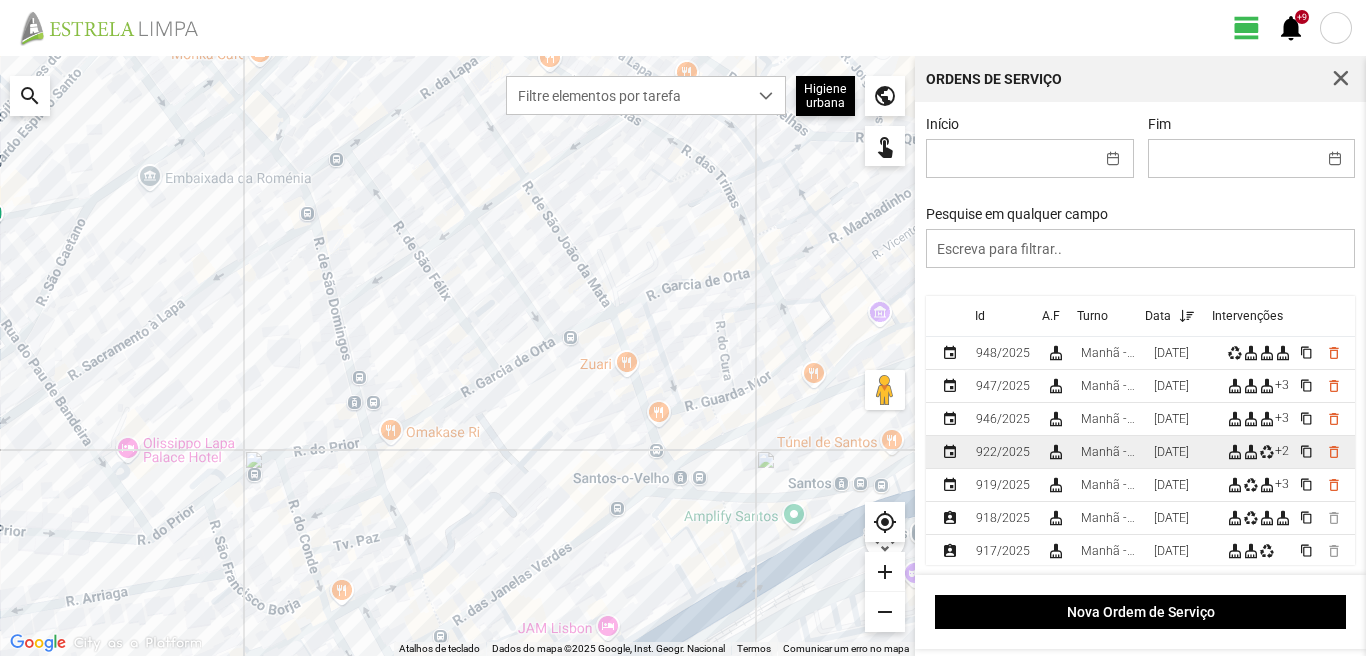 click on "Manhã - HU 1" at bounding box center [1109, 452] 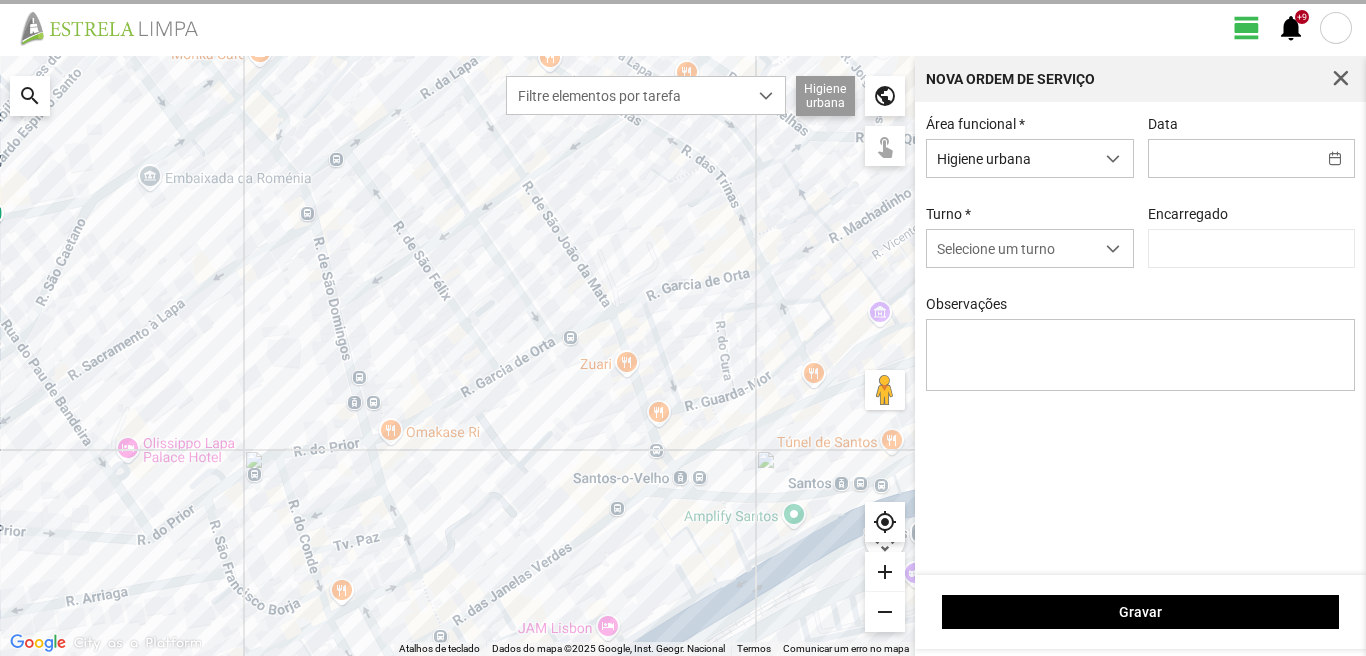 type on "[PERSON_NAME]" 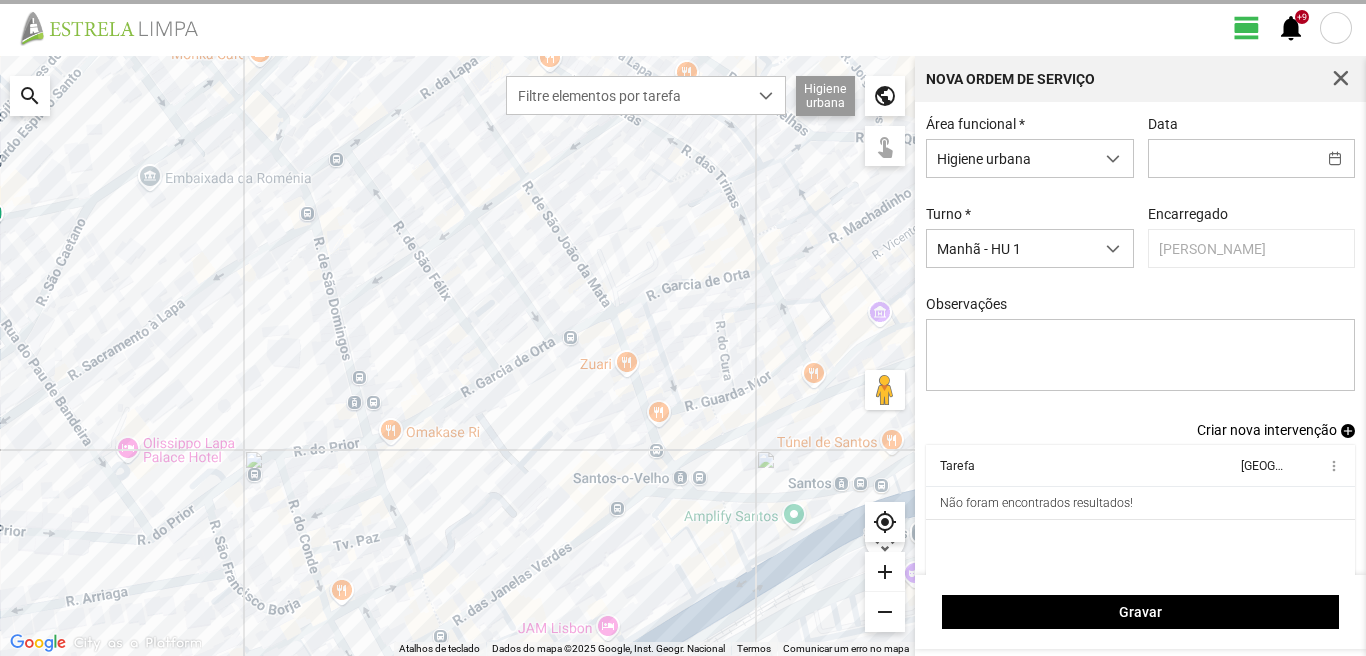 type on "[DATE]" 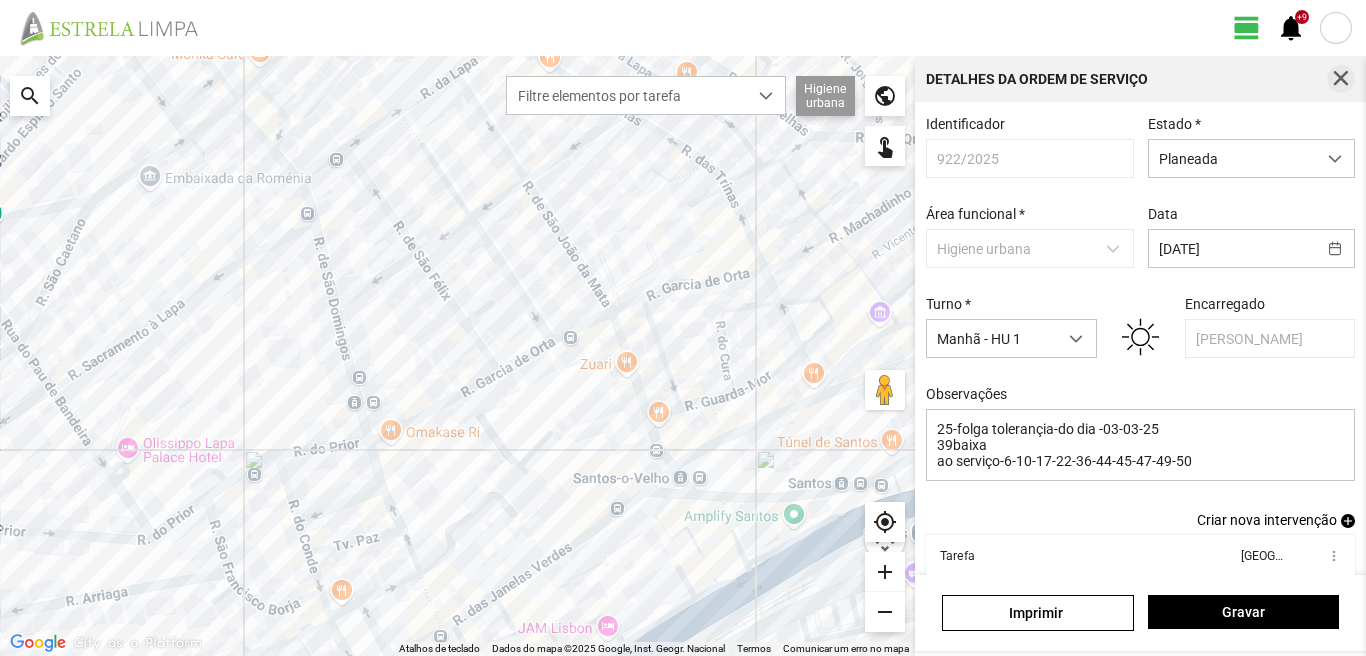 click at bounding box center (1341, 79) 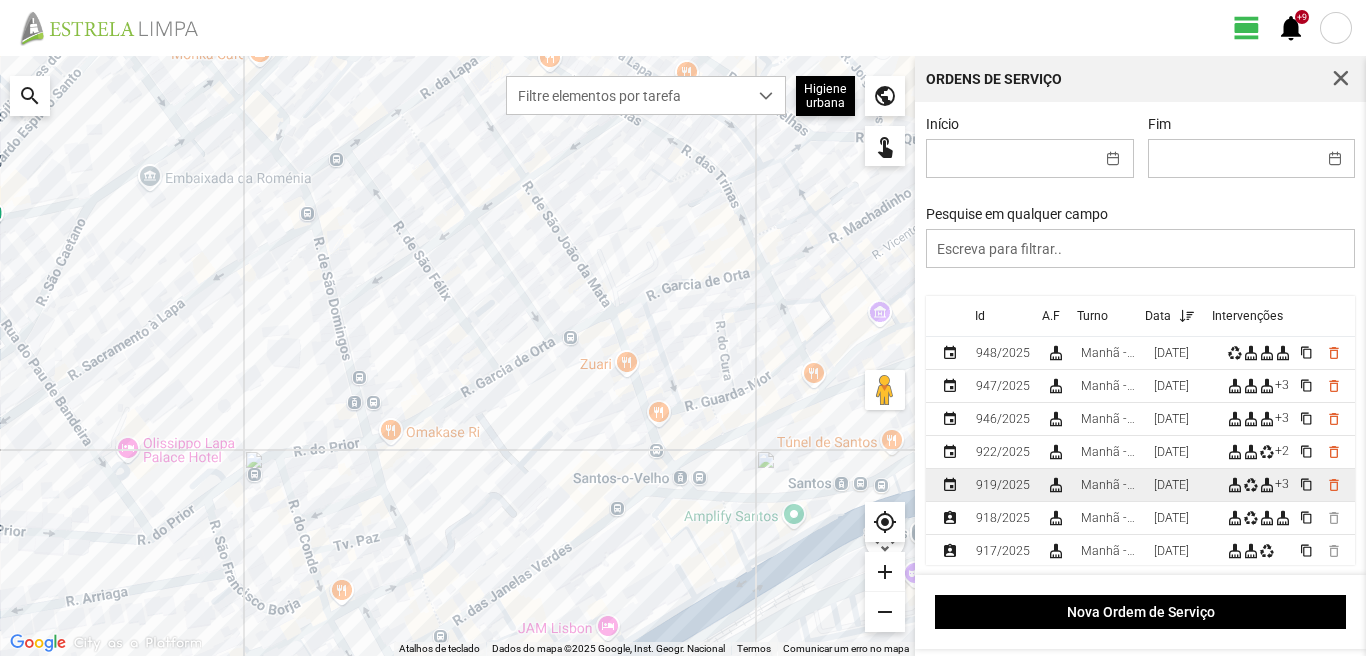 click on "Manhã - HU 1" at bounding box center (1109, 485) 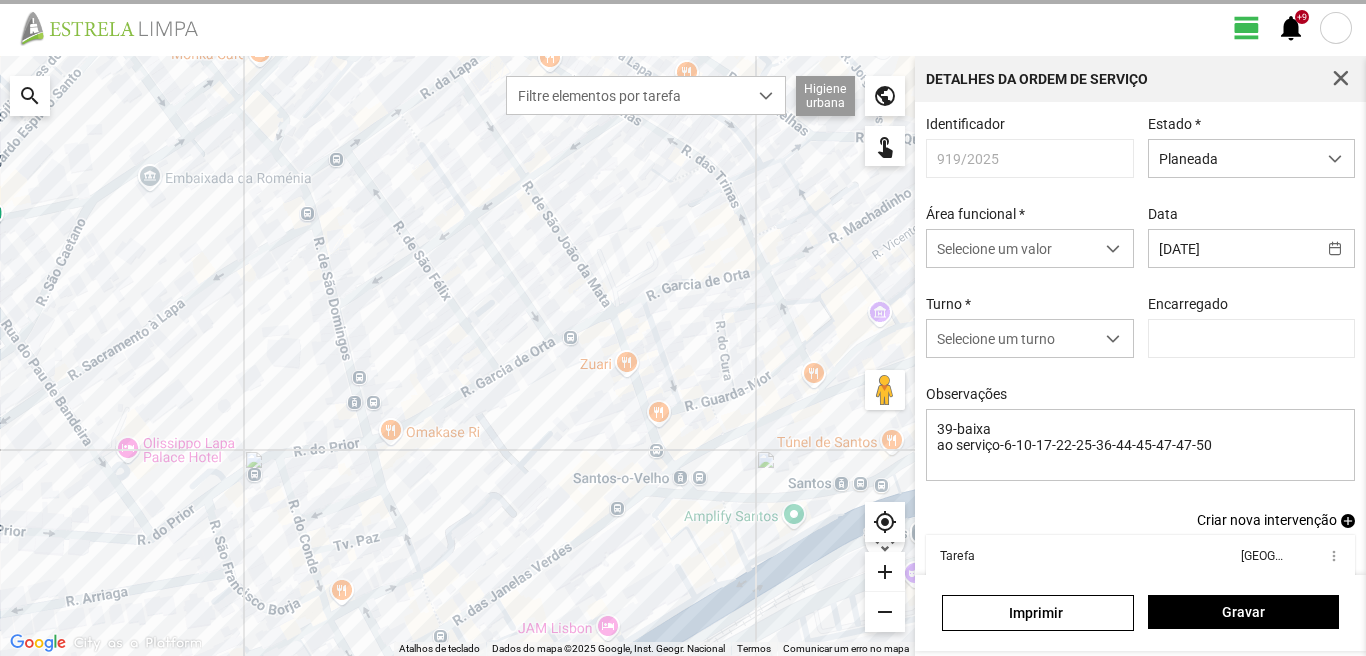 type on "[PERSON_NAME]" 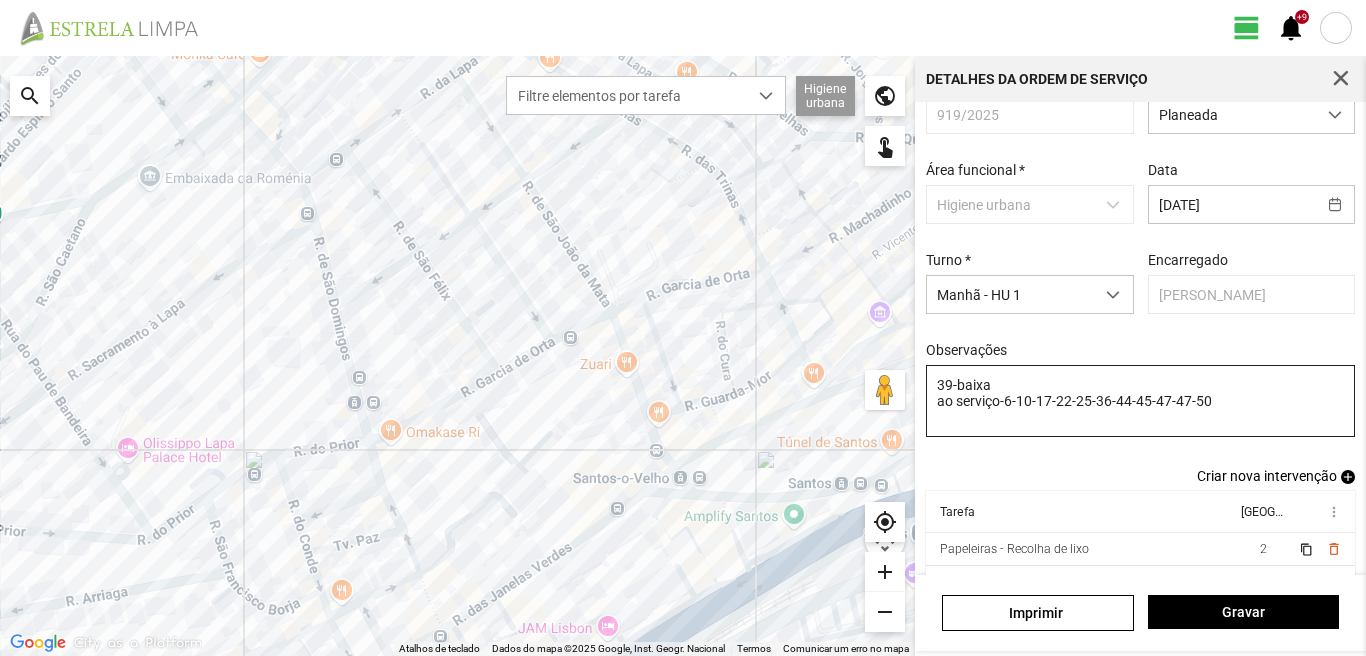 scroll, scrollTop: 9, scrollLeft: 0, axis: vertical 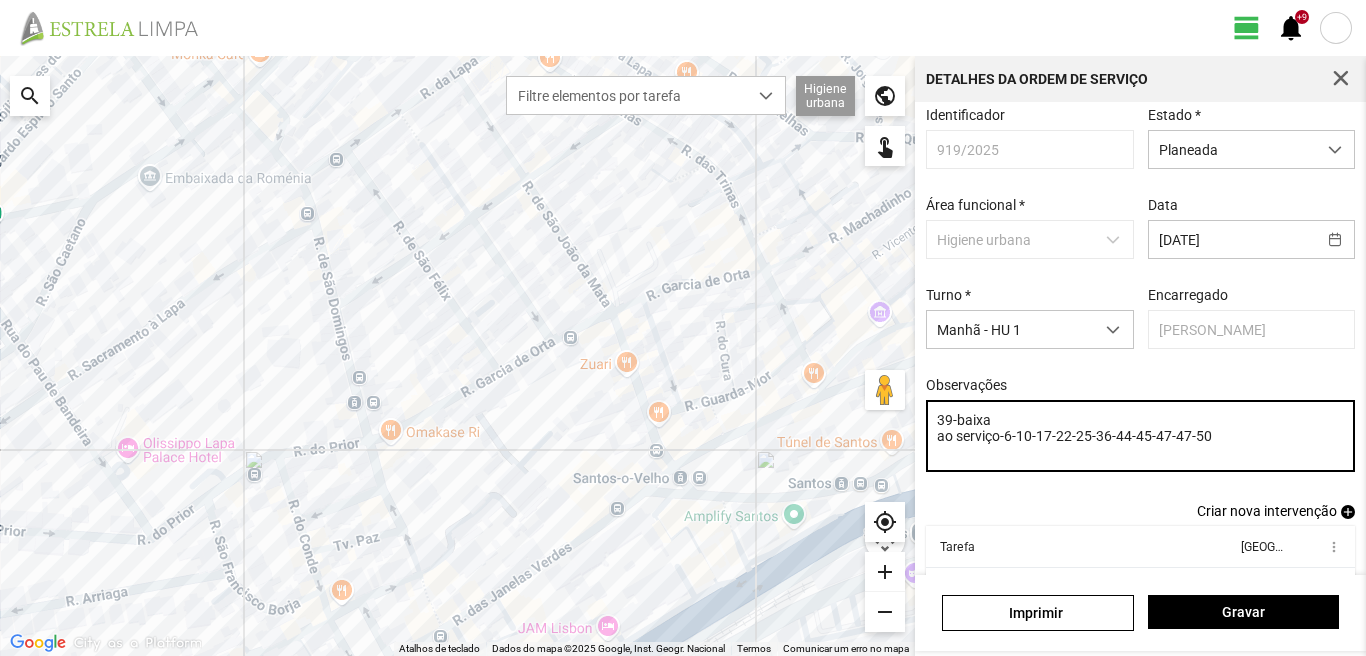 click on "39-baixa
ao serviço-6-10-17-22-25-36-44-45-47-47-50" at bounding box center [1141, 436] 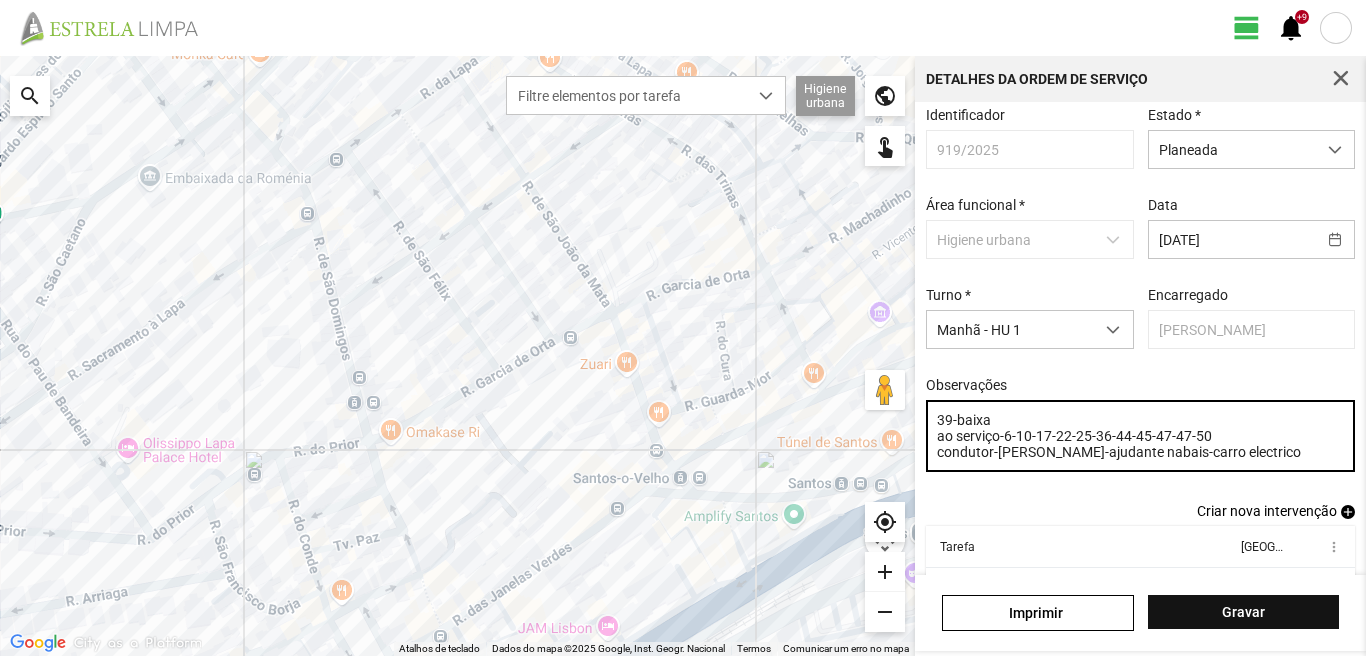 type on "39-baixa
ao serviço-6-10-17-22-25-36-44-45-47-47-50
condutor-[PERSON_NAME]-ajudante nabais-carro electrico" 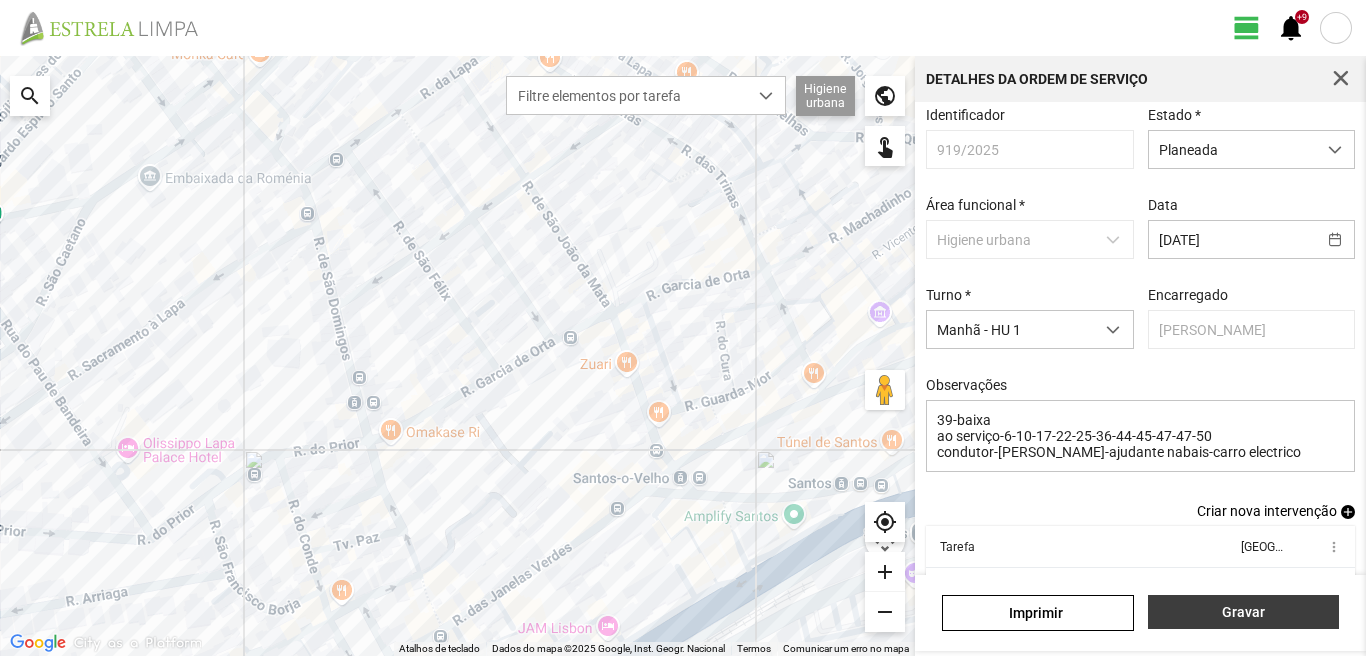 click on "Gravar" at bounding box center (1243, 612) 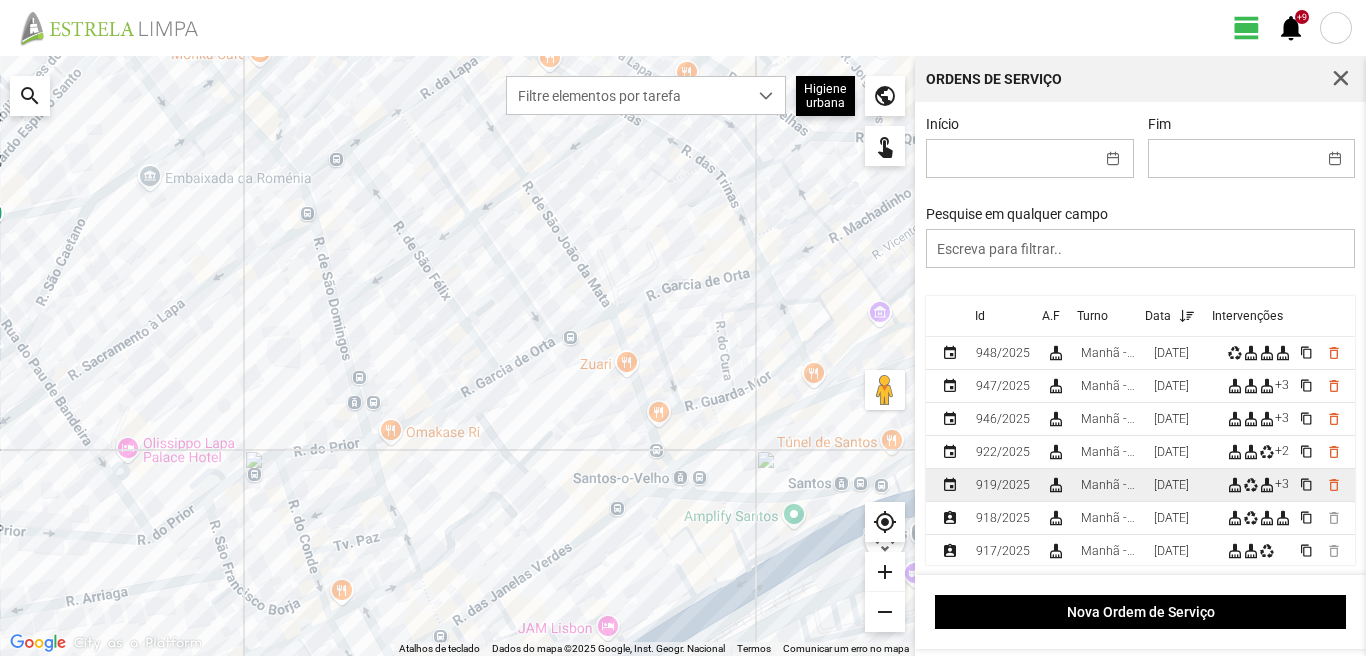 click on "[DATE]" at bounding box center [1171, 485] 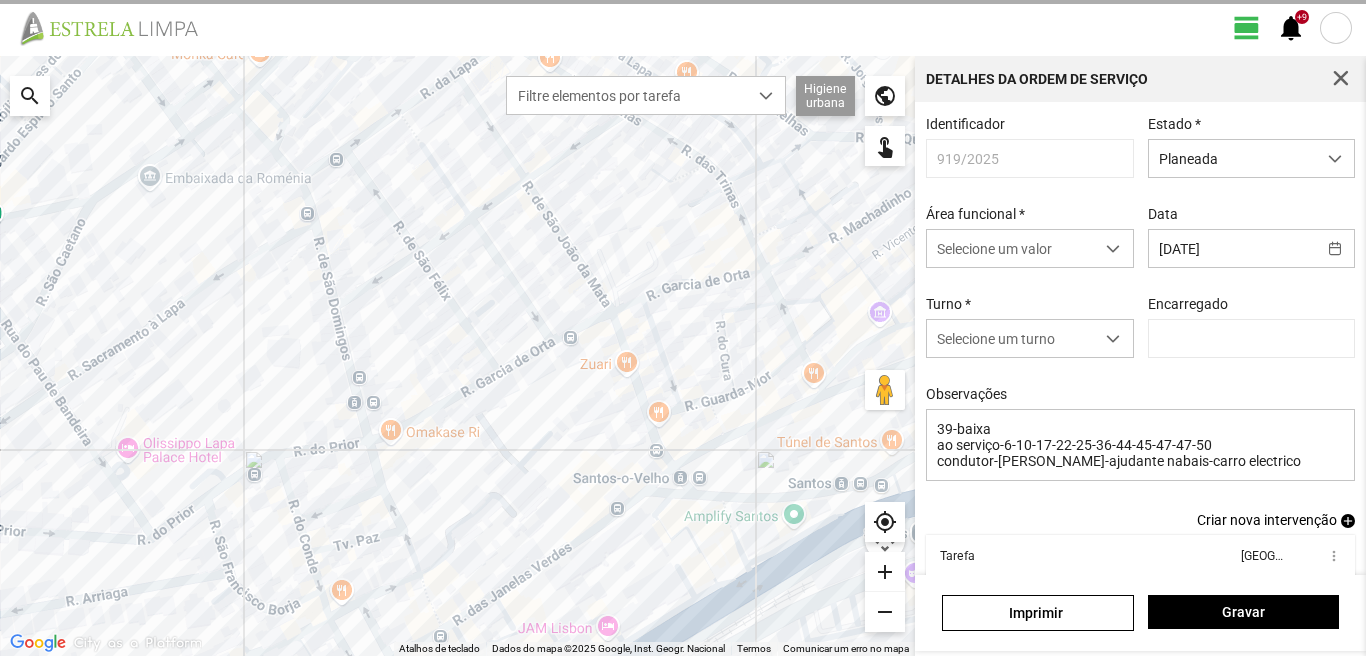 type on "[PERSON_NAME]" 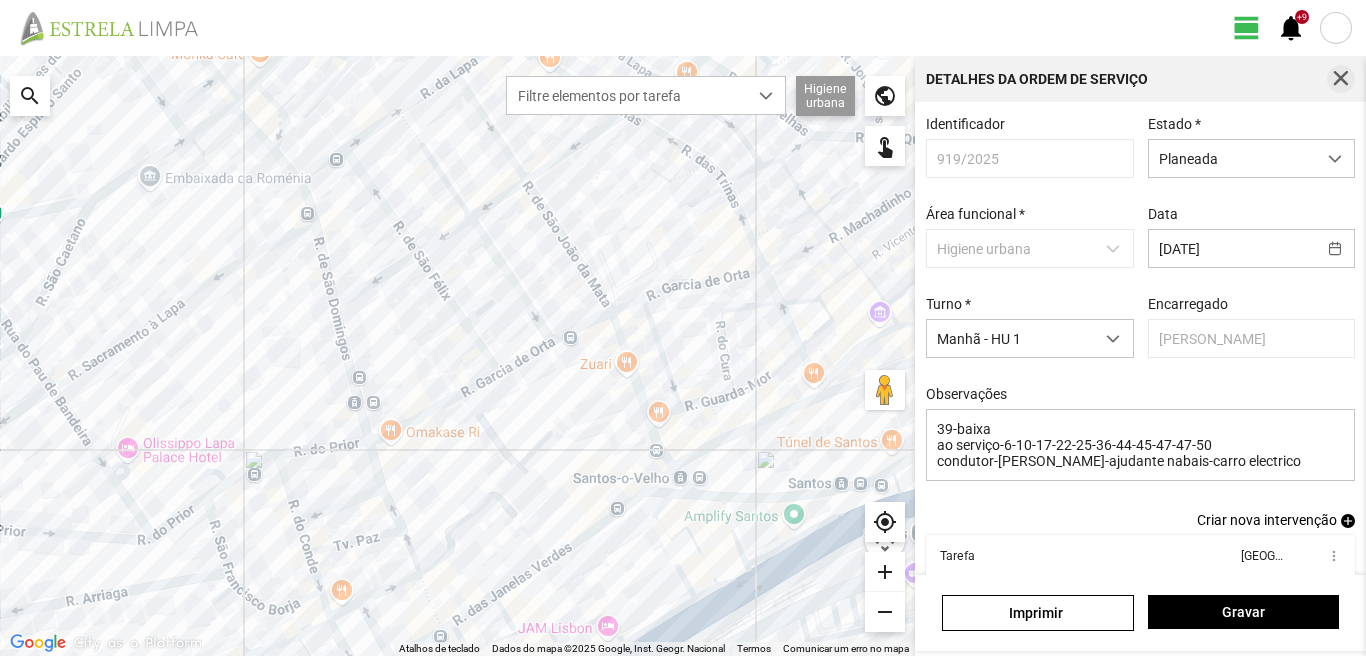 click at bounding box center [1341, 79] 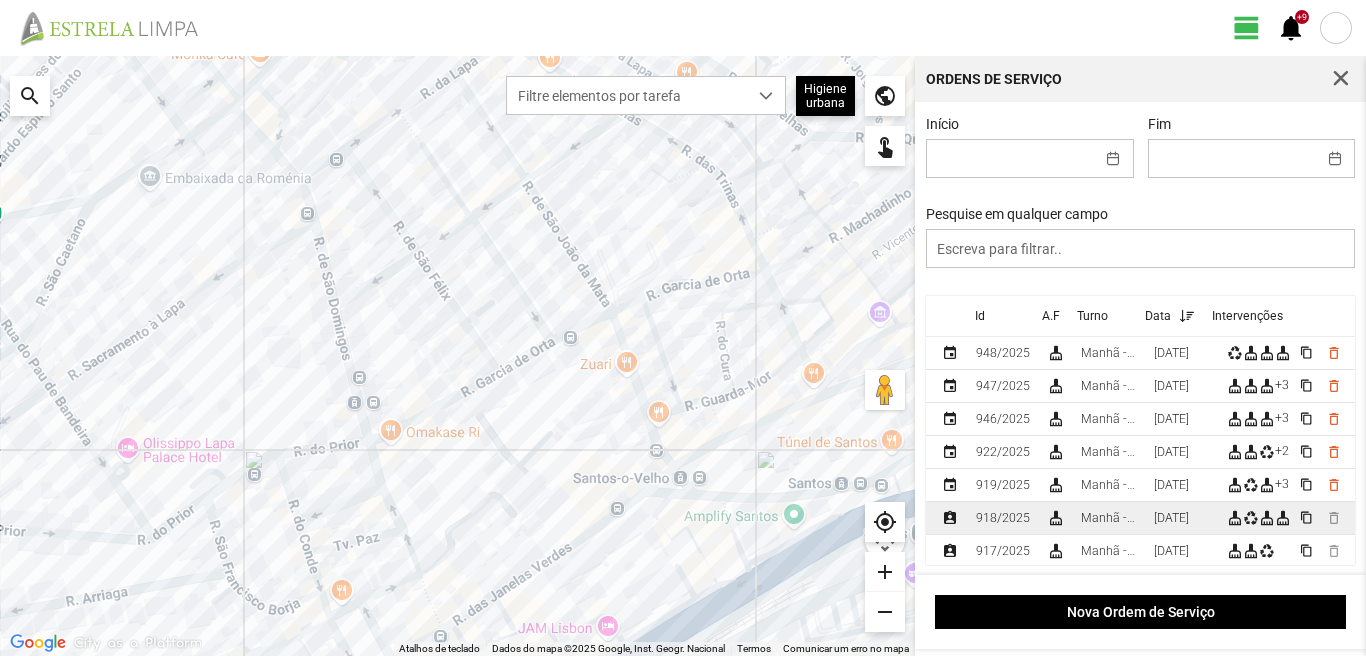 click on "[DATE]" at bounding box center (1182, 518) 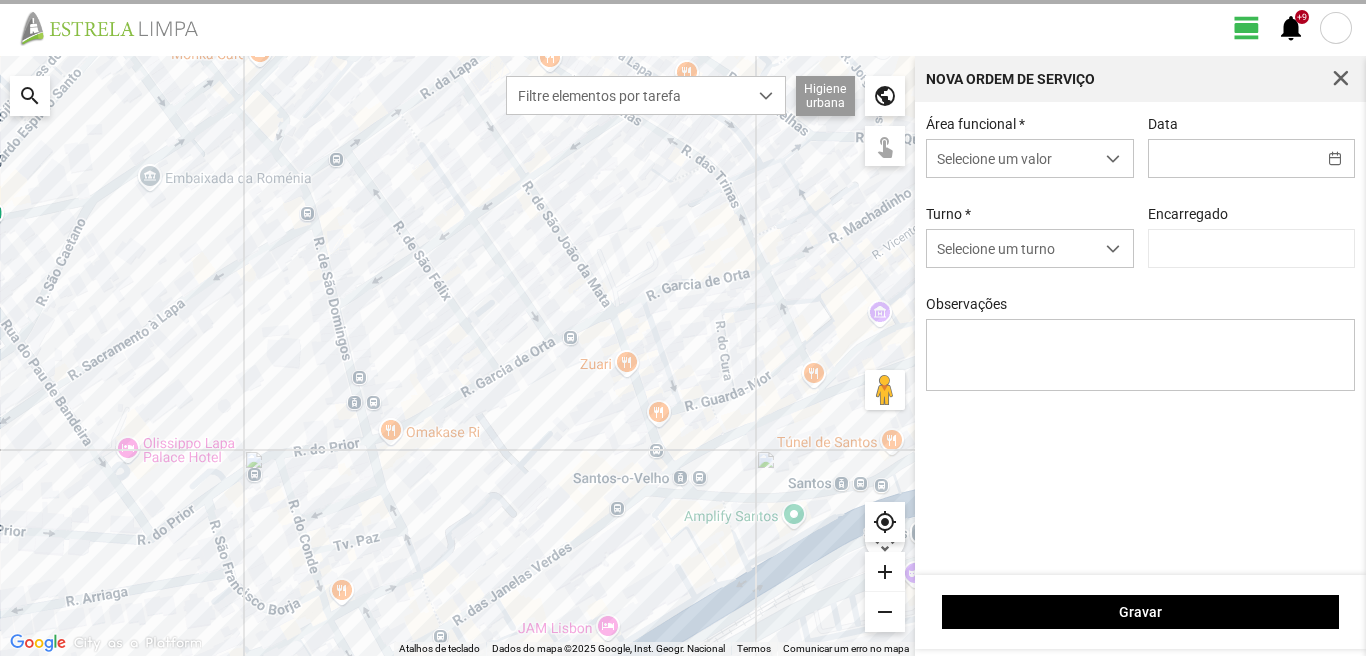 type on "[DATE]" 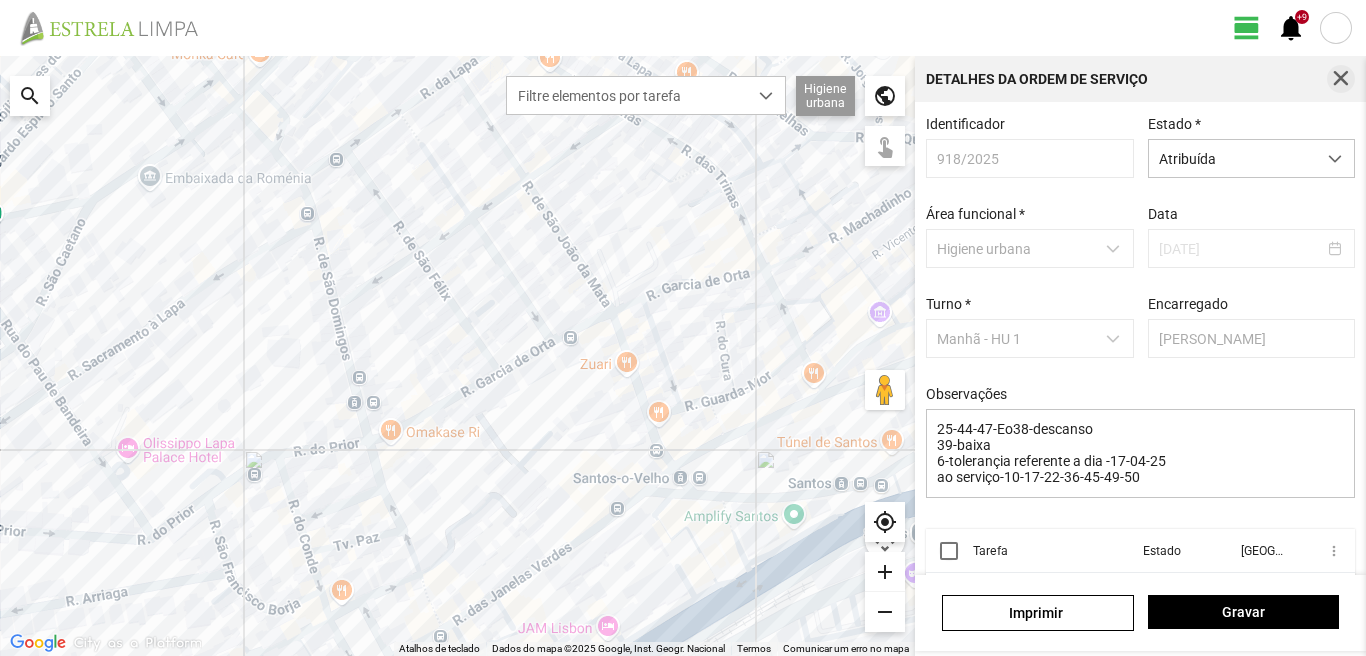 click at bounding box center (1341, 79) 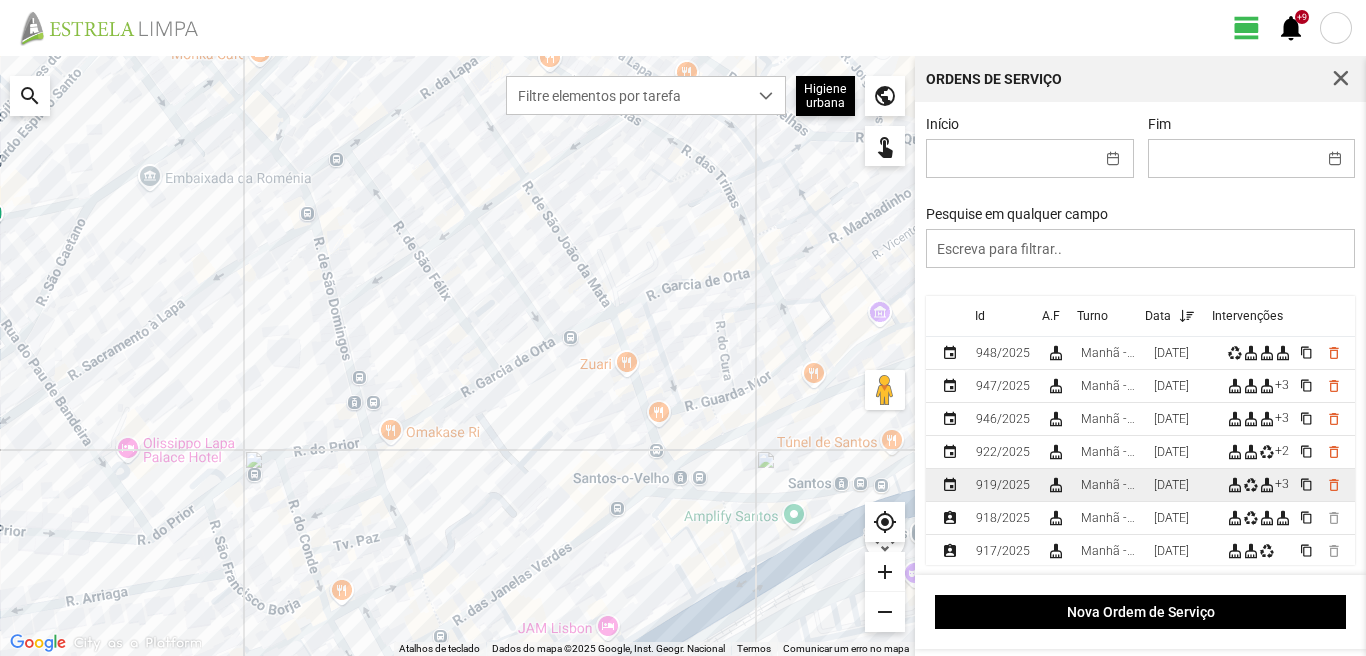 click on "[DATE]" at bounding box center (1171, 485) 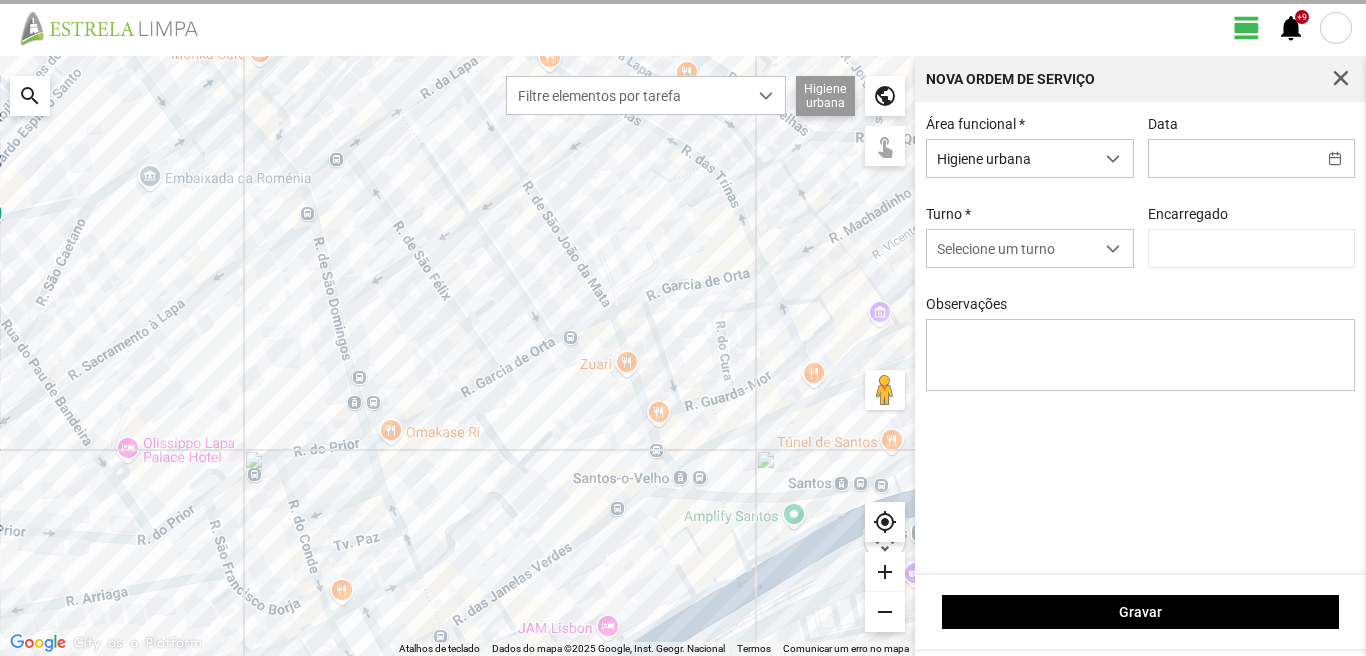 type on "[DATE]" 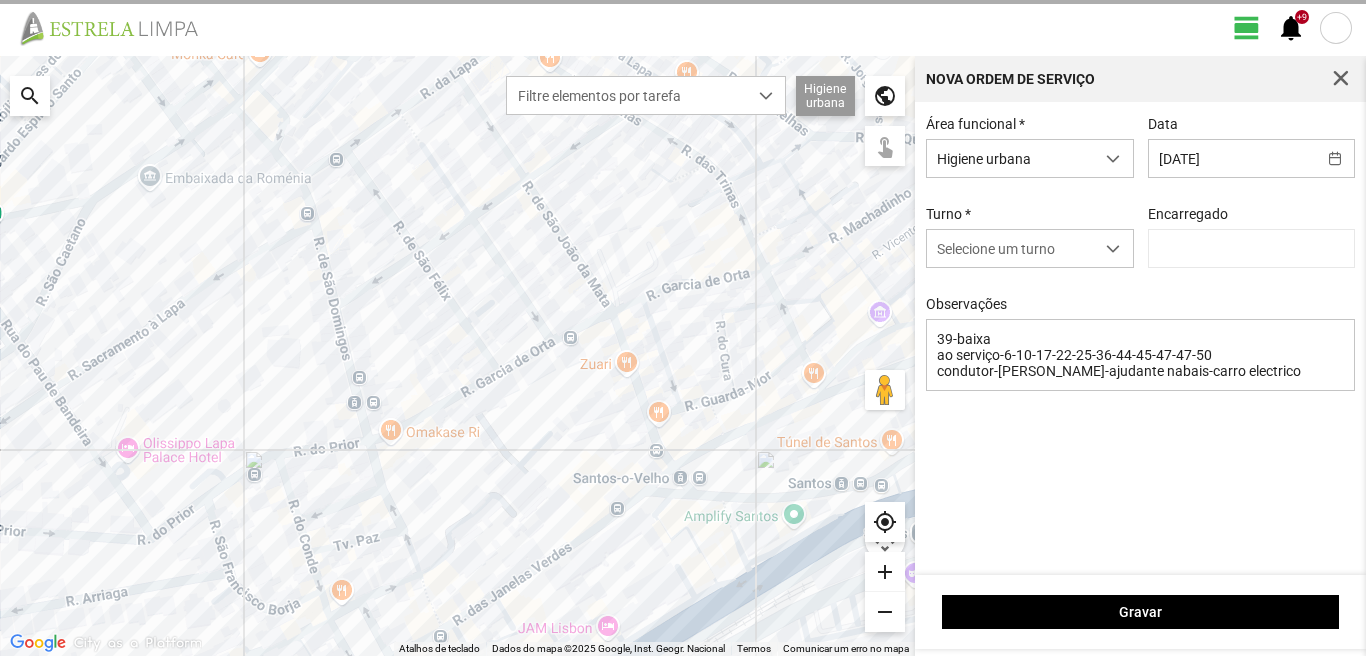 type on "[PERSON_NAME]" 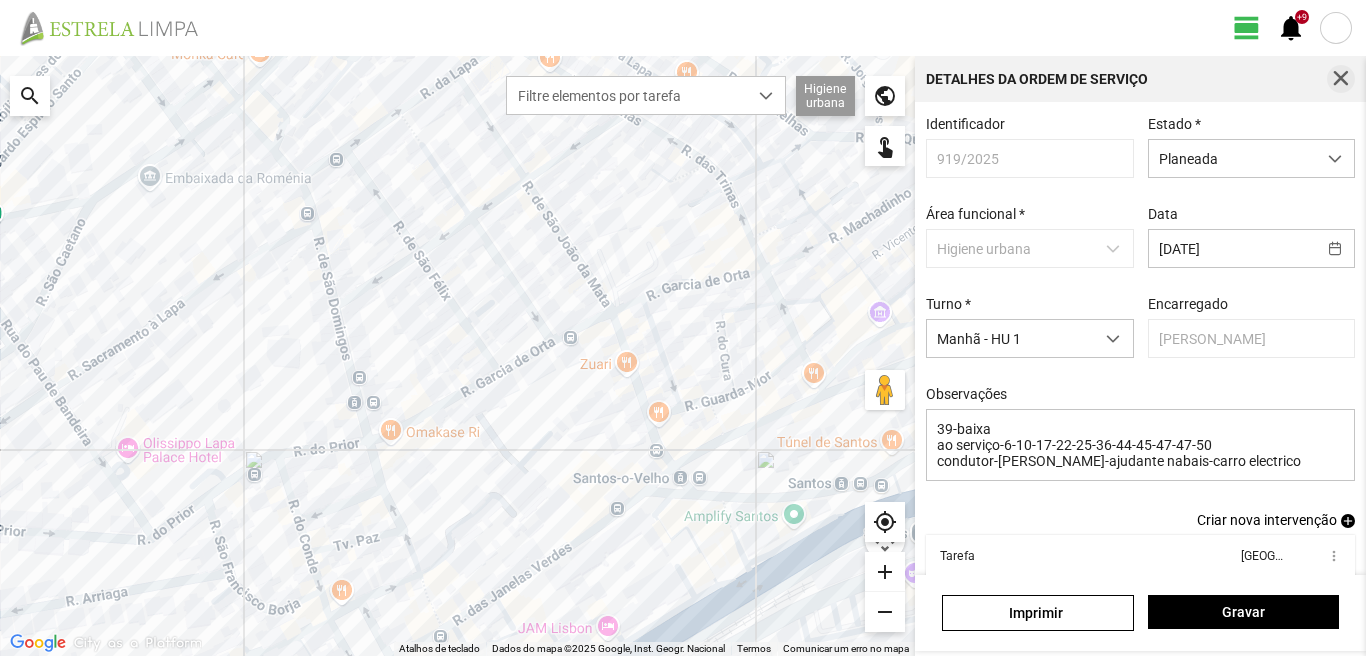 click at bounding box center [1341, 79] 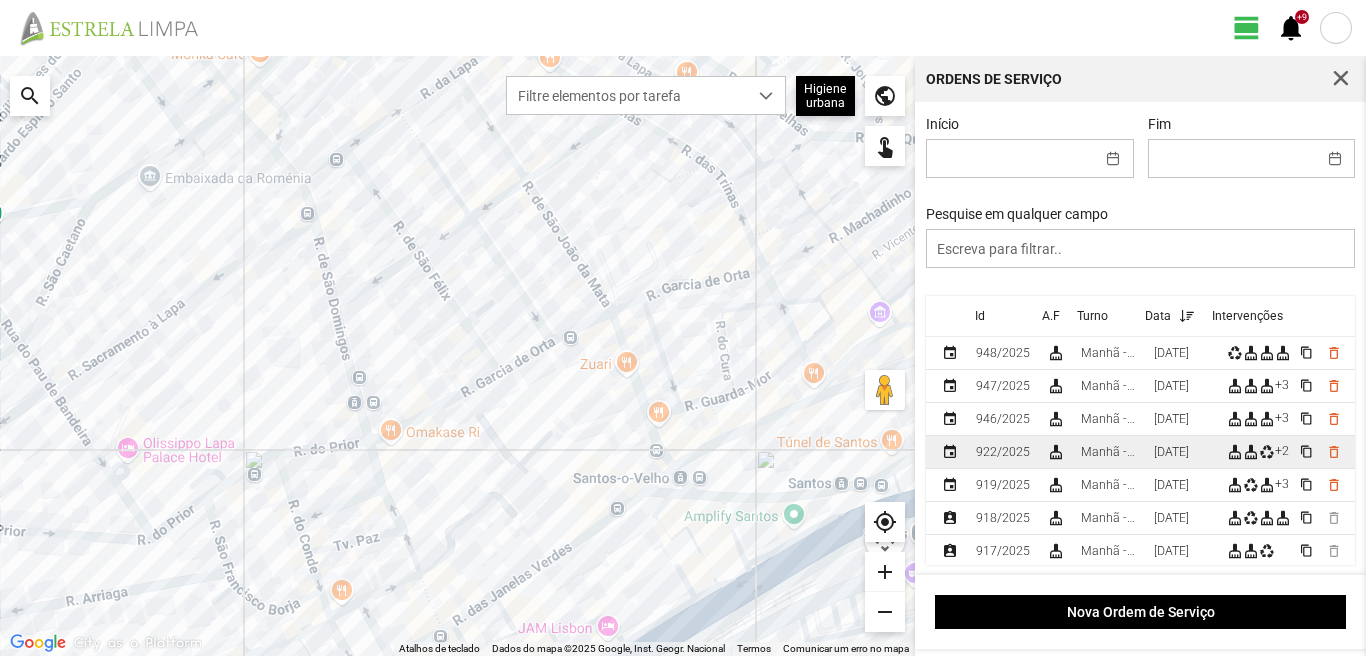 click on "[DATE]" at bounding box center [1171, 452] 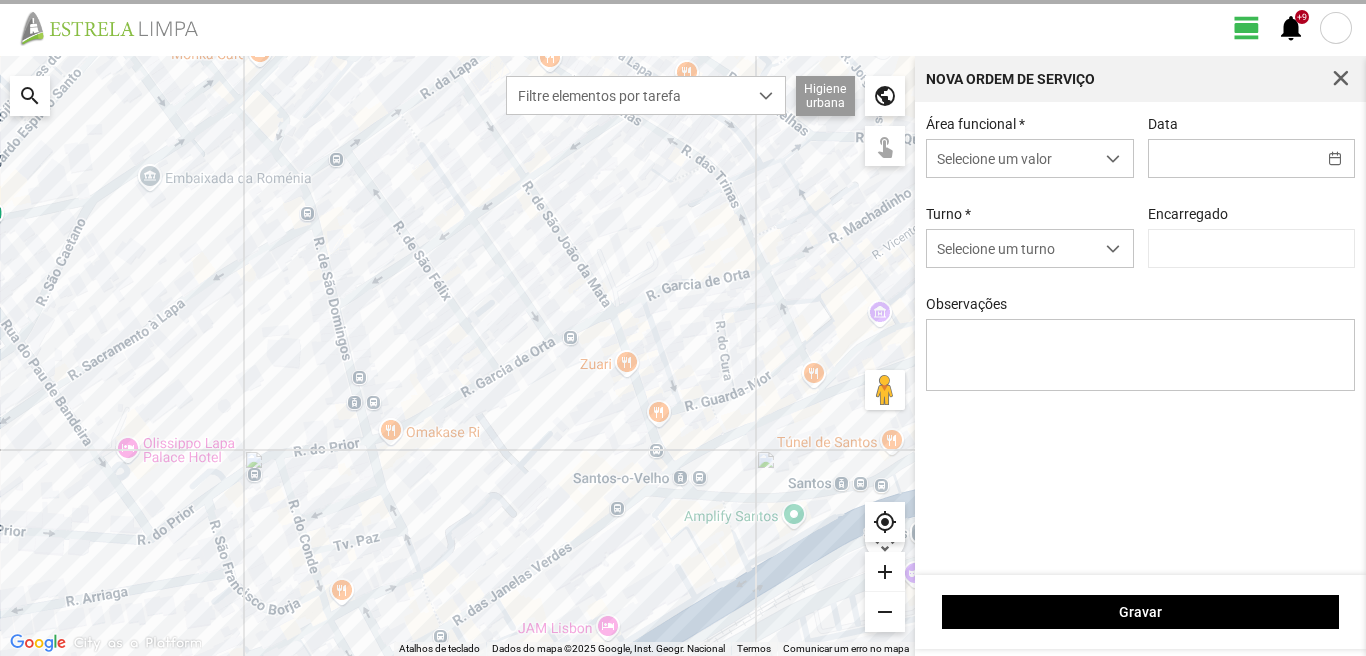 type on "[DATE]" 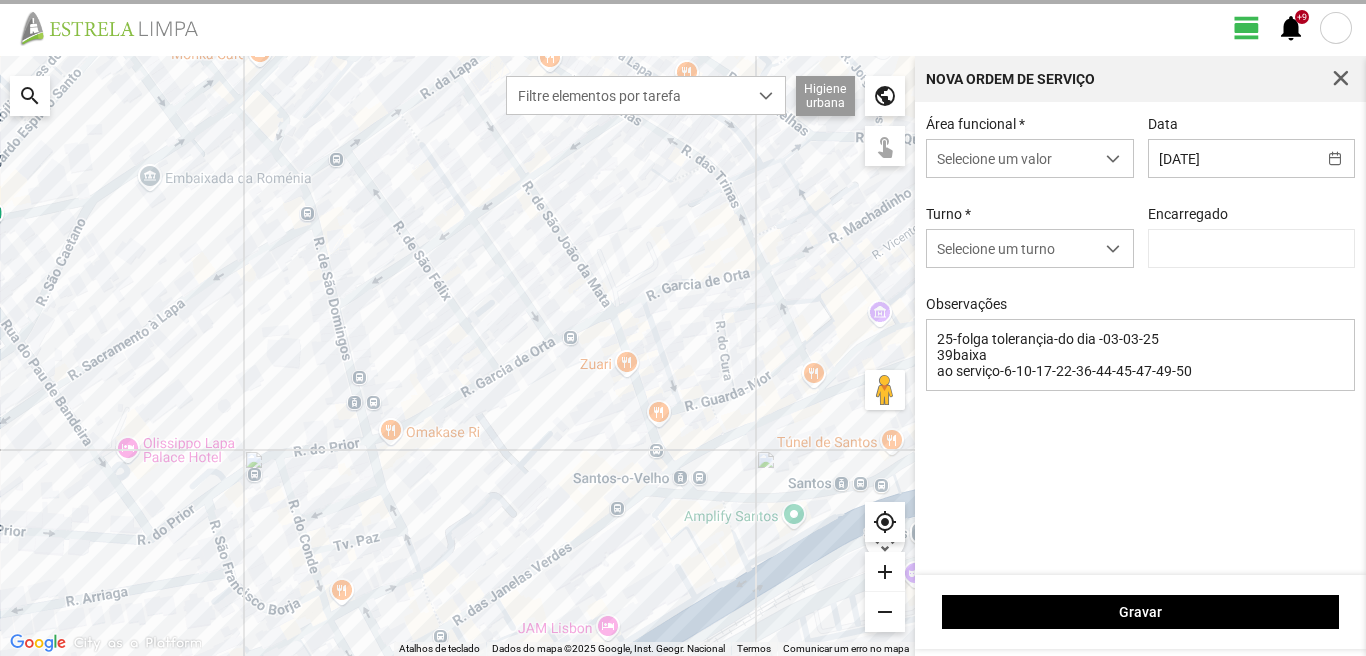 type on "[PERSON_NAME]" 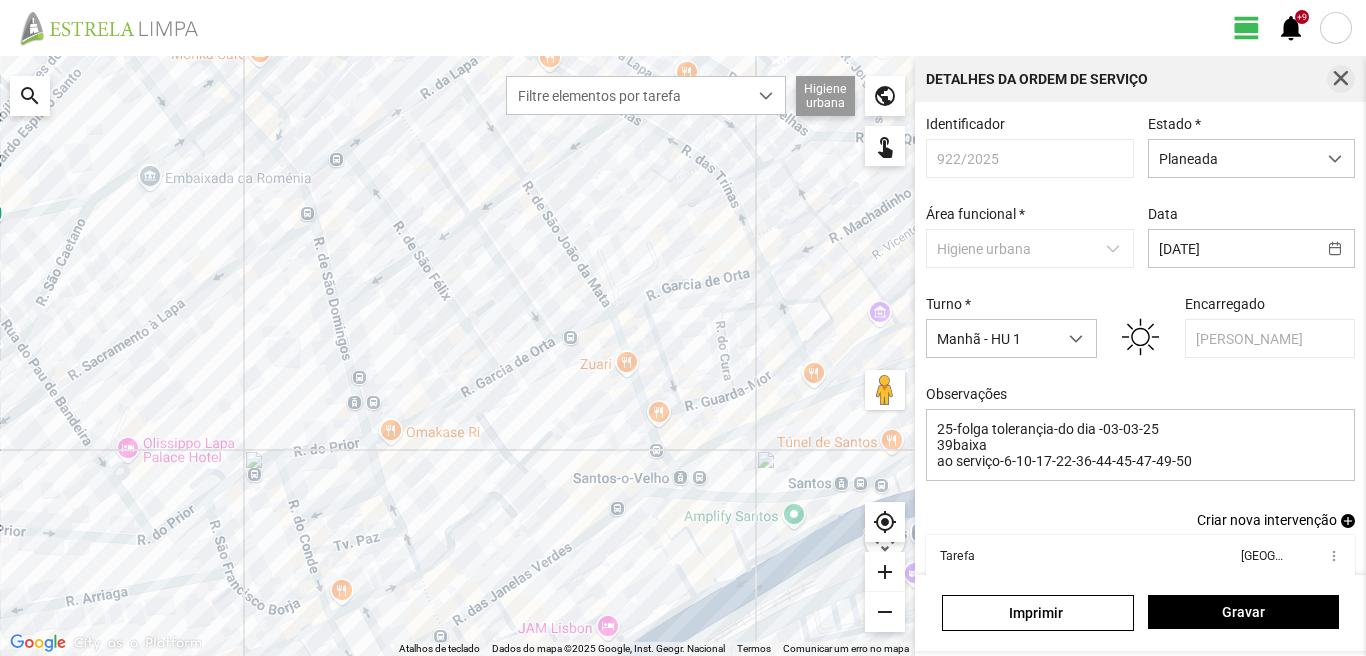 click at bounding box center (1341, 79) 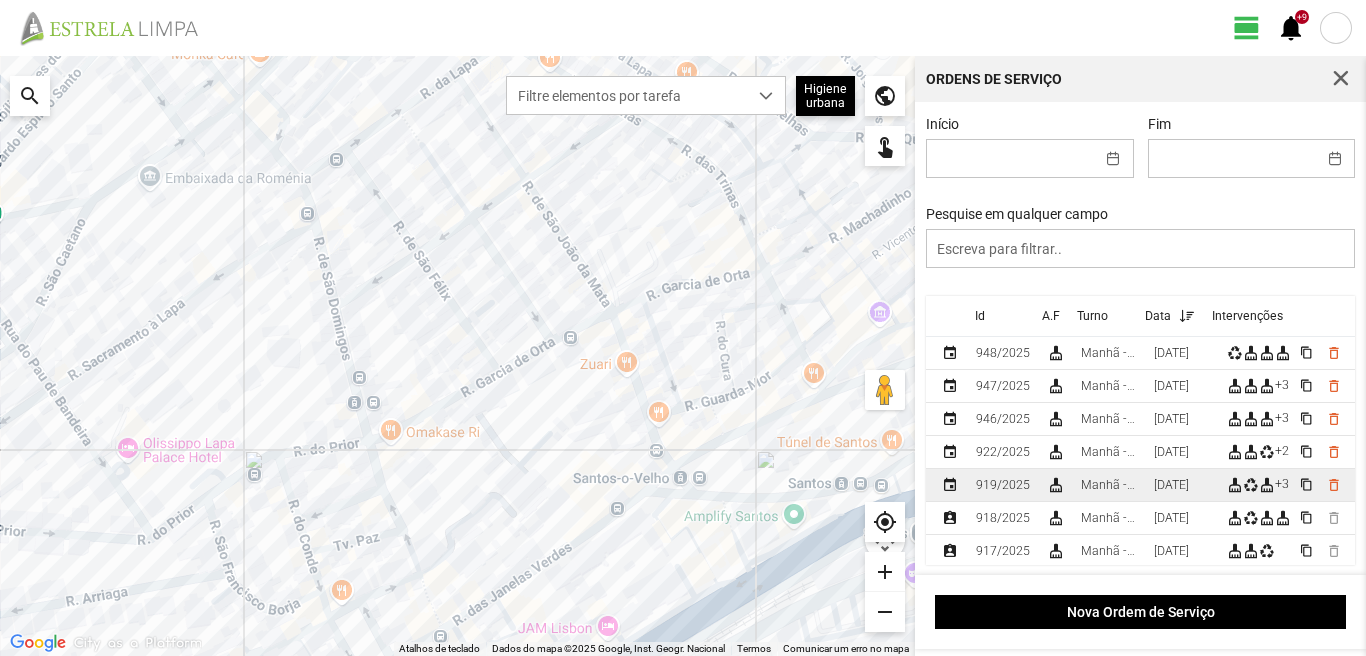 click on "[DATE]" at bounding box center [1171, 485] 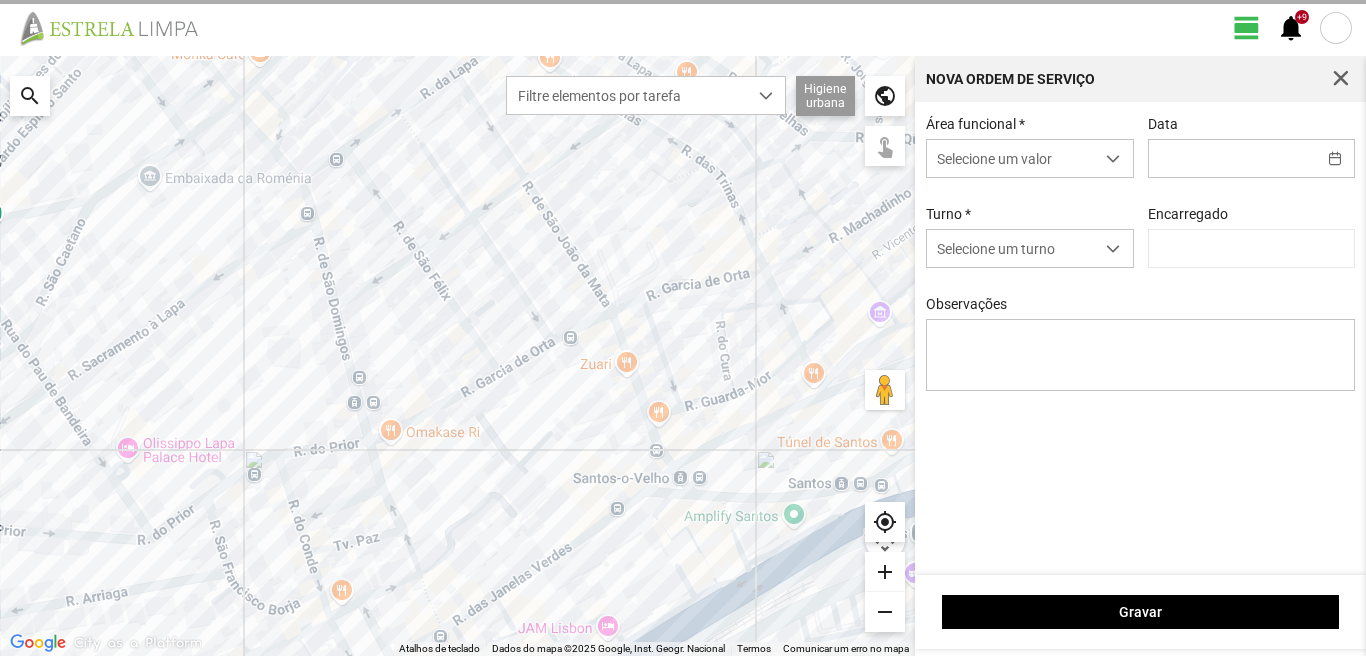 type on "[DATE]" 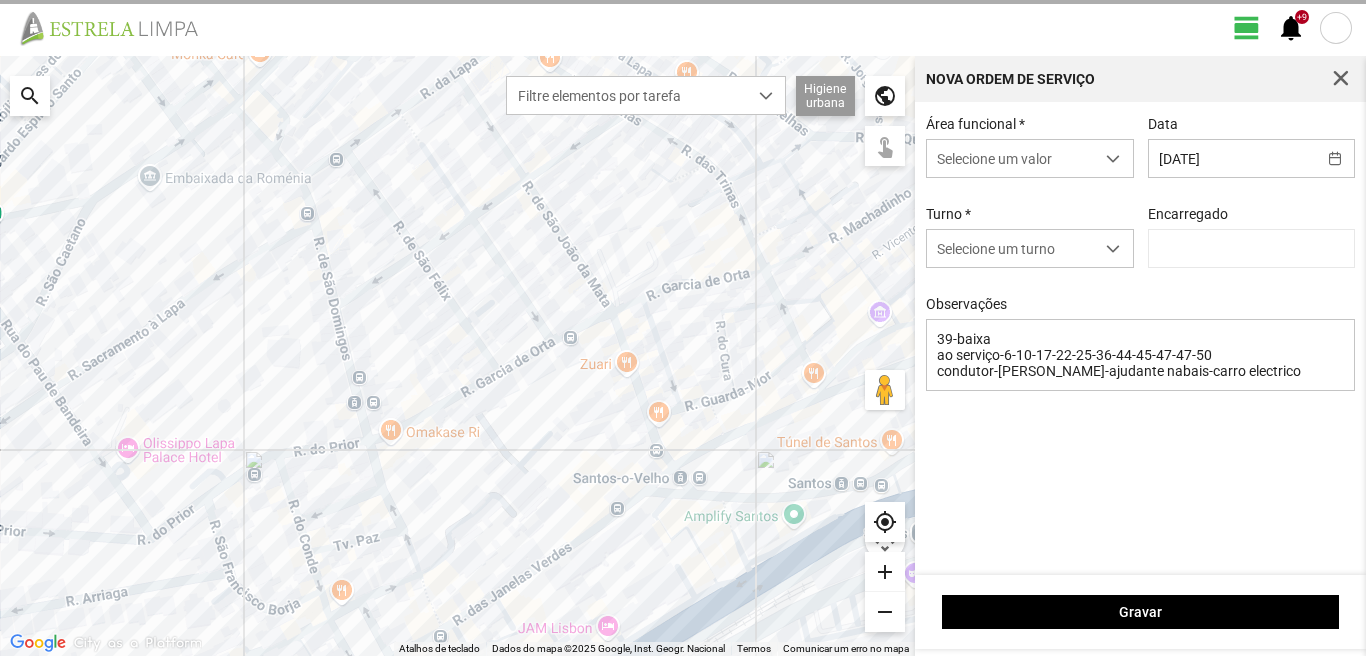 type on "[PERSON_NAME]" 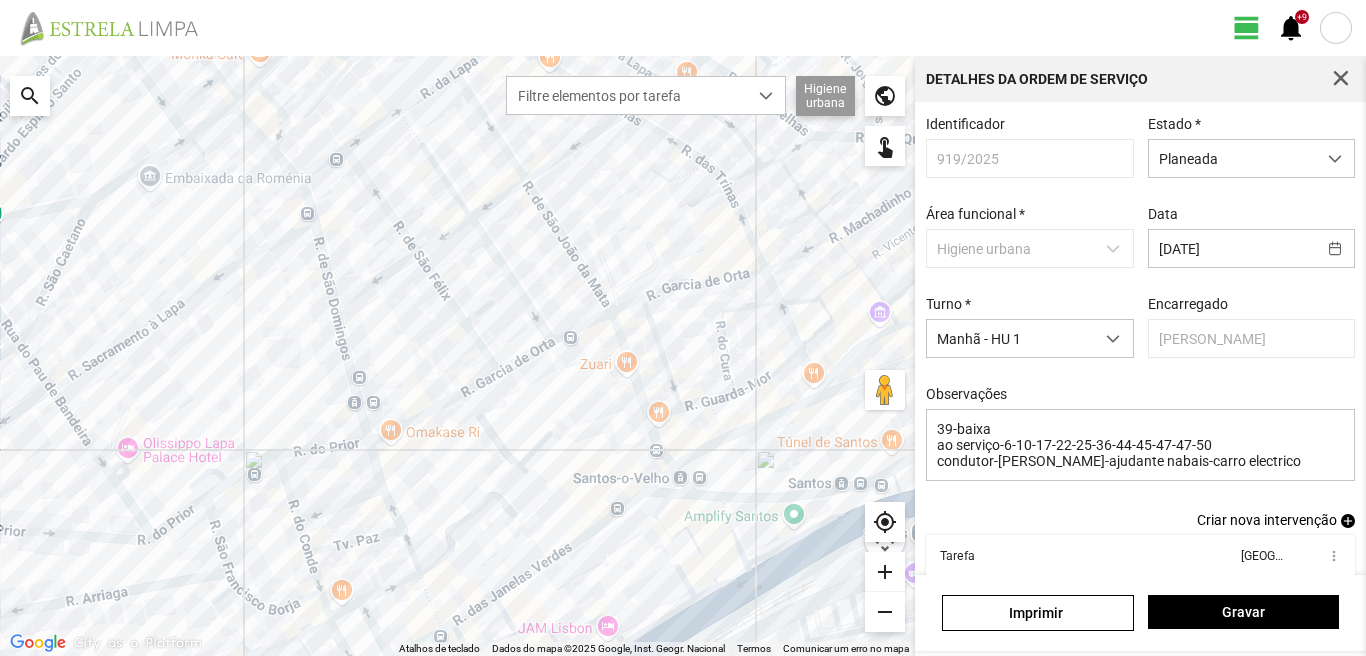 scroll, scrollTop: 109, scrollLeft: 0, axis: vertical 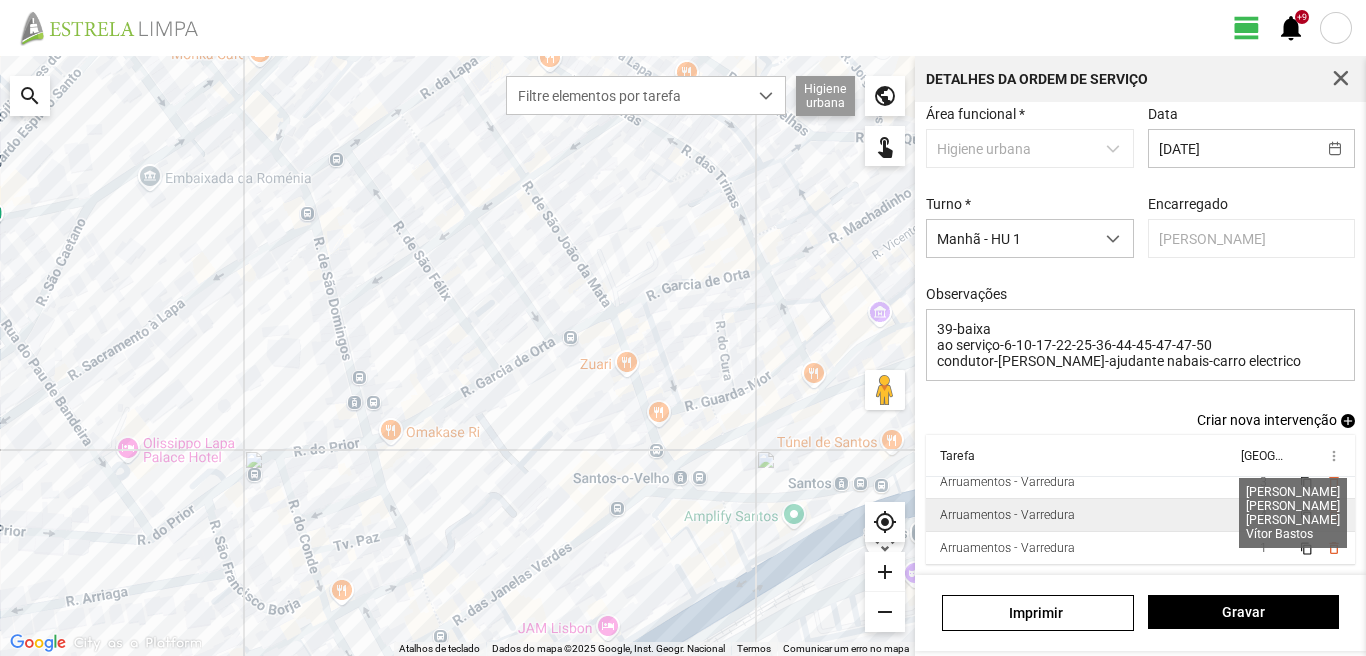 click on "4" at bounding box center (1263, 515) 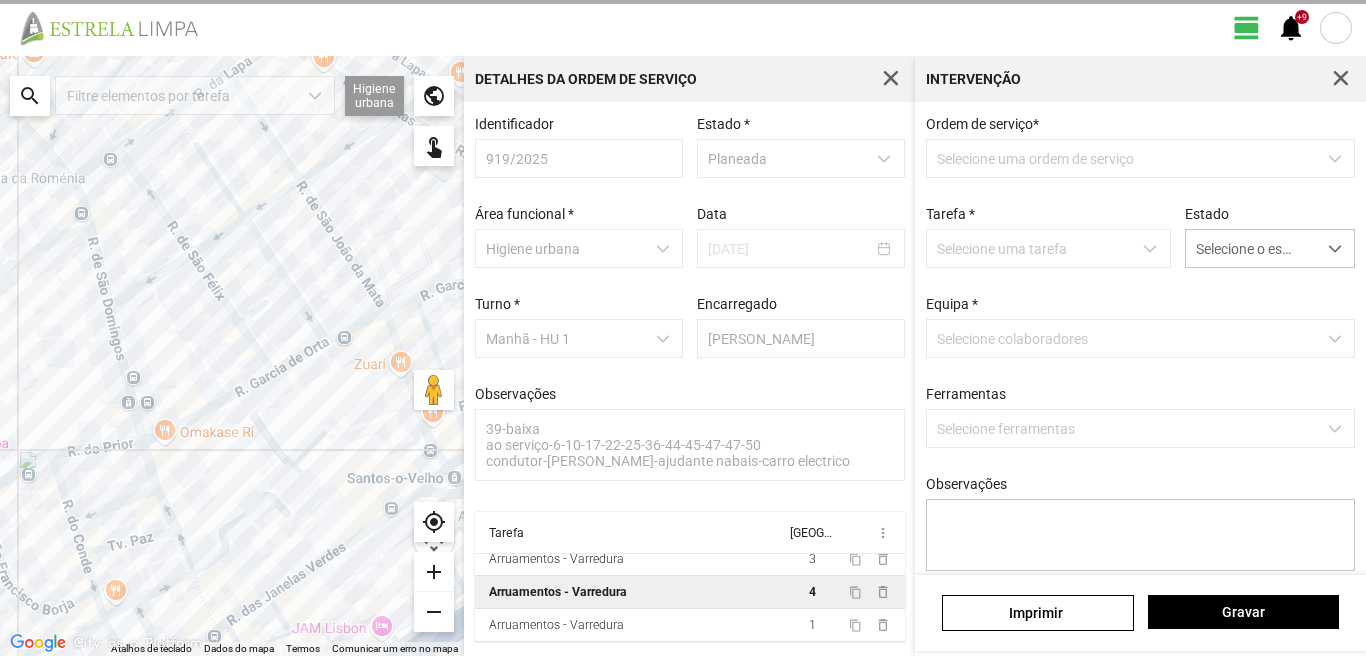 scroll, scrollTop: 4, scrollLeft: 0, axis: vertical 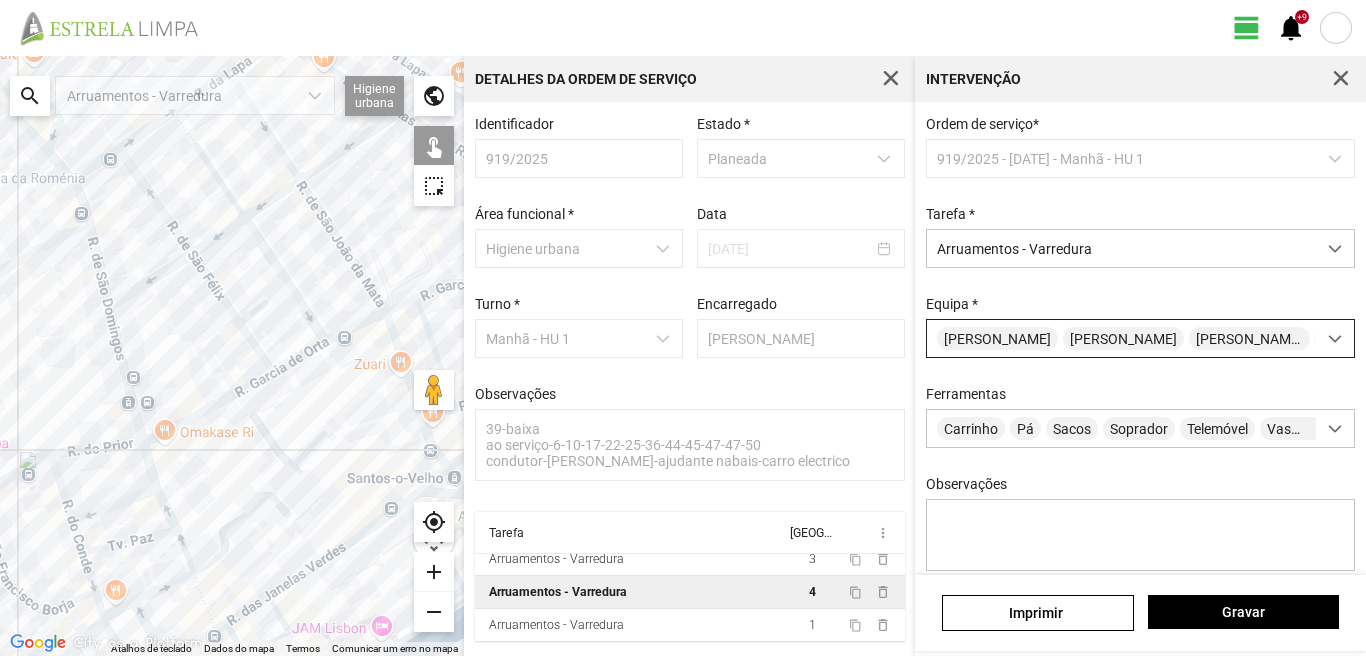 click on "[PERSON_NAME]" at bounding box center (997, 338) 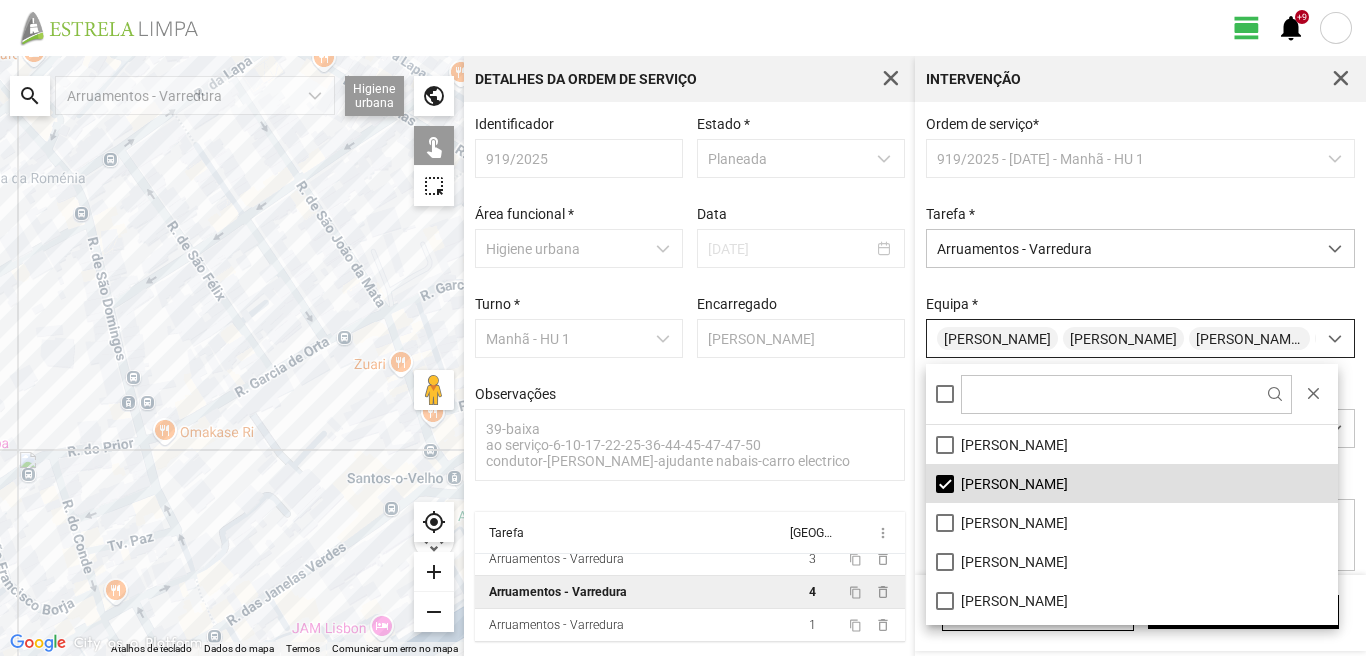 scroll, scrollTop: 11, scrollLeft: 89, axis: both 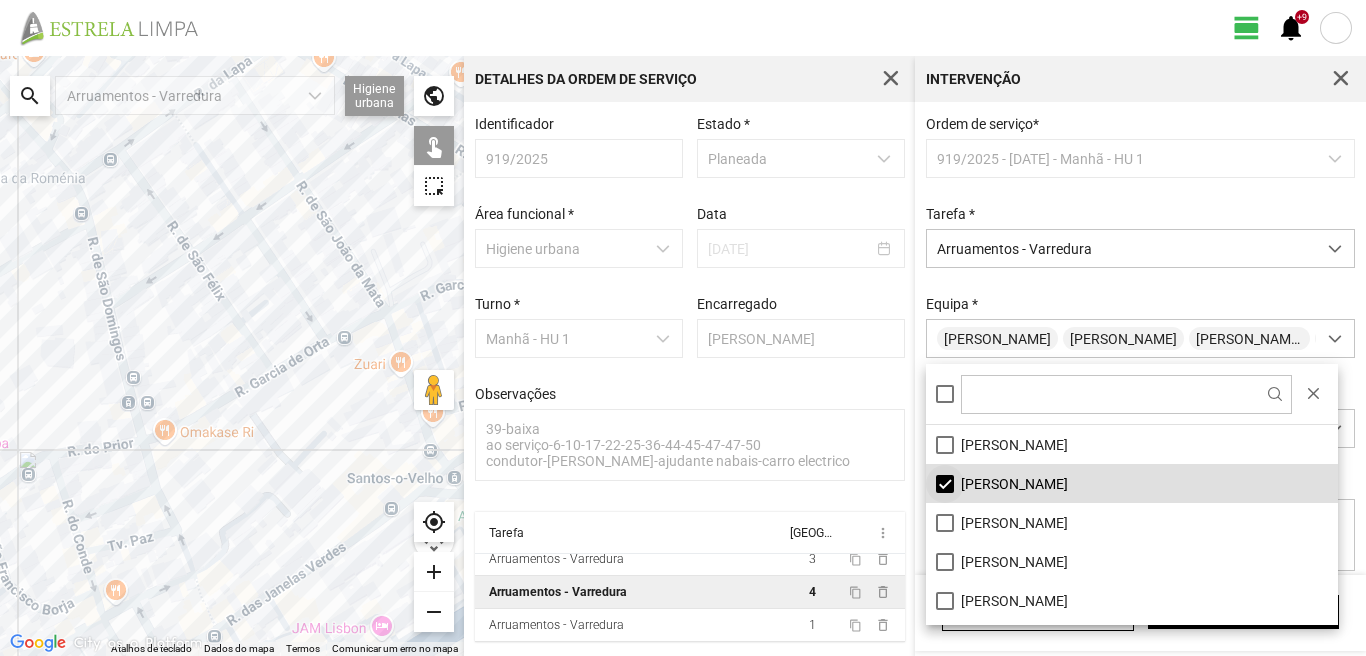 click on "[PERSON_NAME]" at bounding box center [1132, 483] 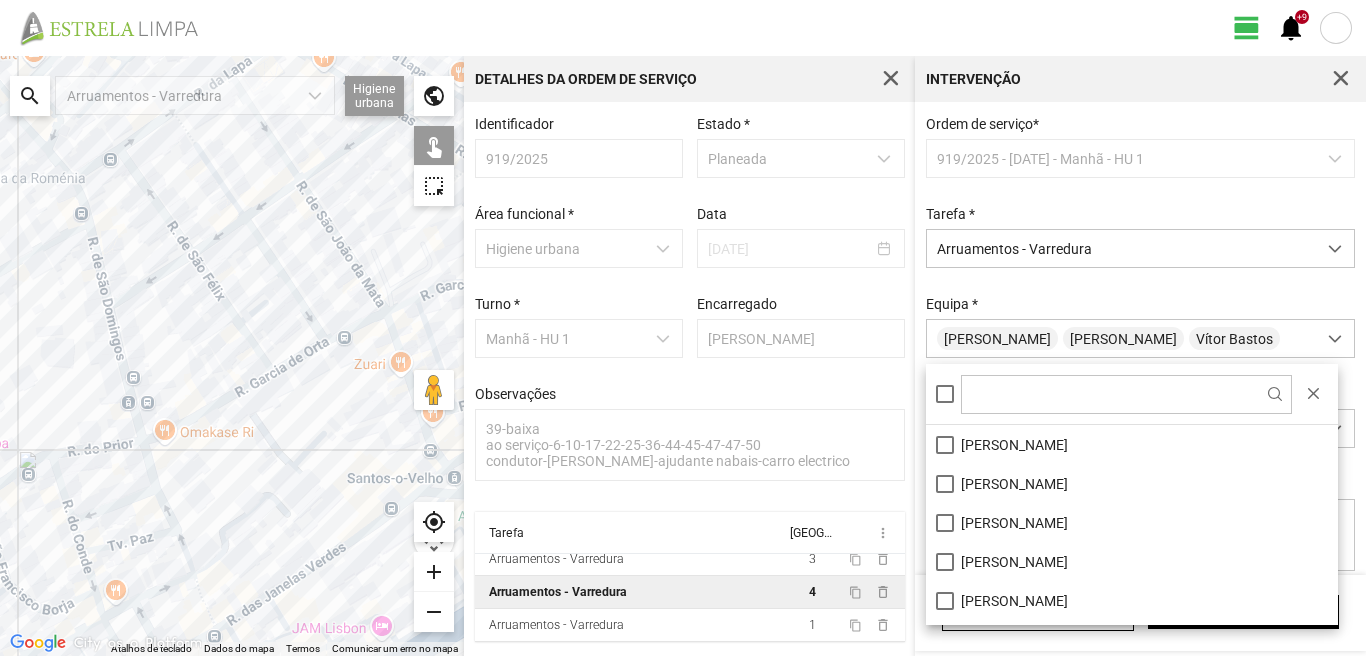 click on "Para navegar, prima as teclas de seta." 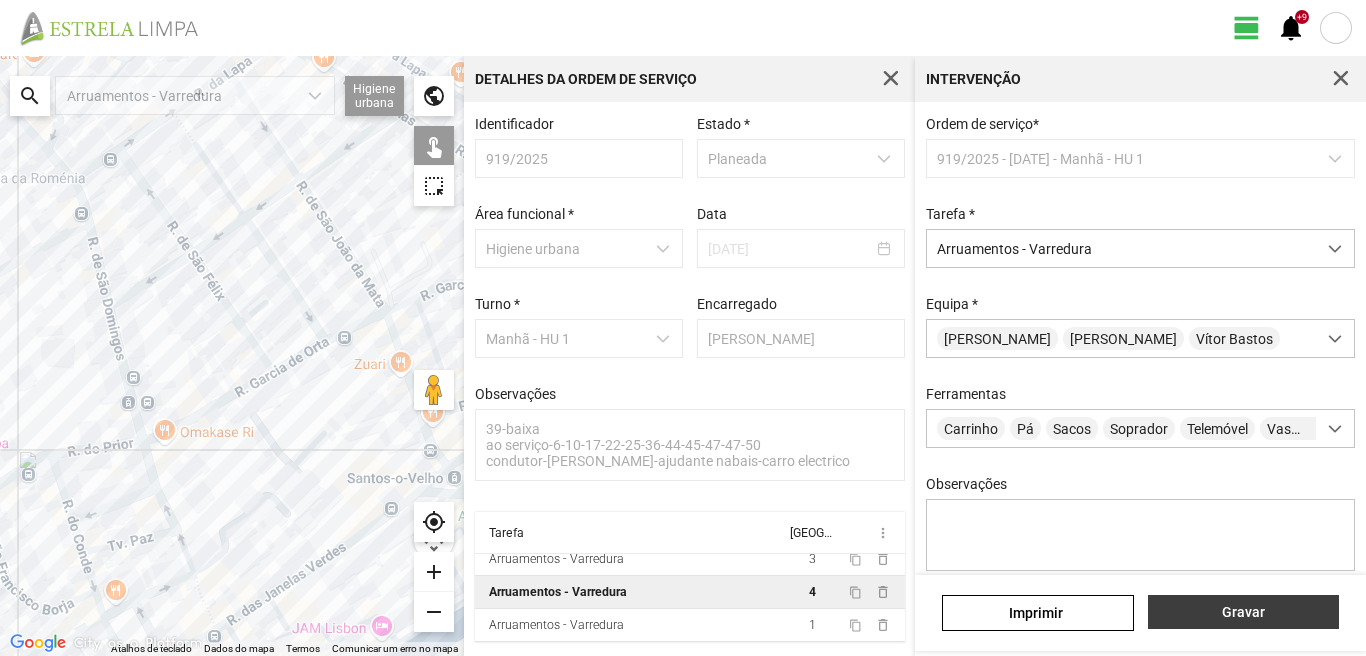 click on "Gravar" at bounding box center [1243, 612] 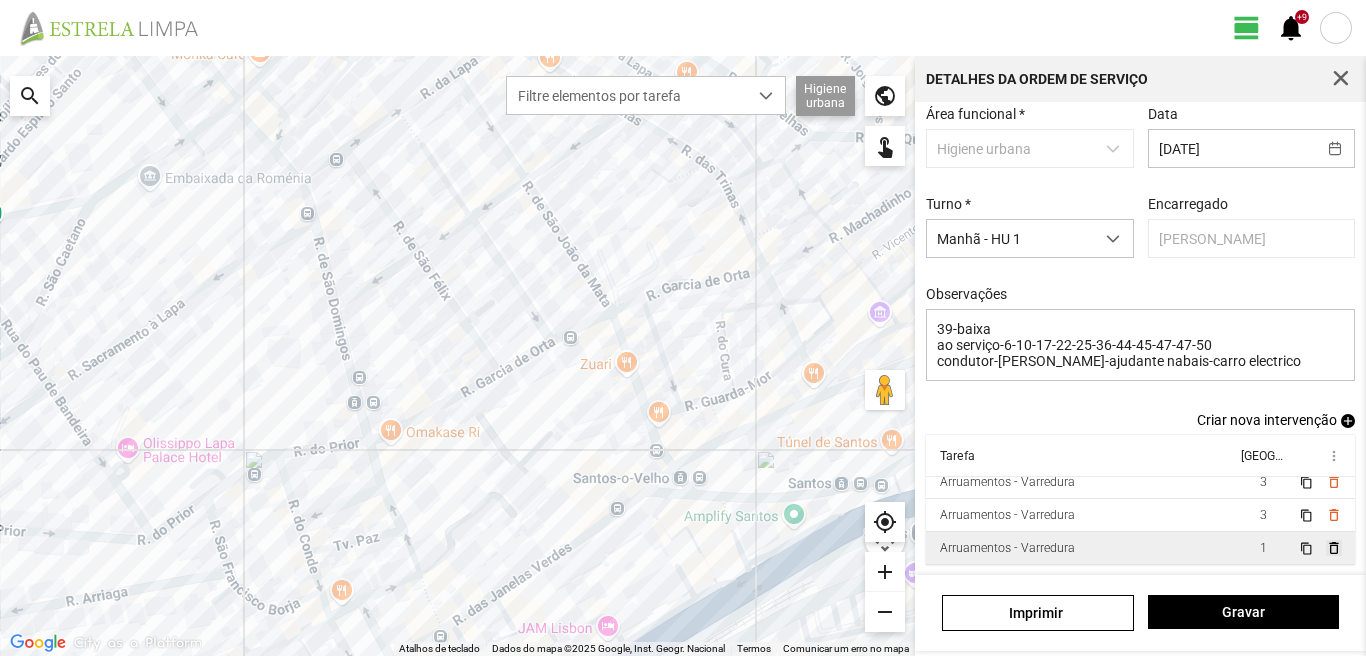 scroll, scrollTop: 109, scrollLeft: 0, axis: vertical 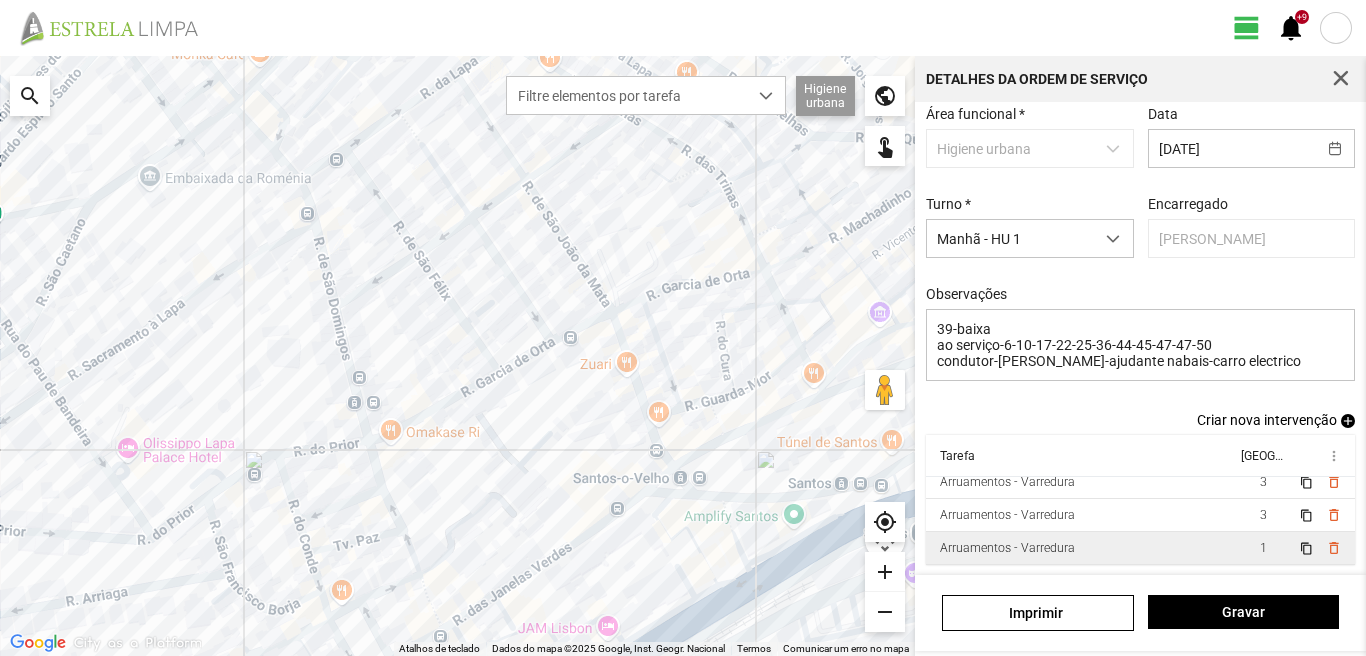 click on "1" at bounding box center [1263, 548] 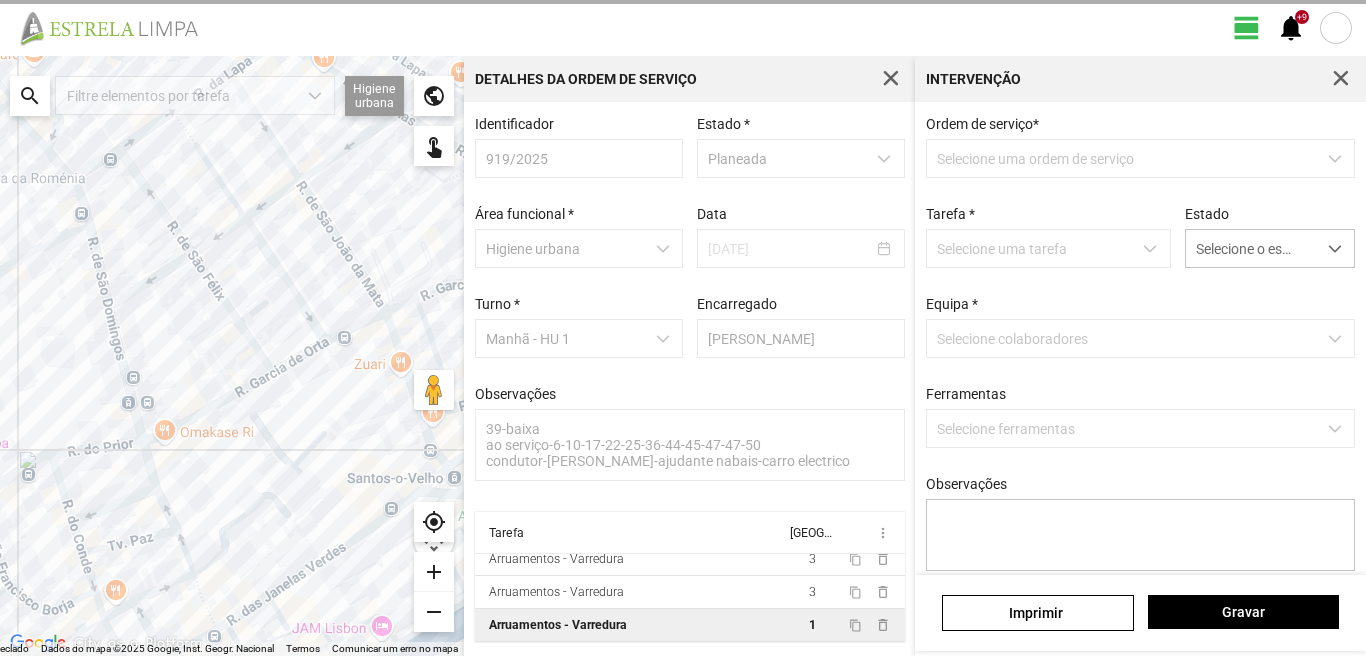 scroll, scrollTop: 4, scrollLeft: 0, axis: vertical 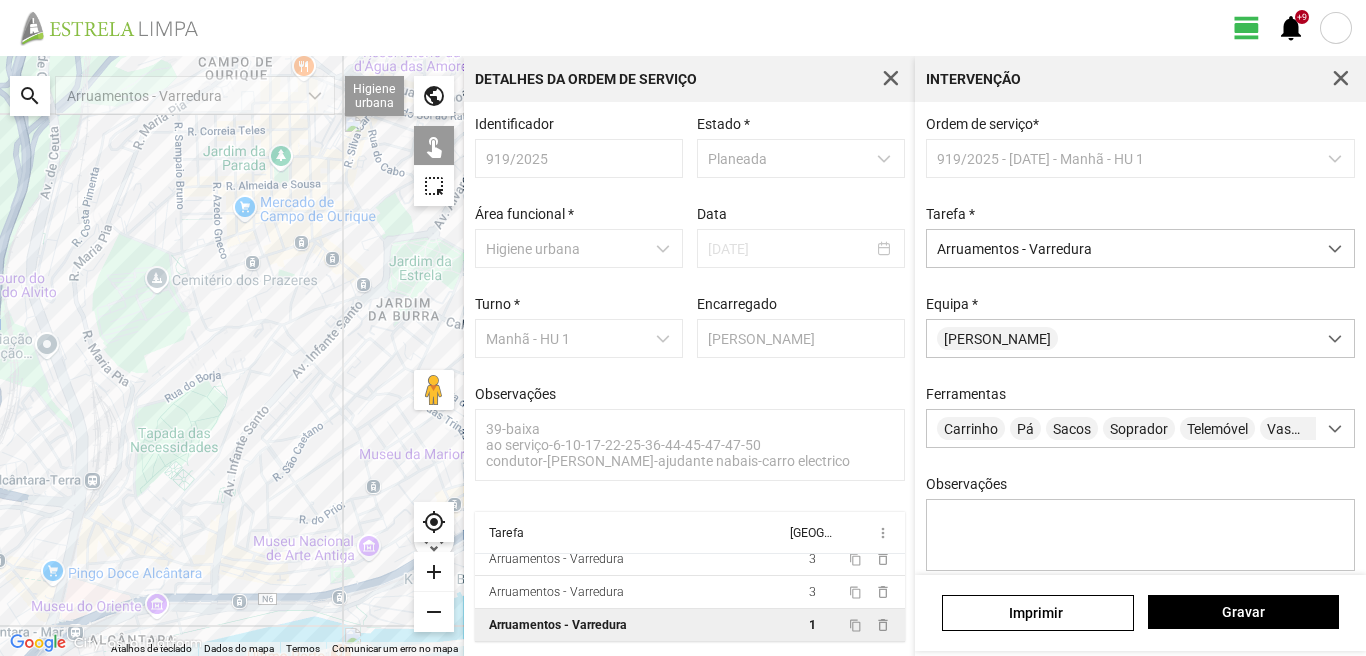 click on "Para navegar, prima as teclas de seta." 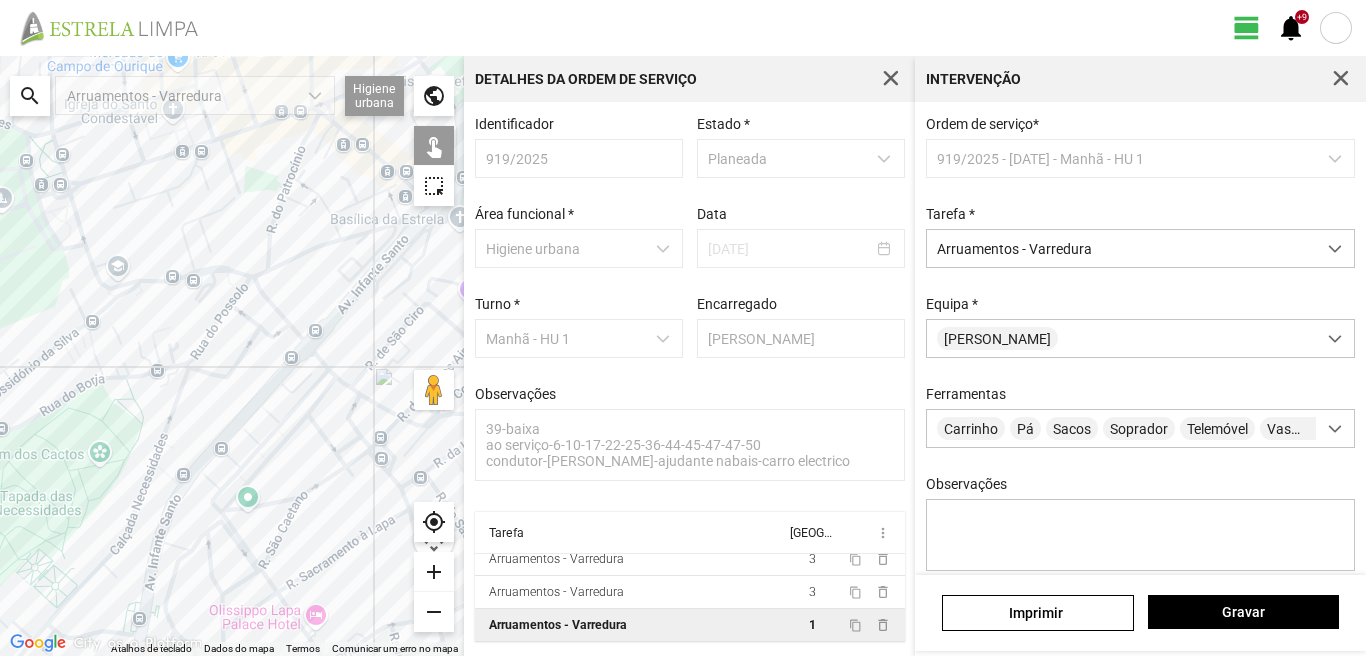 click on "Para navegar, prima as teclas de seta." 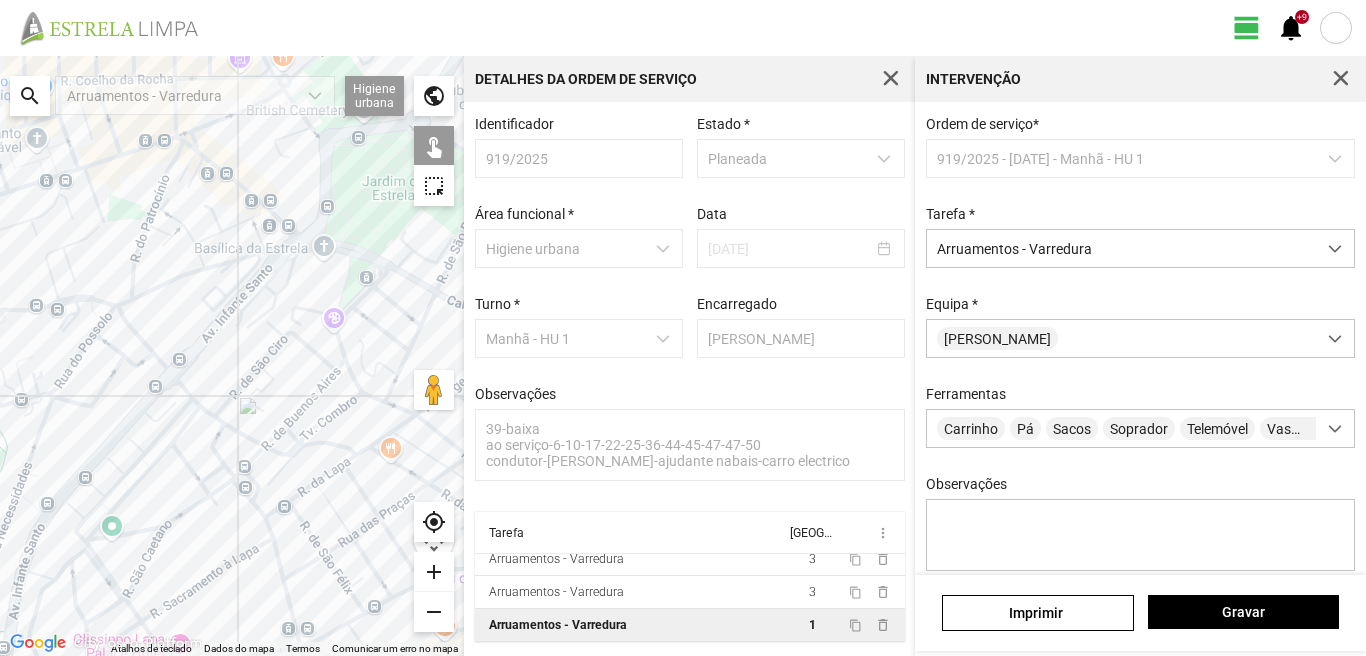 drag, startPoint x: 366, startPoint y: 309, endPoint x: 211, endPoint y: 346, distance: 159.35495 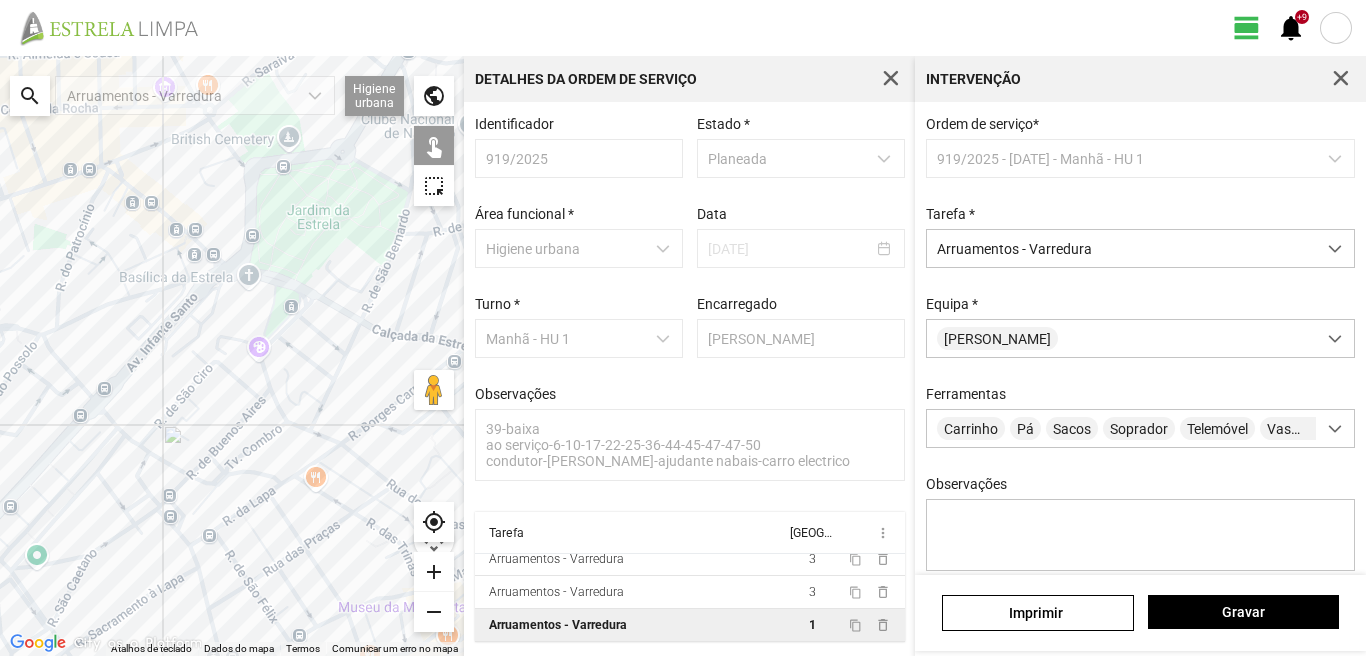 drag, startPoint x: 422, startPoint y: 307, endPoint x: 348, endPoint y: 334, distance: 78.77182 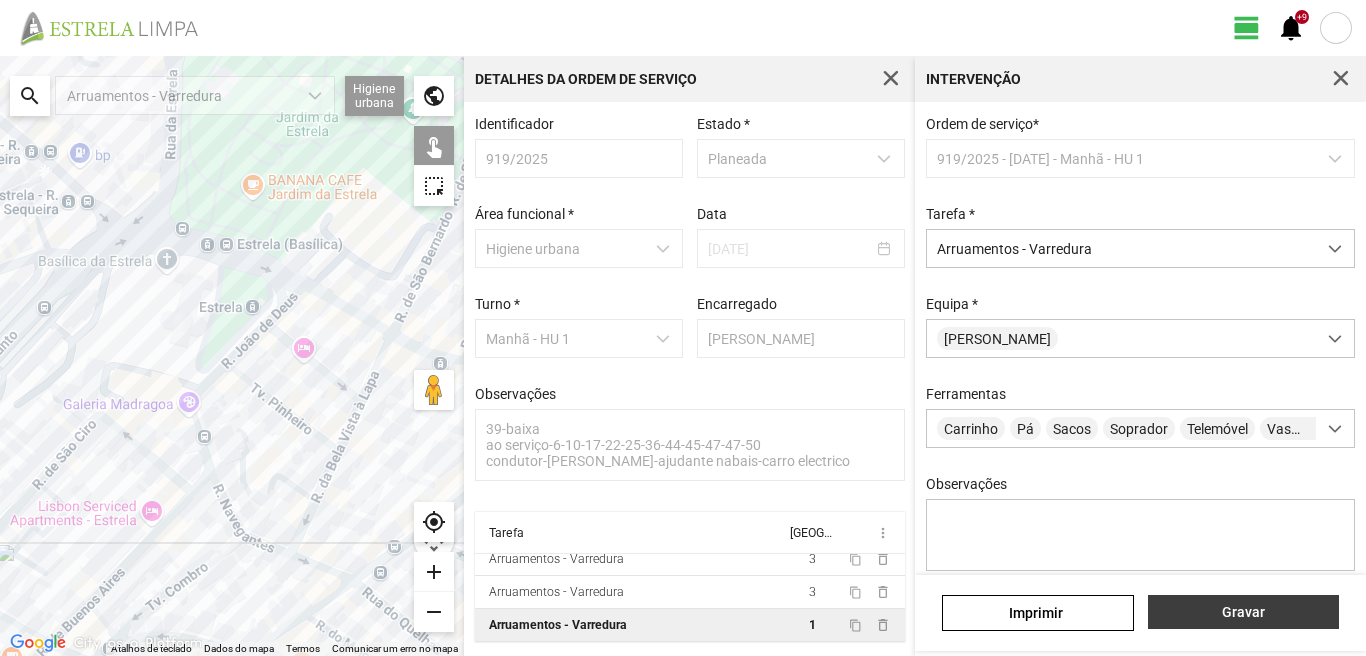 click on "Gravar" at bounding box center [1243, 612] 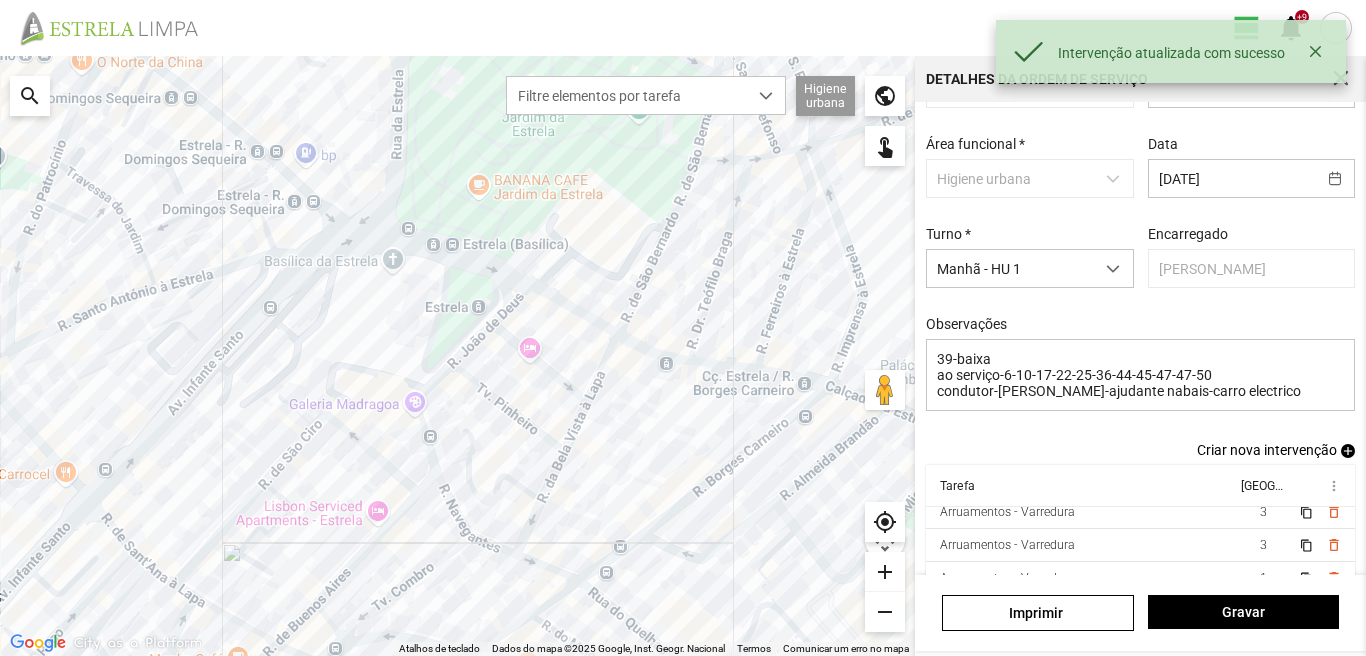 scroll, scrollTop: 109, scrollLeft: 0, axis: vertical 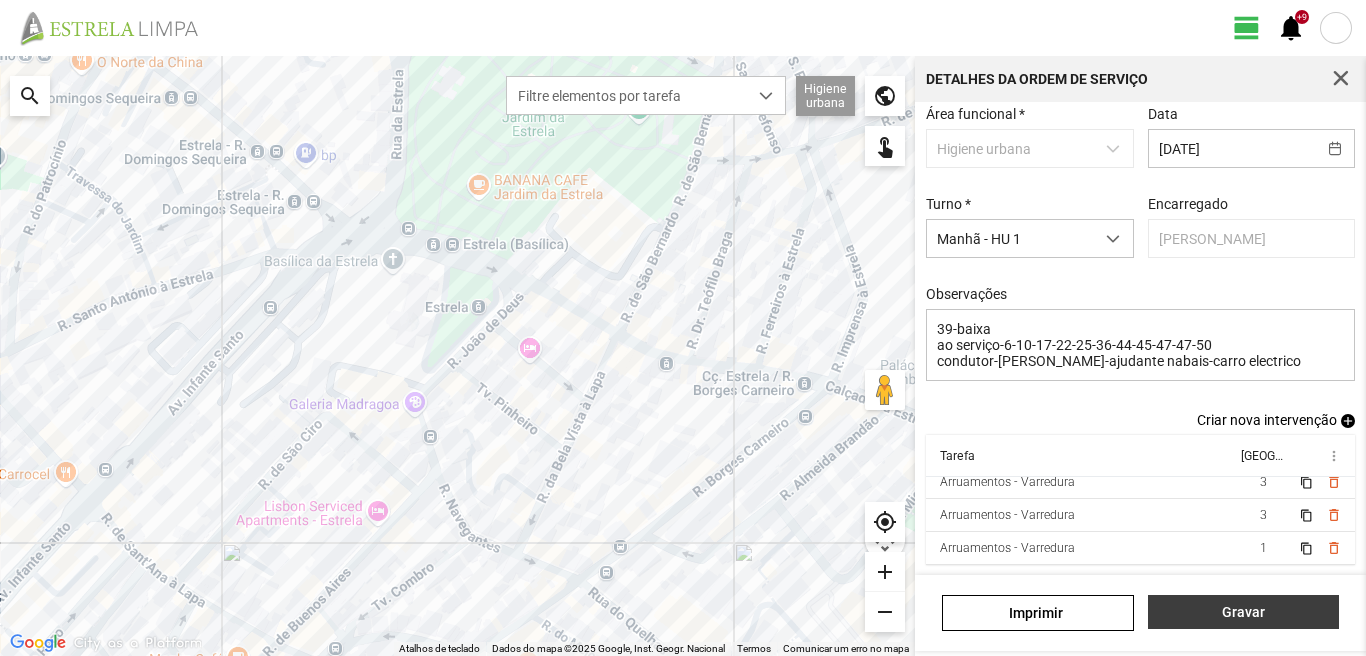 click on "Gravar" at bounding box center [1243, 612] 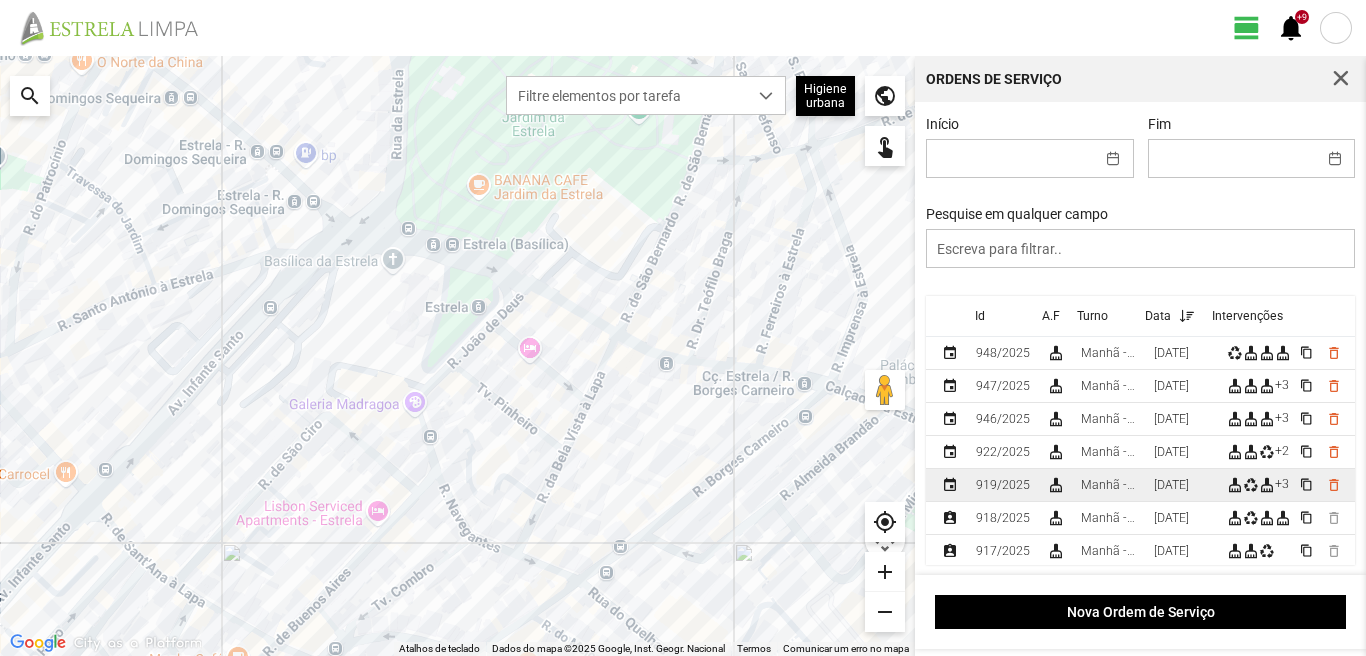 click on "[DATE]" at bounding box center (1171, 485) 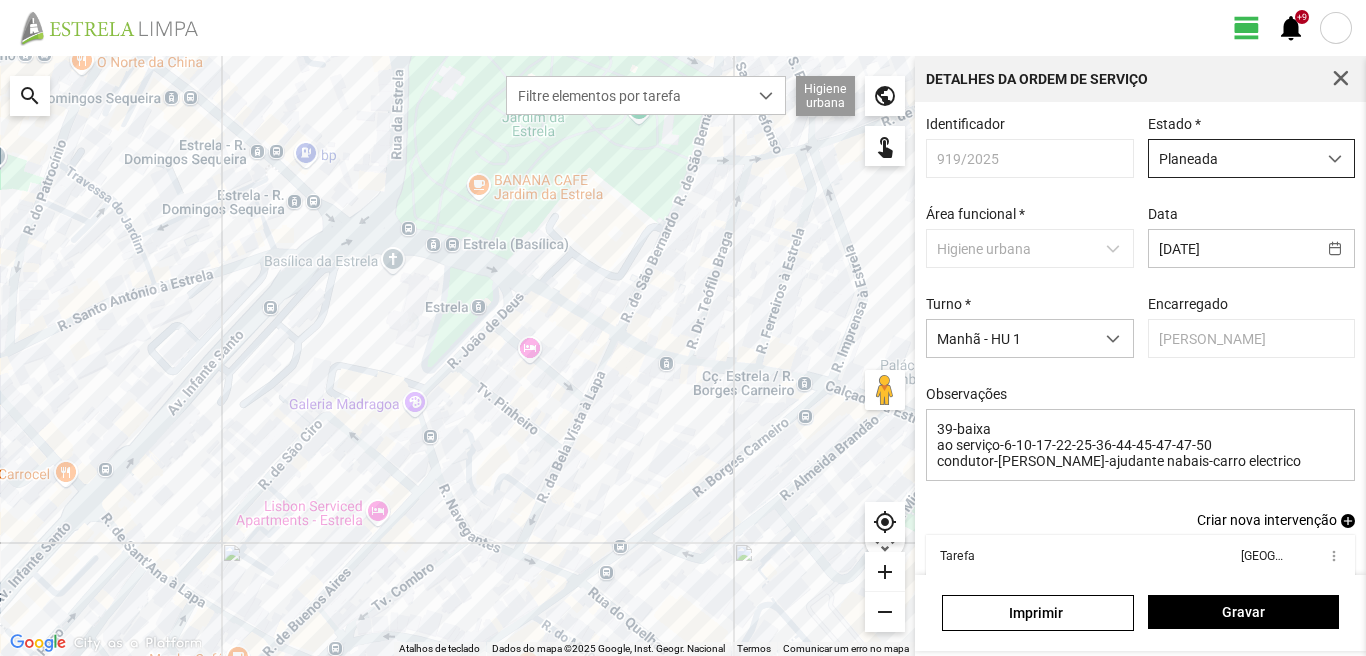 click on "Planeada" at bounding box center (1232, 158) 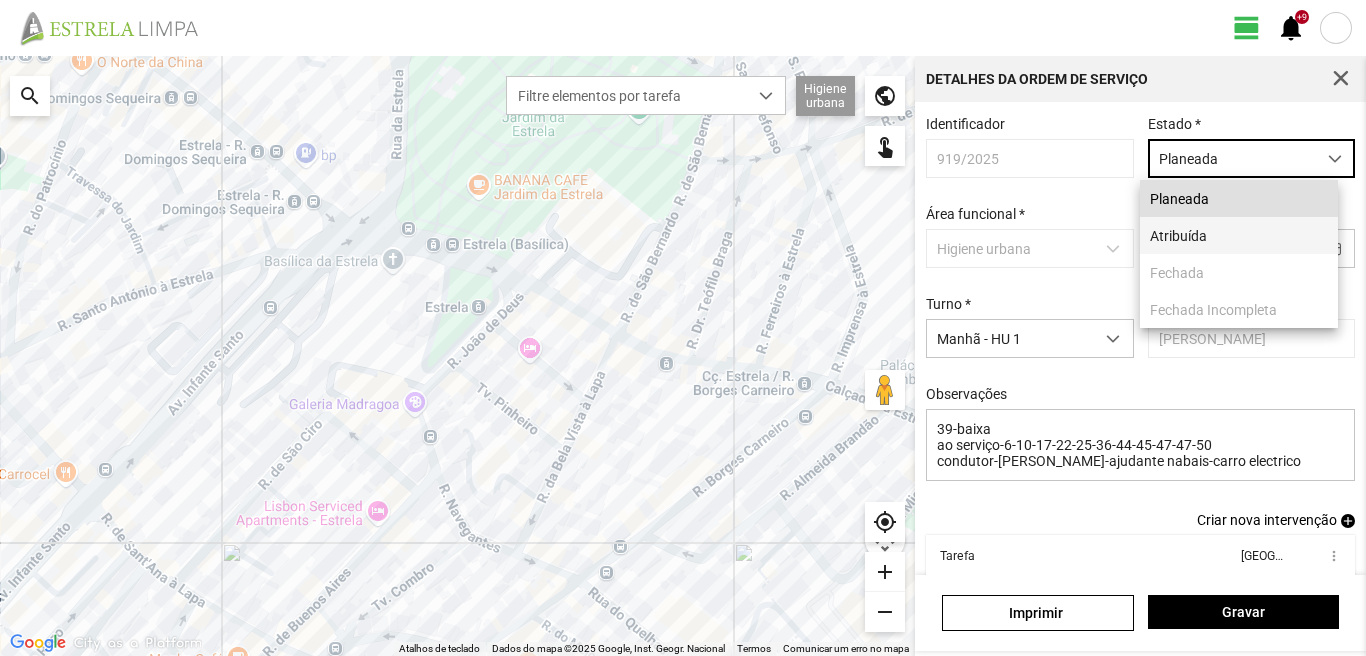 click on "Atribuída" at bounding box center [1239, 235] 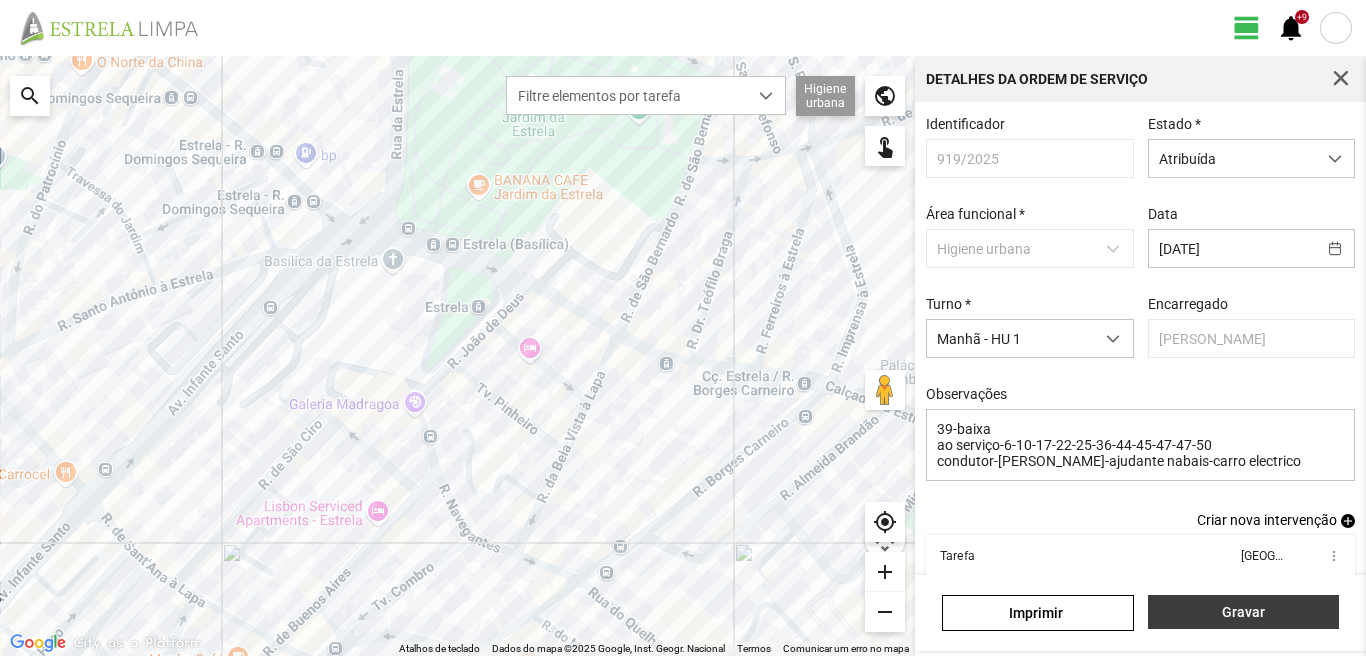 click on "Gravar" at bounding box center [1243, 612] 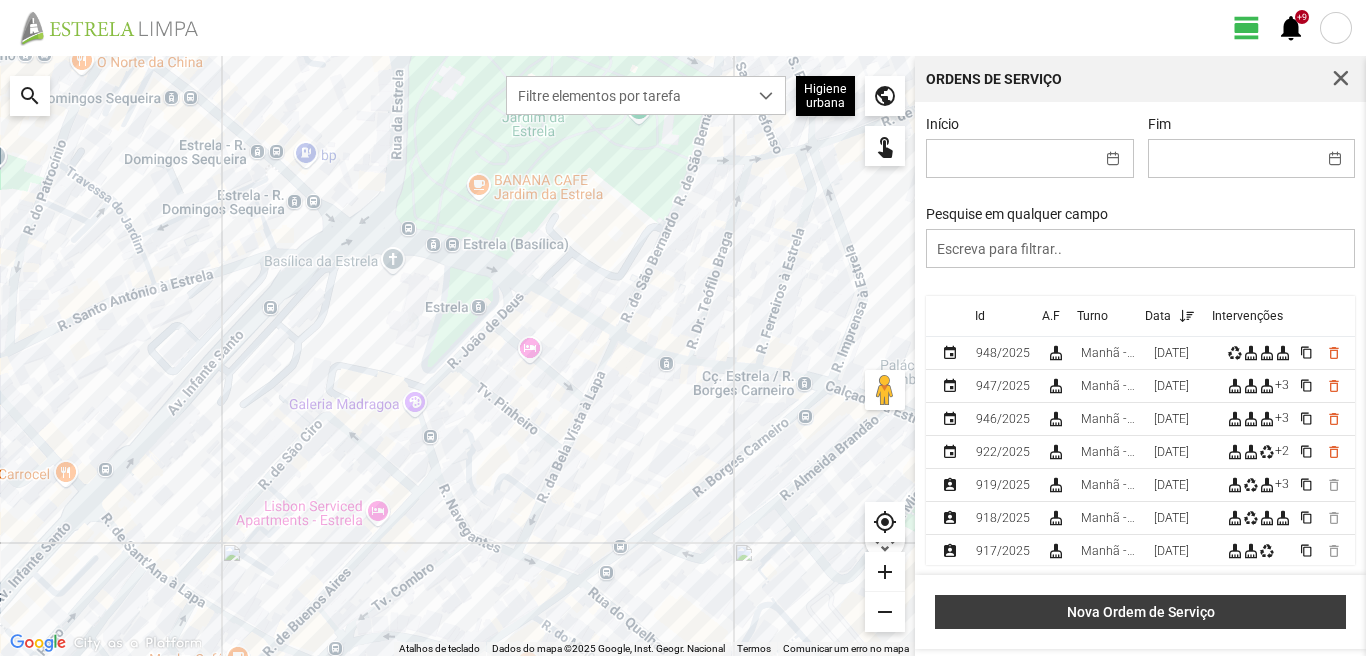 click on "Nova Ordem de Serviço" at bounding box center (1141, 612) 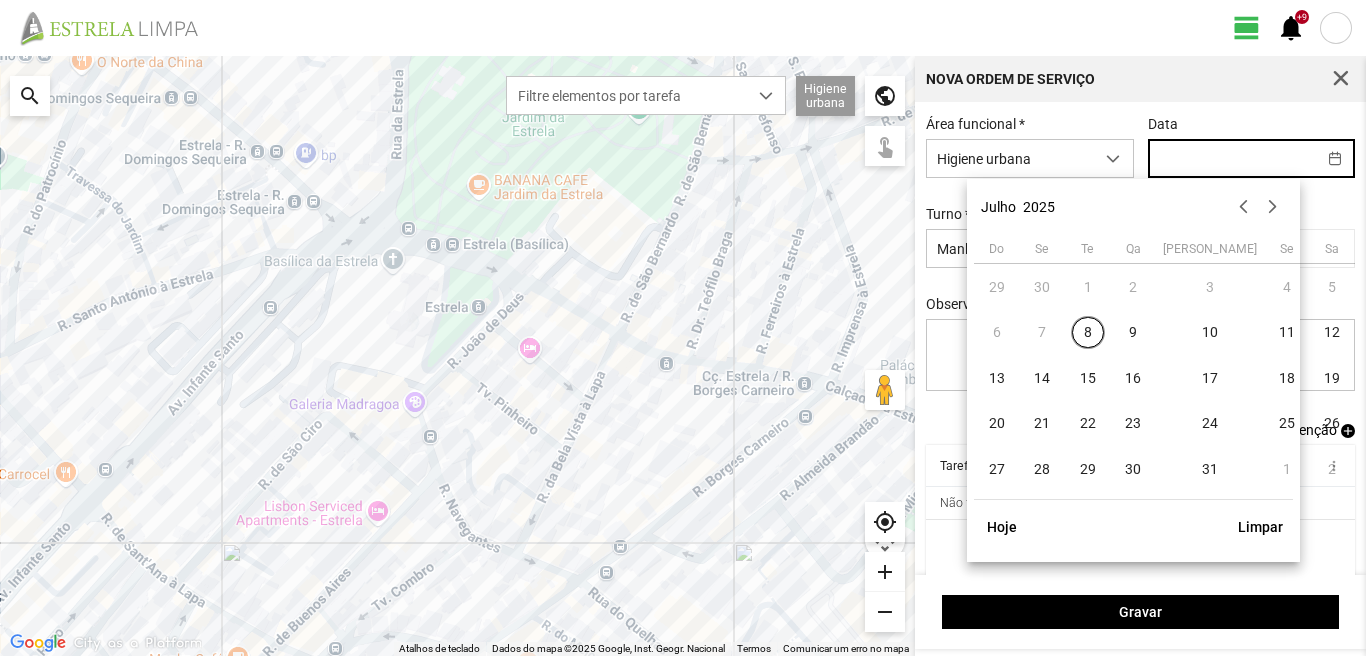 click at bounding box center [1232, 158] 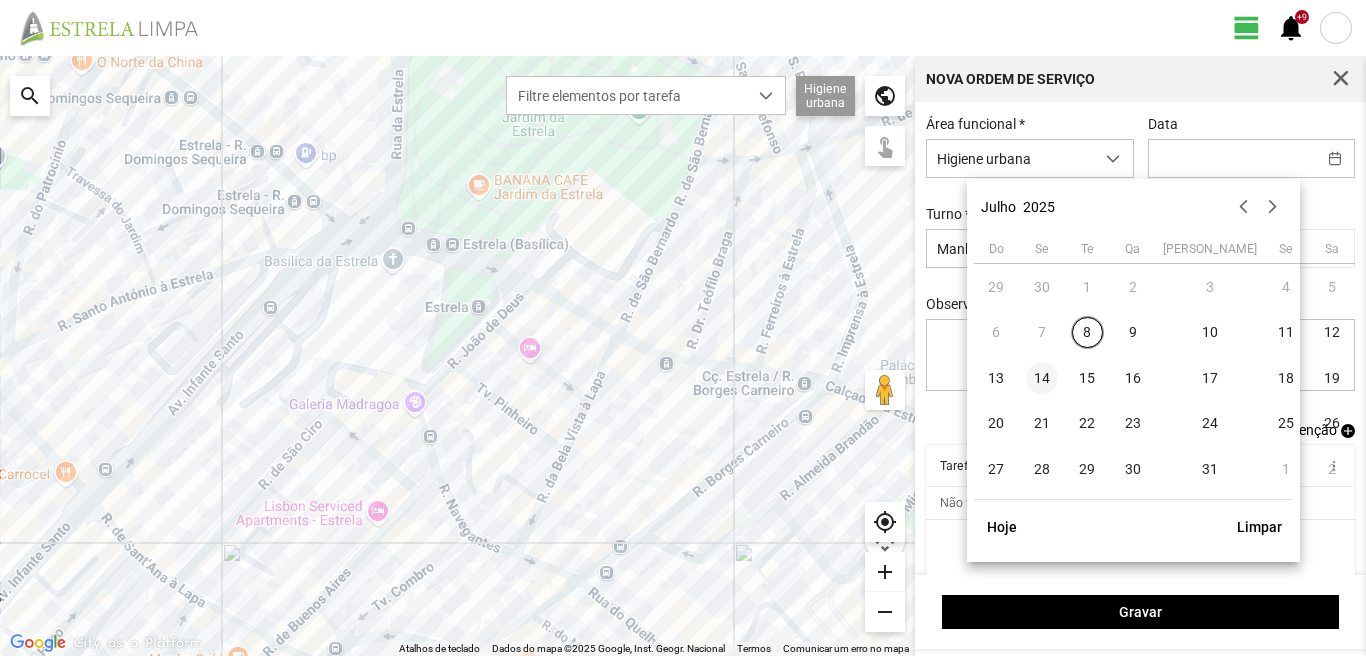 click on "14" at bounding box center (1042, 378) 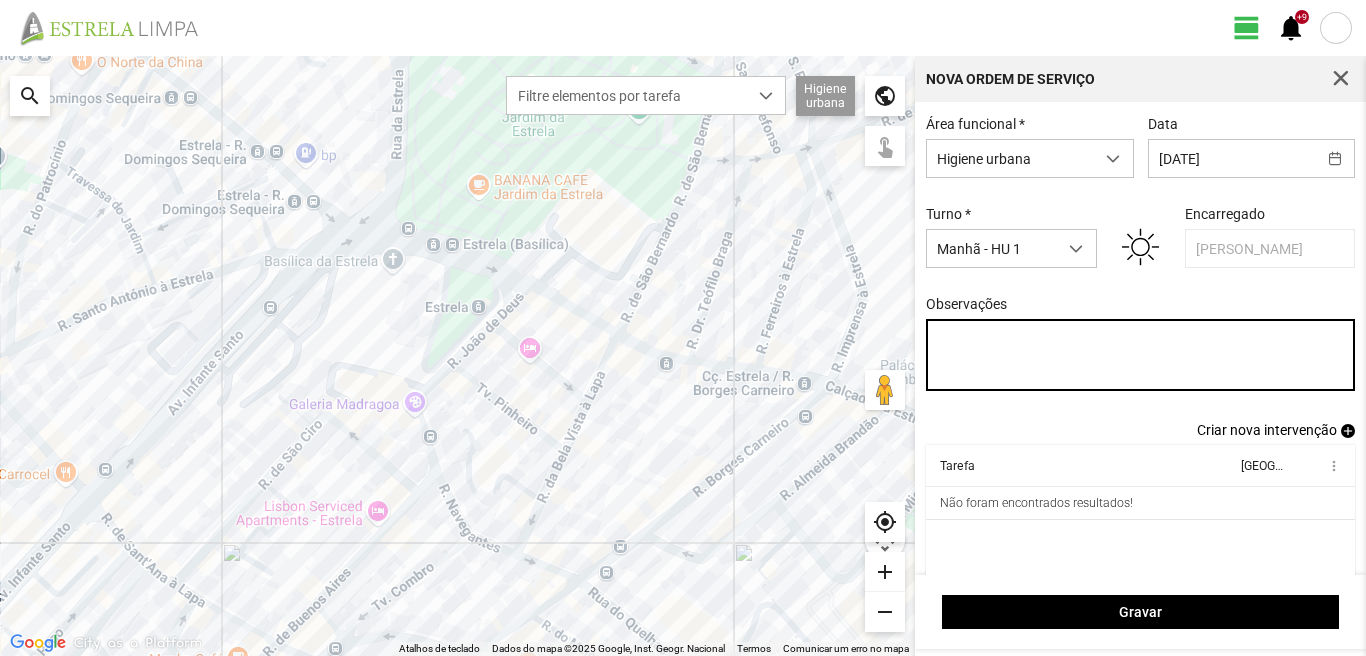 click on "Observações" at bounding box center (1141, 355) 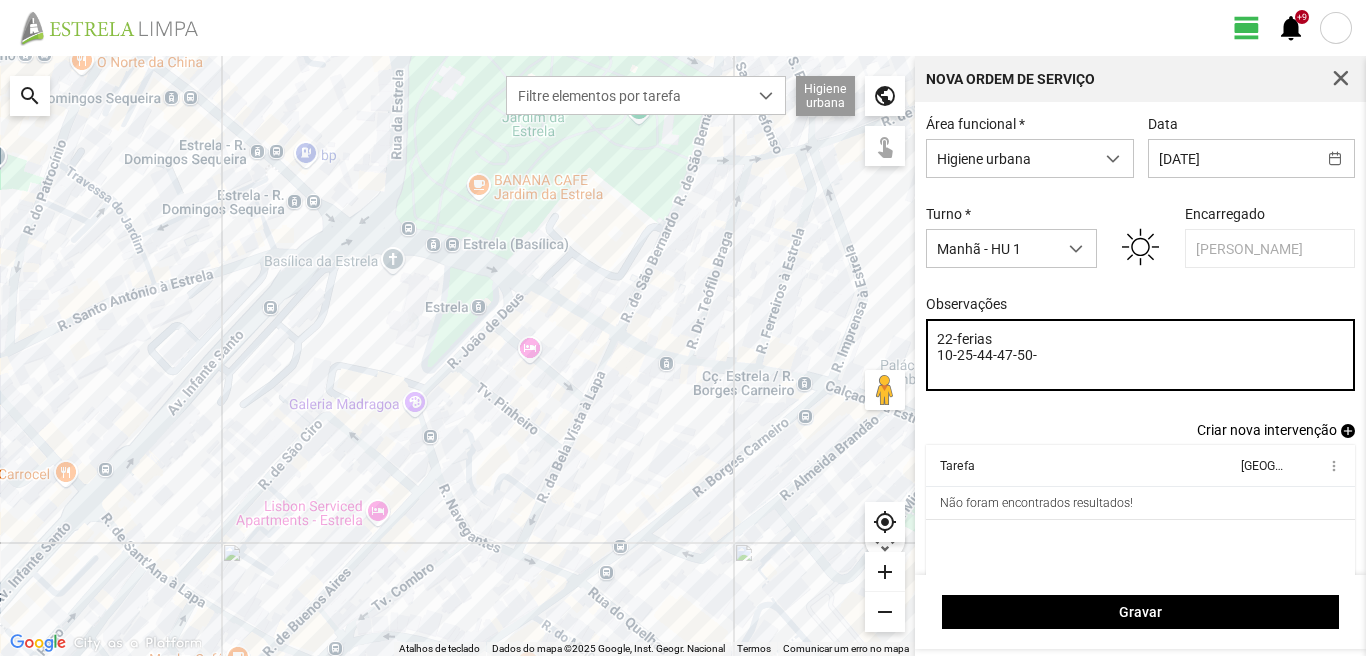 click on "22-ferias
10-25-44-47-50-" at bounding box center [1141, 355] 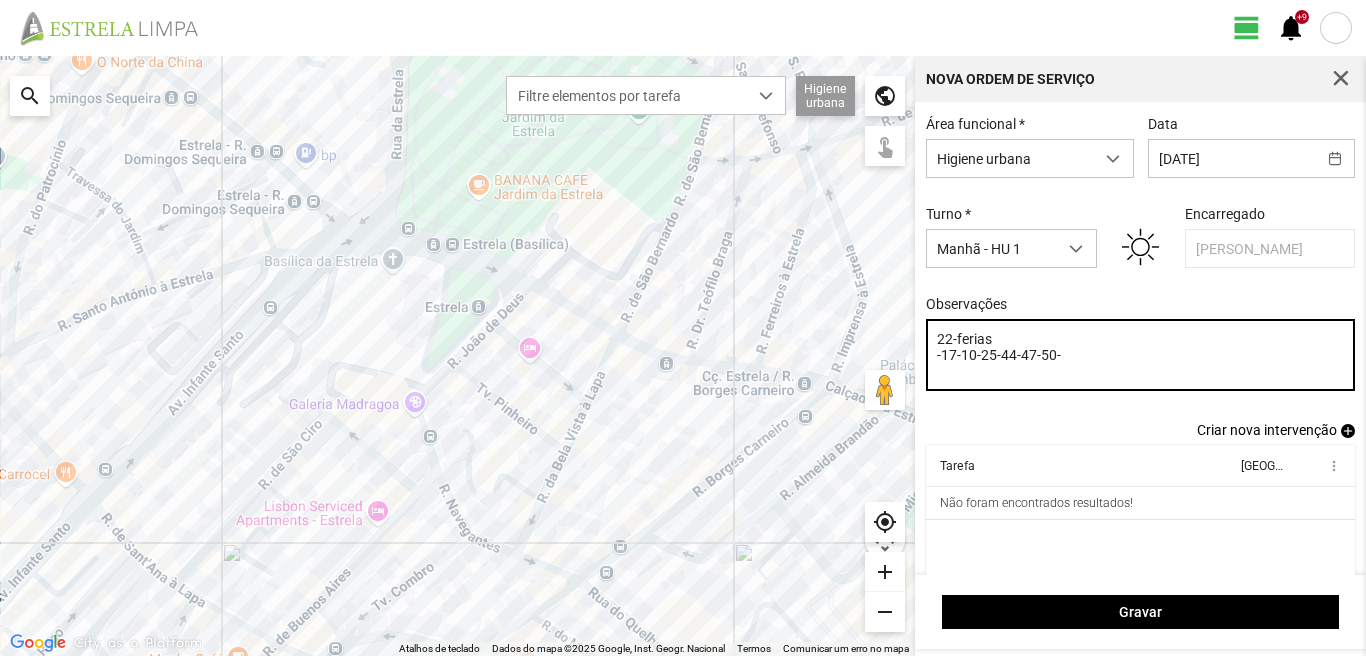 click on "22-ferias
-17-10-25-44-47-50-" at bounding box center [1141, 355] 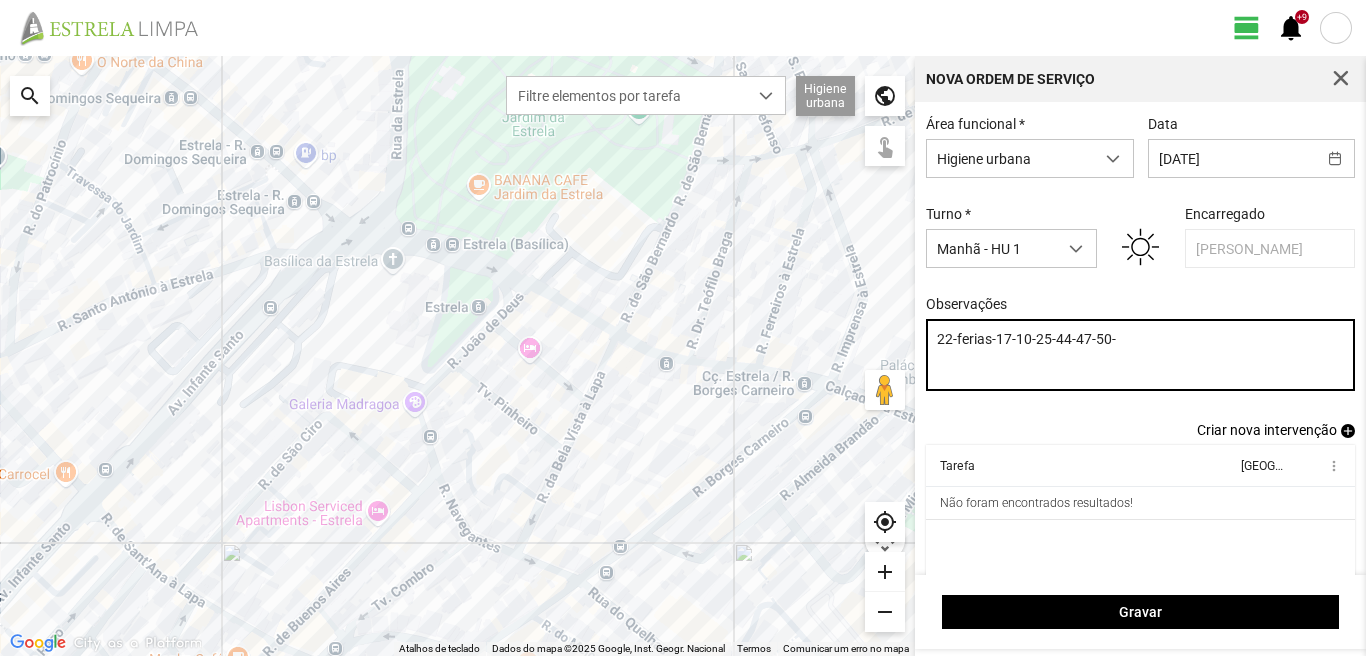 click on "22-ferias-17-10-25-44-47-50-" at bounding box center (1141, 355) 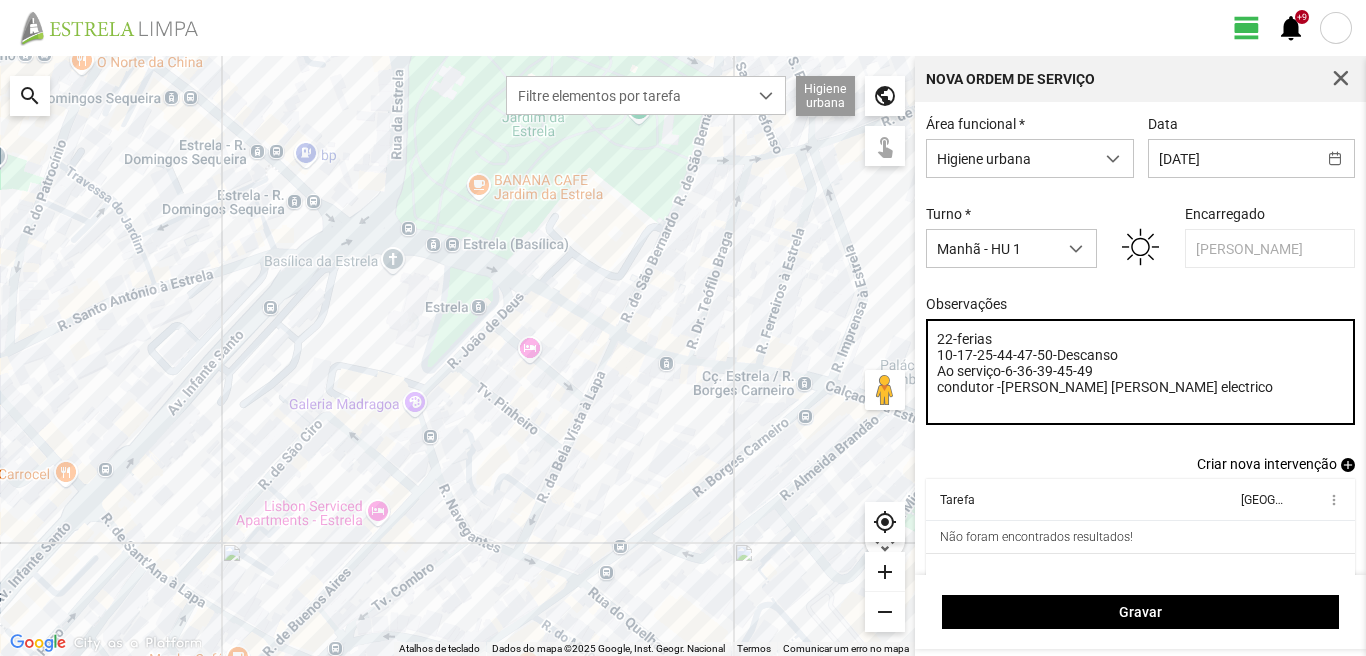 type on "22-ferias
10-17-25-44-47-50-Descanso
Ao serviço-6-36-39-45-49
condutor -[PERSON_NAME] [PERSON_NAME] electrico" 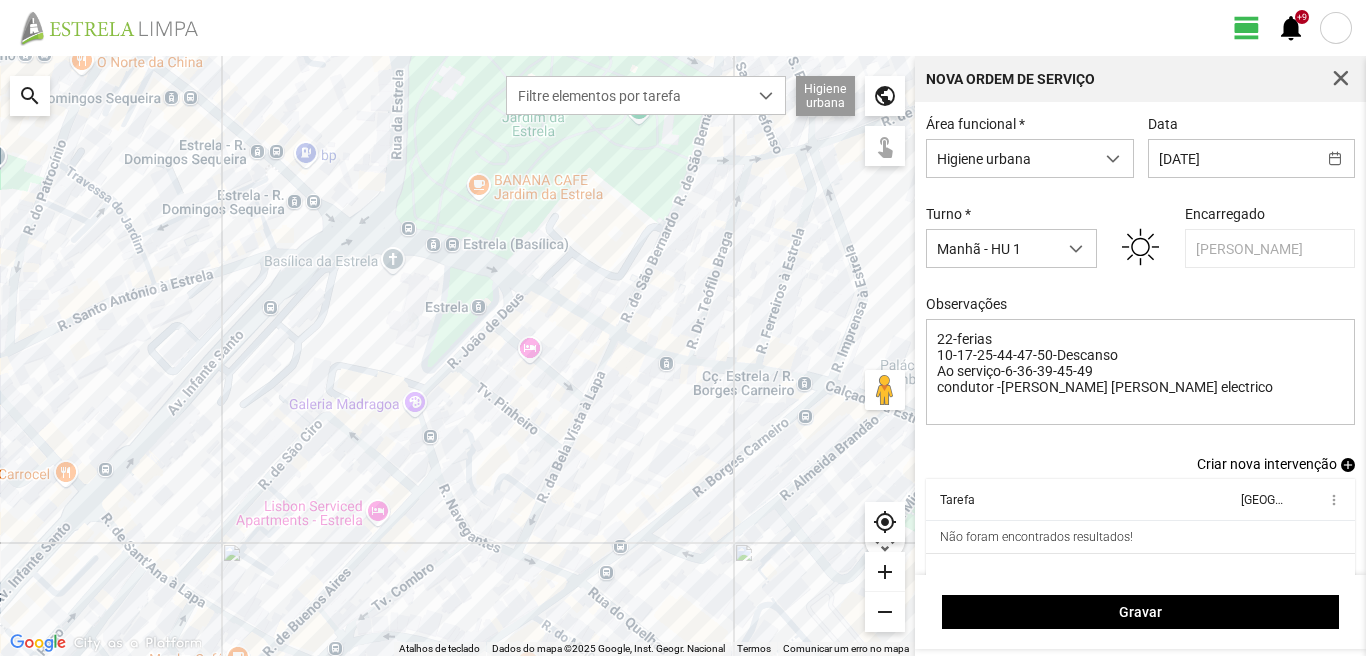 click on "add" at bounding box center [1348, 465] 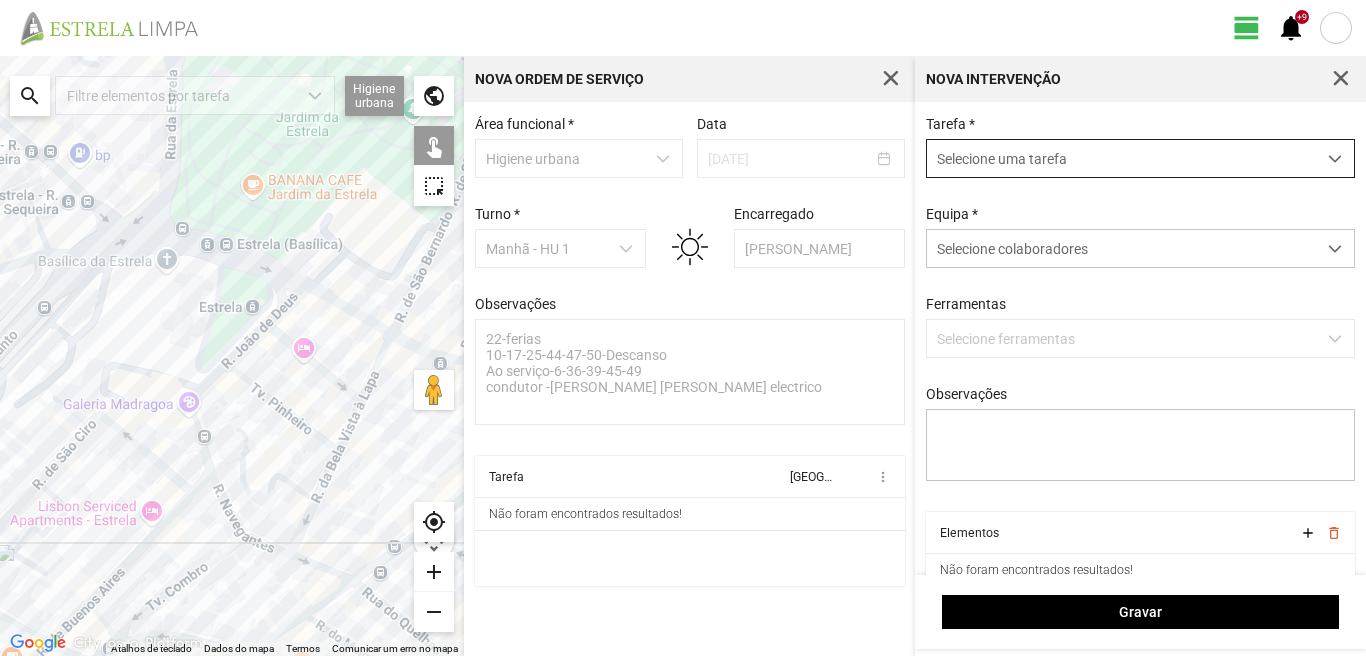 click on "Selecione uma tarefa" at bounding box center (1121, 158) 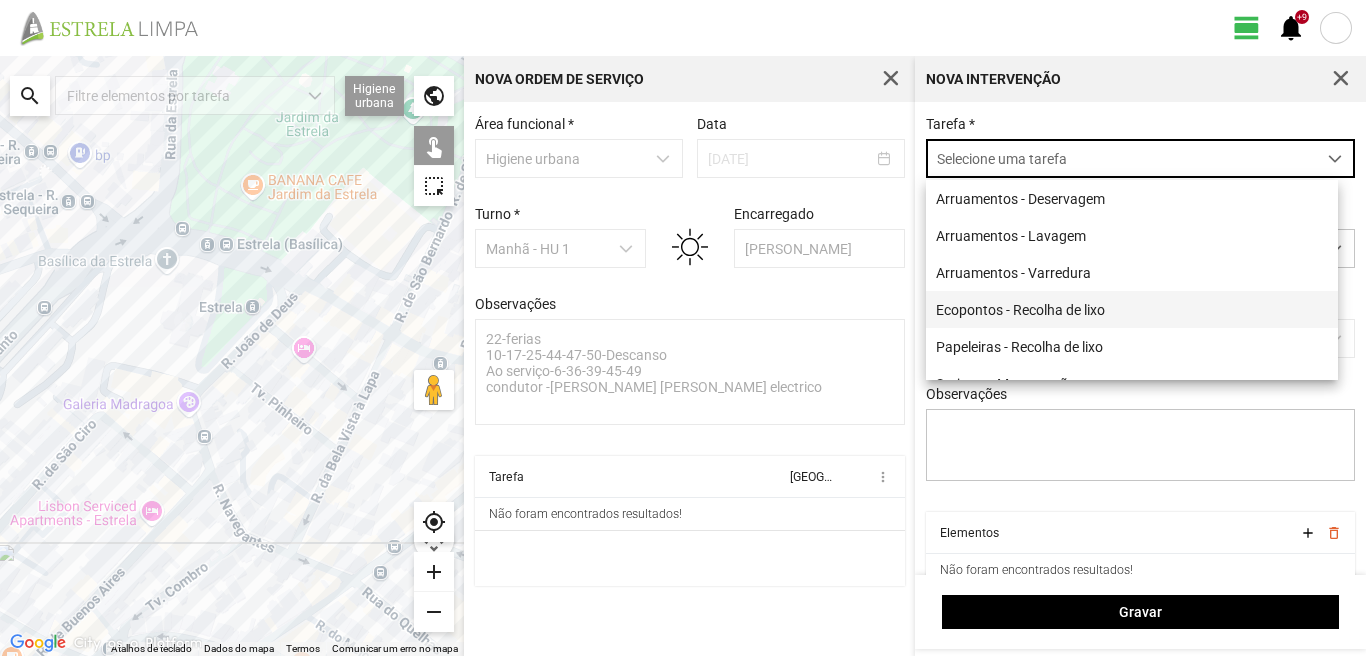 click on "Ecopontos - Recolha de lixo" at bounding box center [1132, 309] 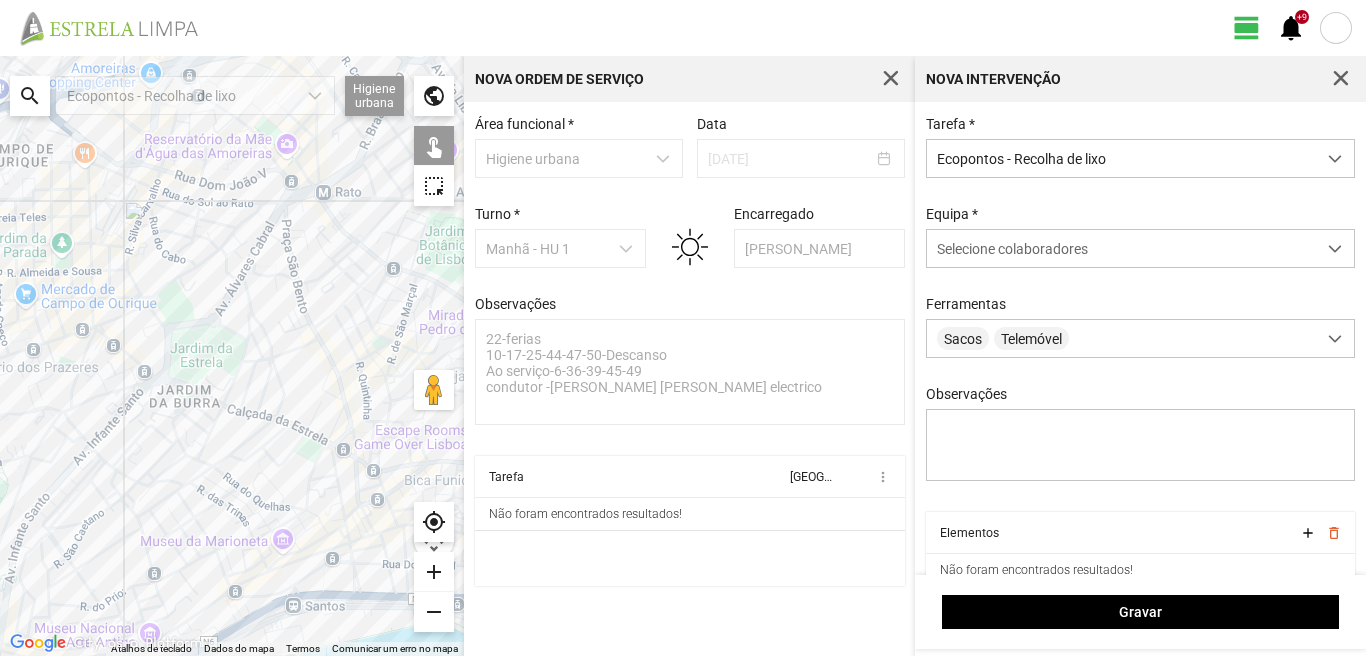 click on "Para navegar, prima as teclas de seta." 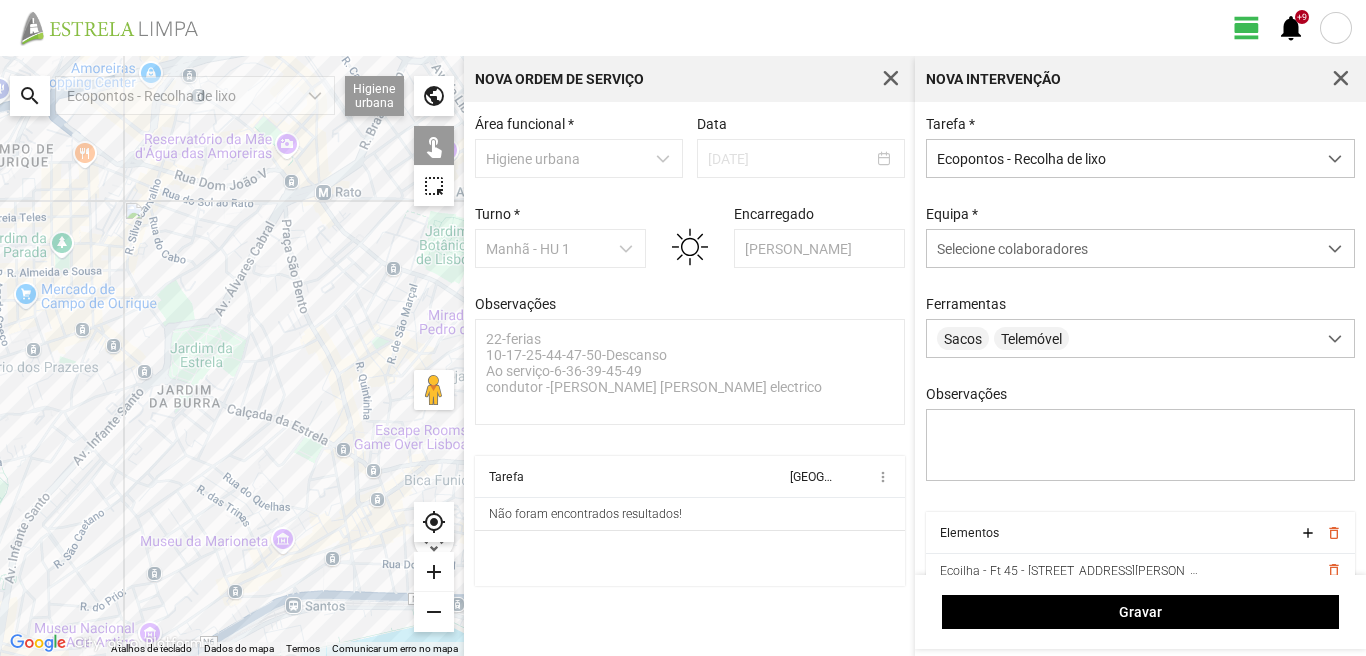 drag, startPoint x: 230, startPoint y: 396, endPoint x: 244, endPoint y: 347, distance: 50.96077 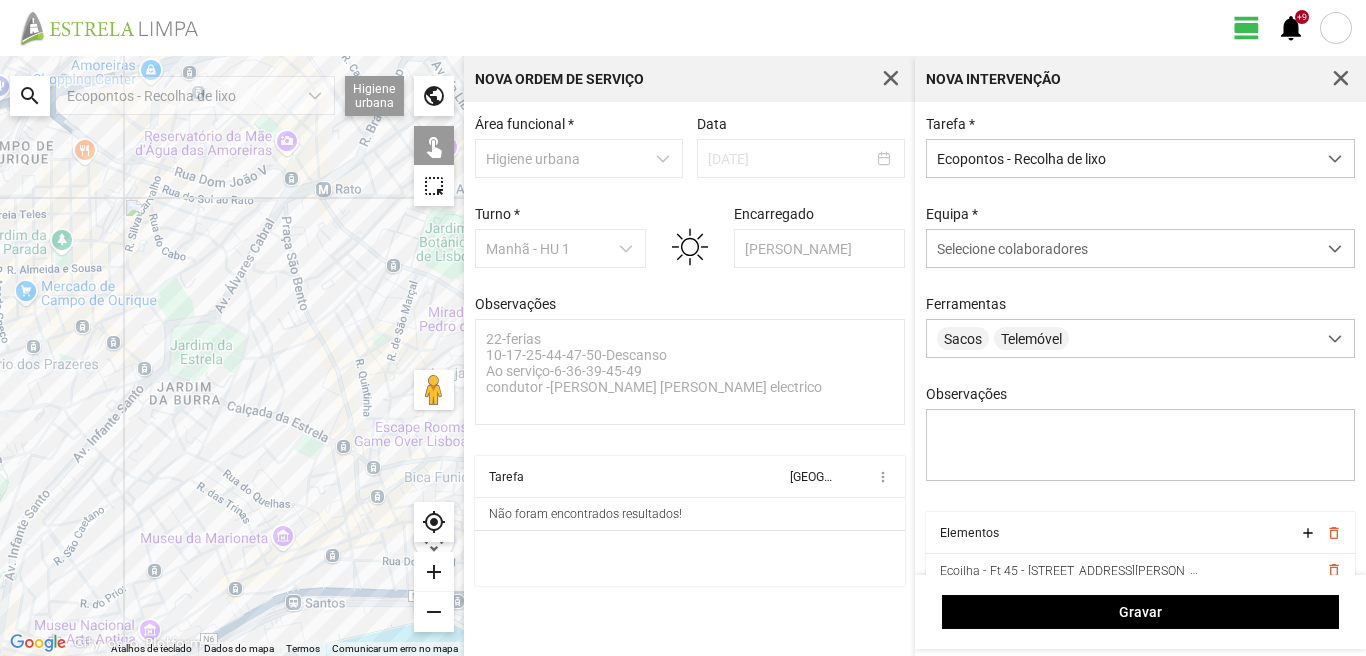 click on "Para navegar, prima as teclas de seta." 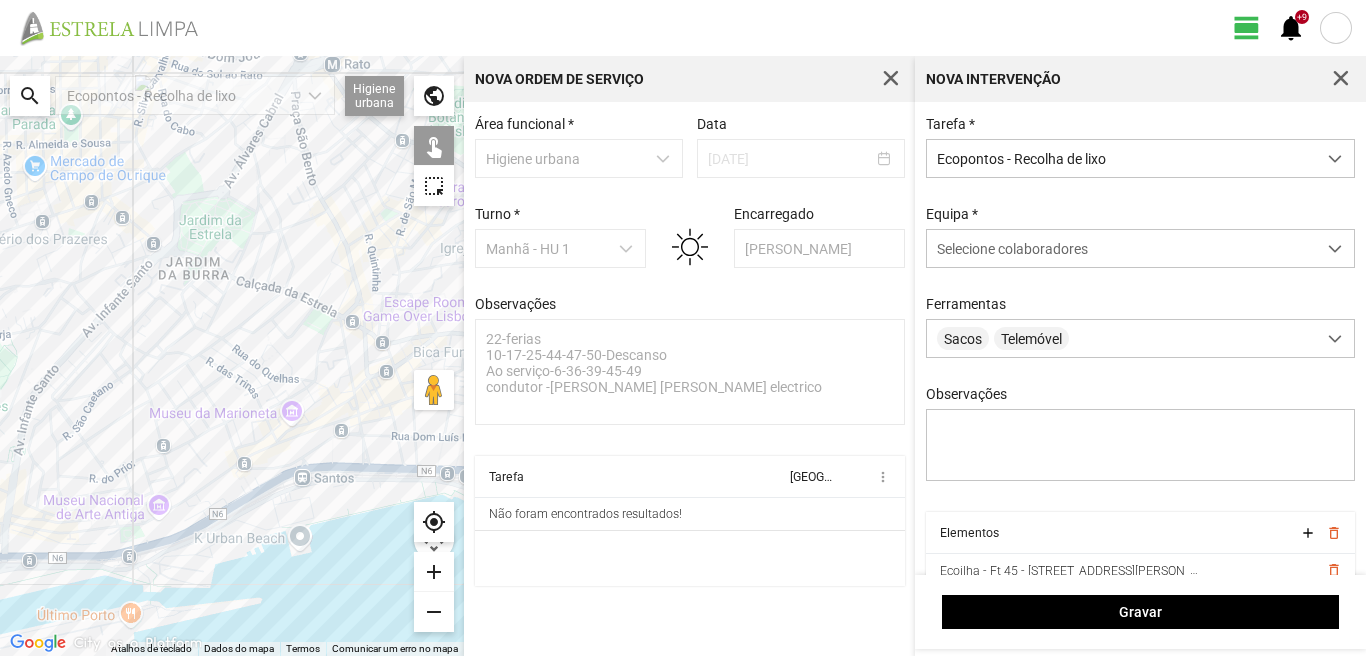 drag, startPoint x: 273, startPoint y: 548, endPoint x: 283, endPoint y: 397, distance: 151.33076 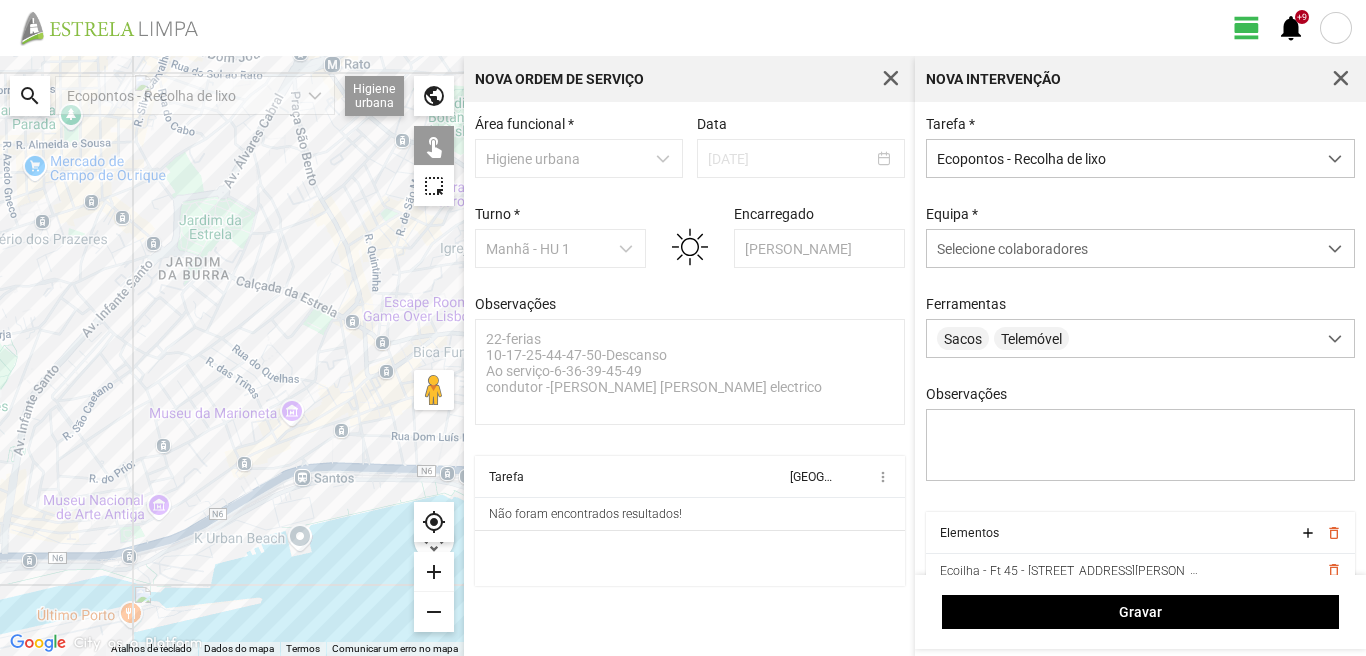 click on "Para navegar, prima as teclas de seta." 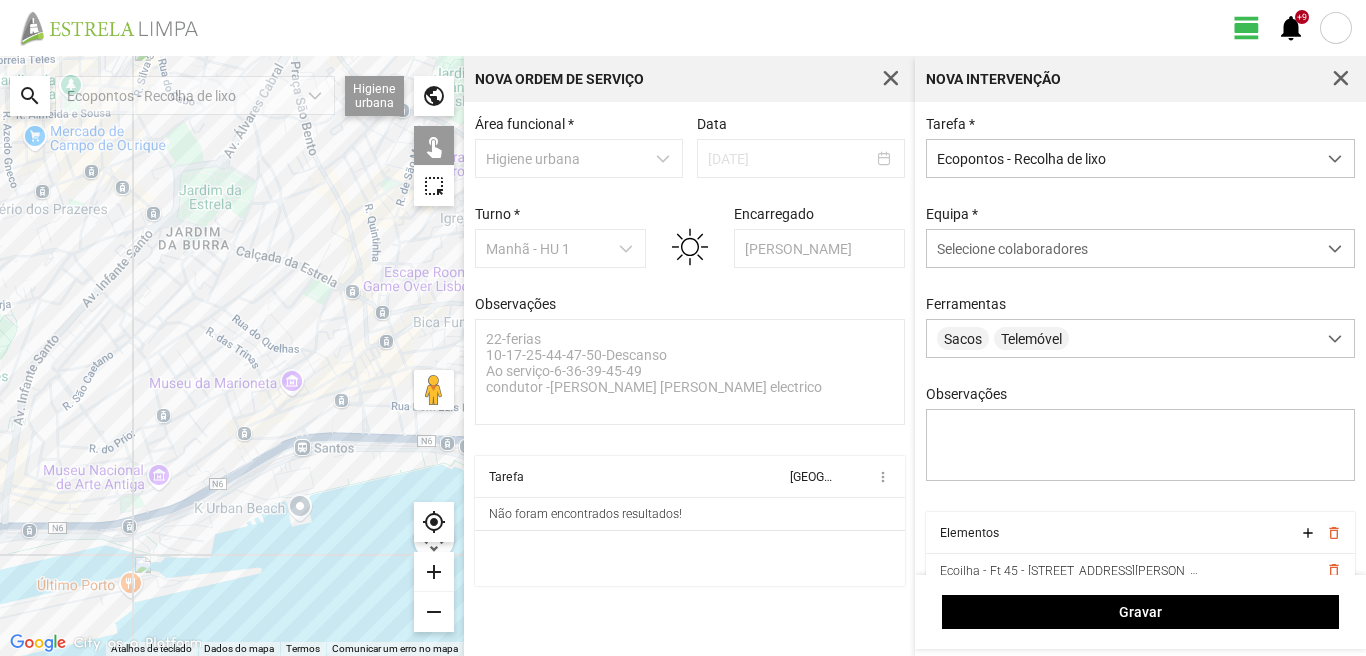 click on "Para navegar, prima as teclas de seta." 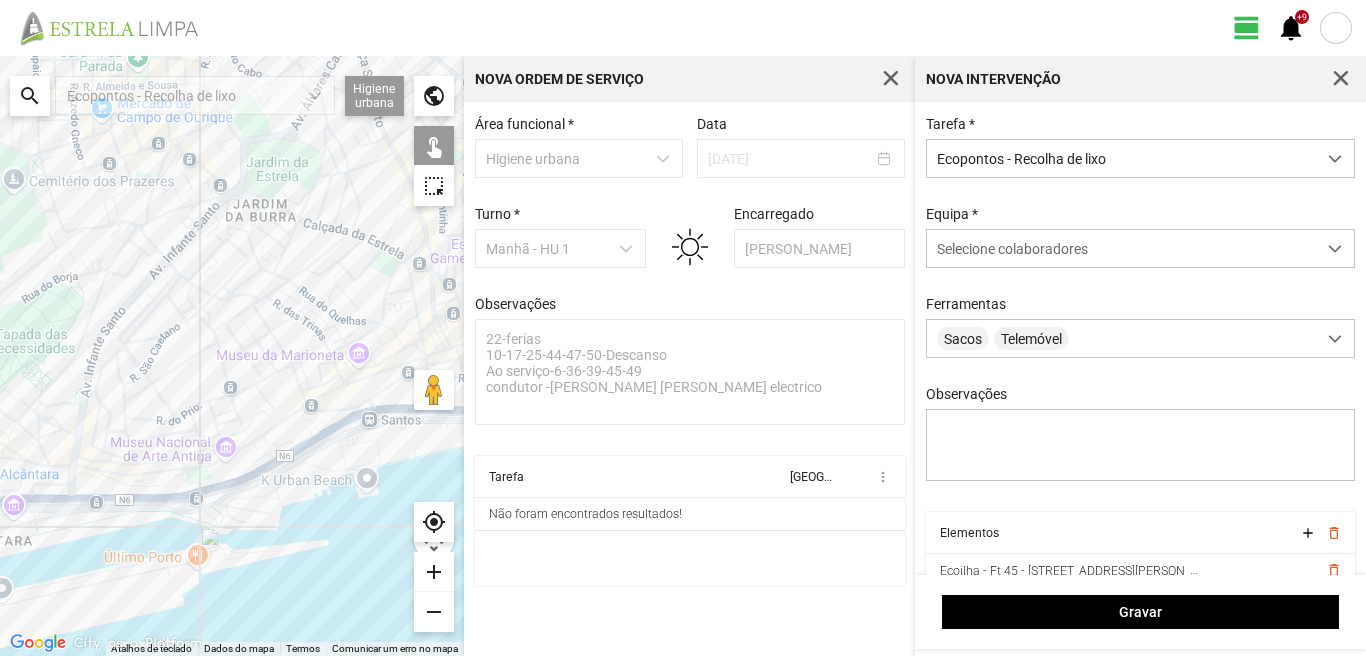 drag, startPoint x: 149, startPoint y: 371, endPoint x: 223, endPoint y: 346, distance: 78.1089 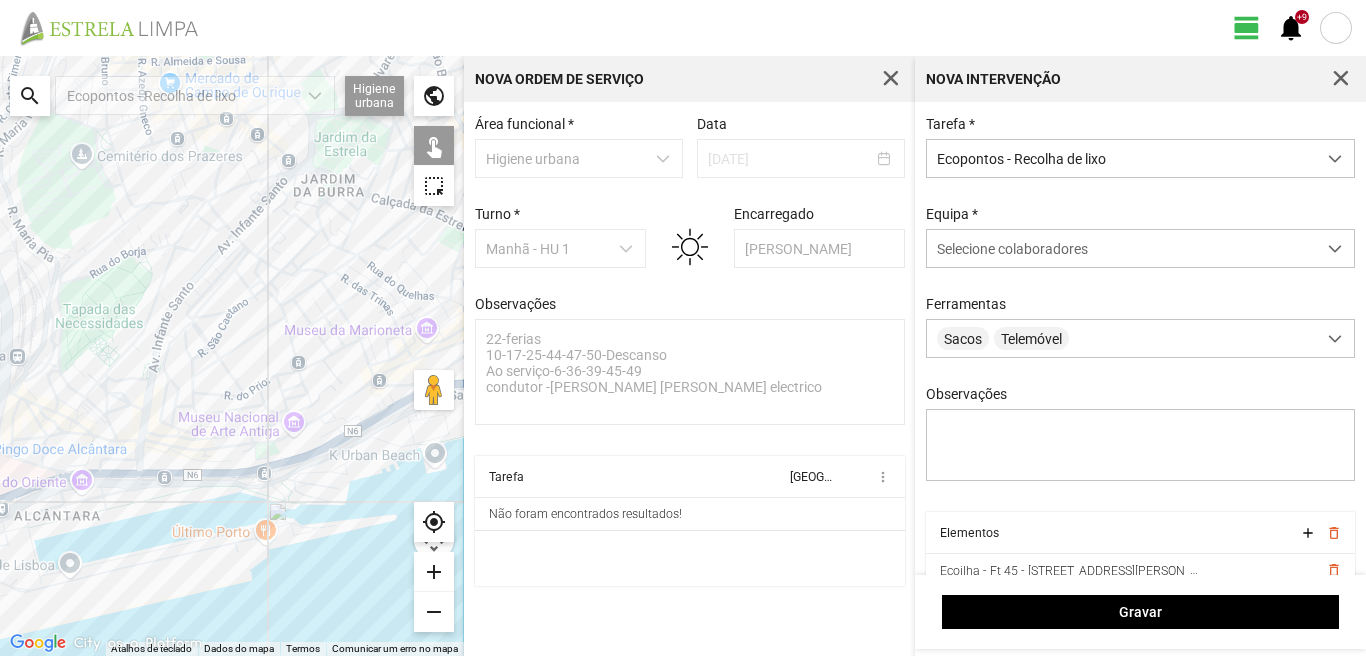 click on "Para navegar, prima as teclas de seta." 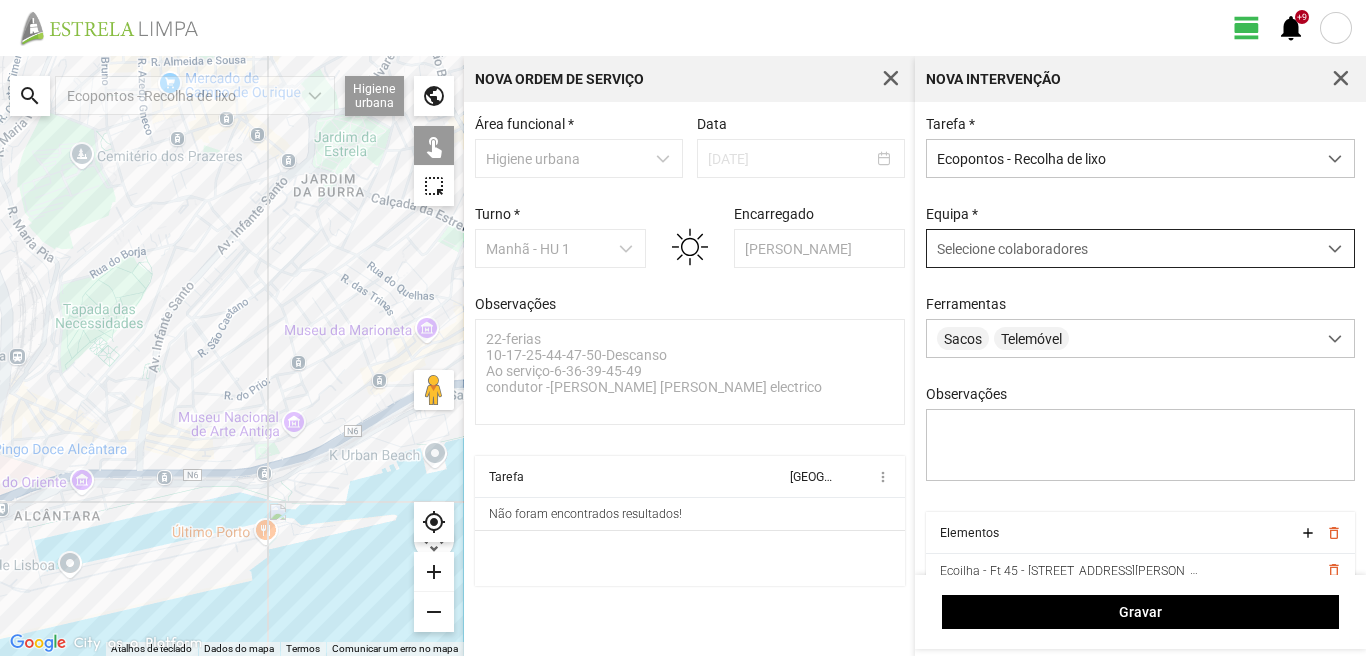 click on "Selecione colaboradores" at bounding box center [1012, 249] 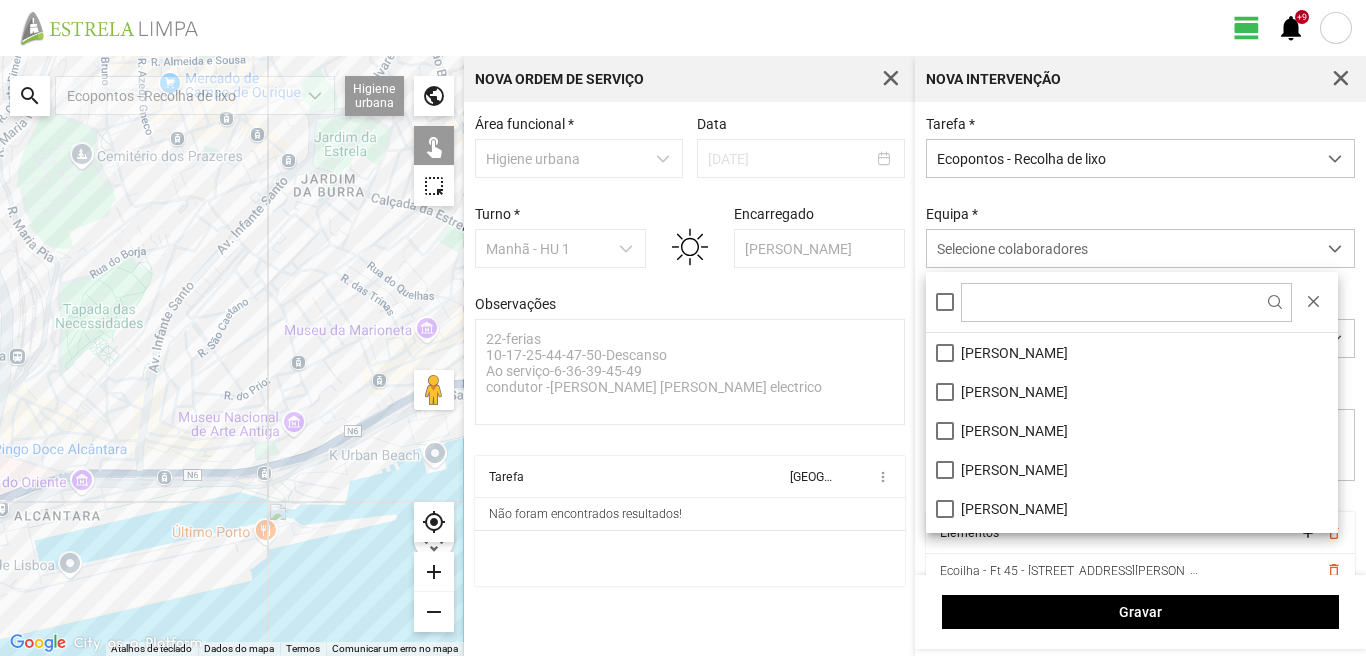 scroll, scrollTop: 11, scrollLeft: 89, axis: both 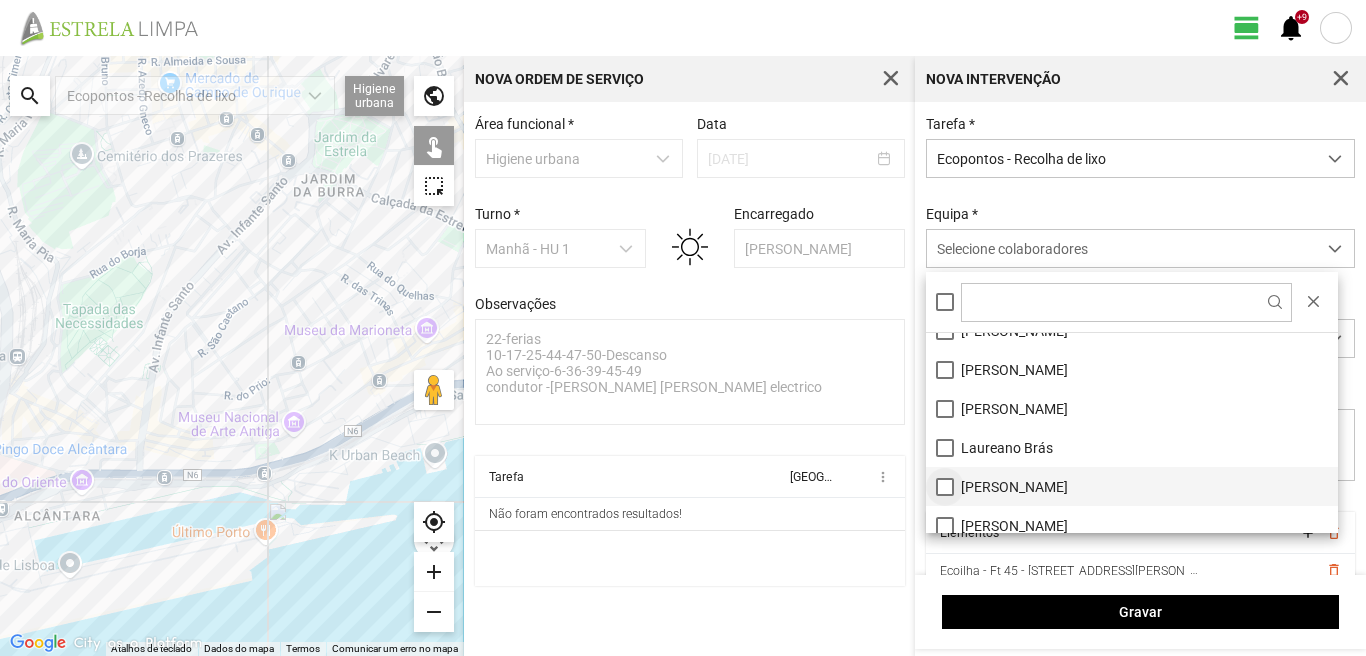 click on "[PERSON_NAME]" at bounding box center (1132, 486) 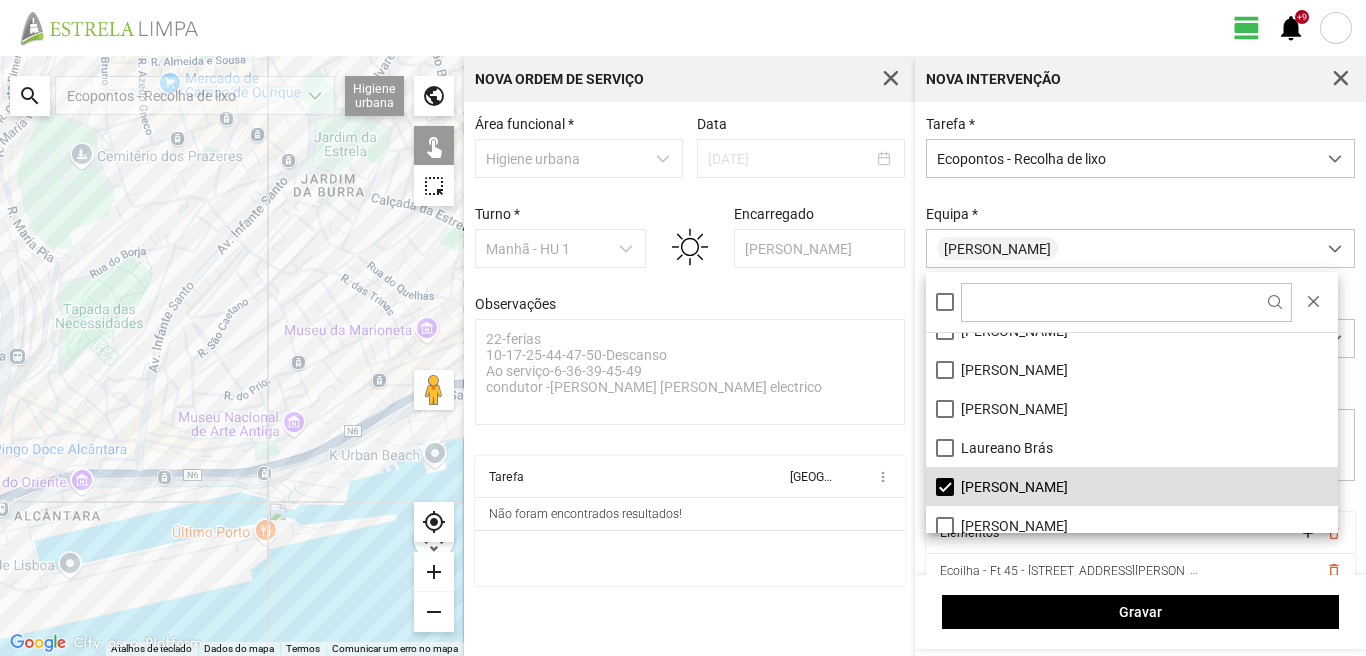 click on "Para navegar, prima as teclas de seta." 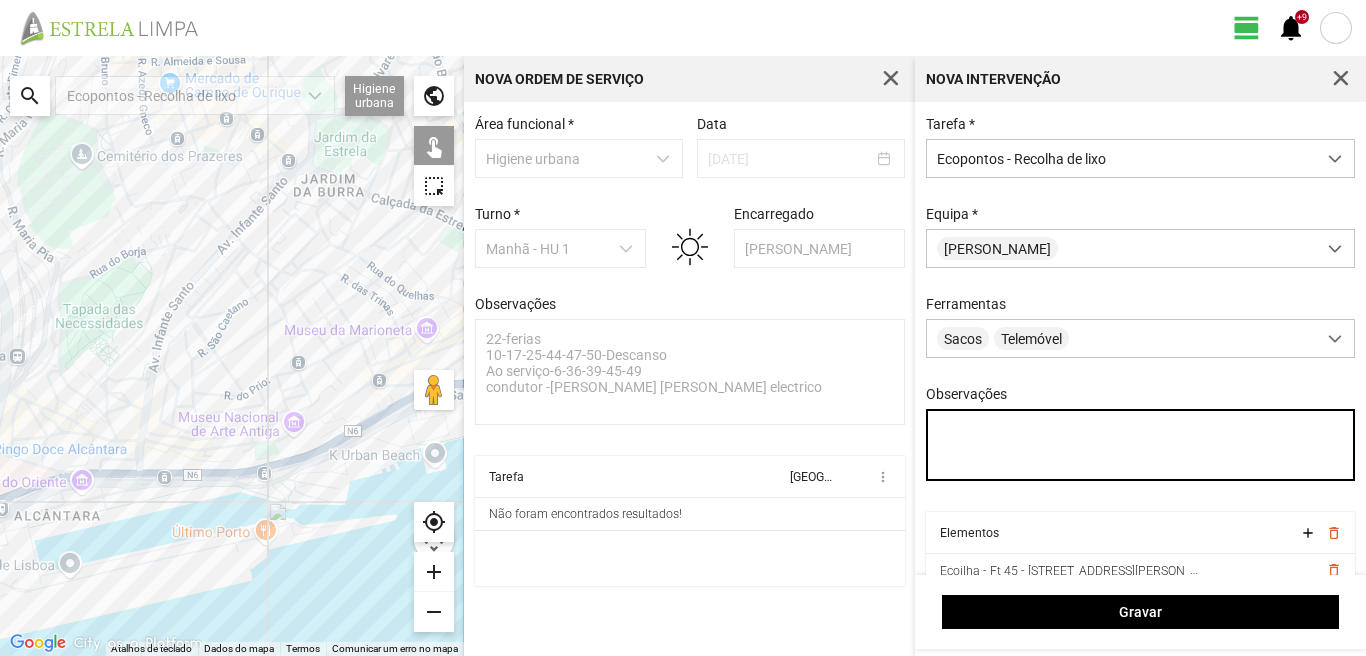 click on "Observações" at bounding box center [1141, 445] 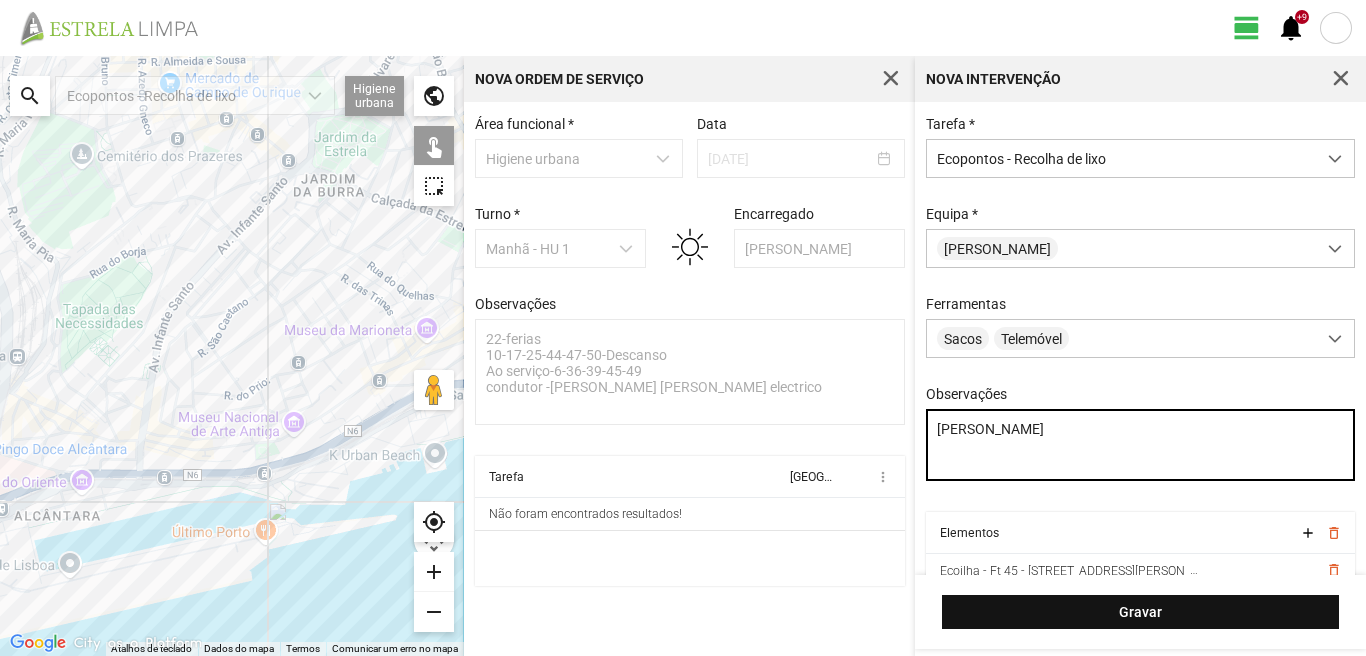 type on "[PERSON_NAME]" 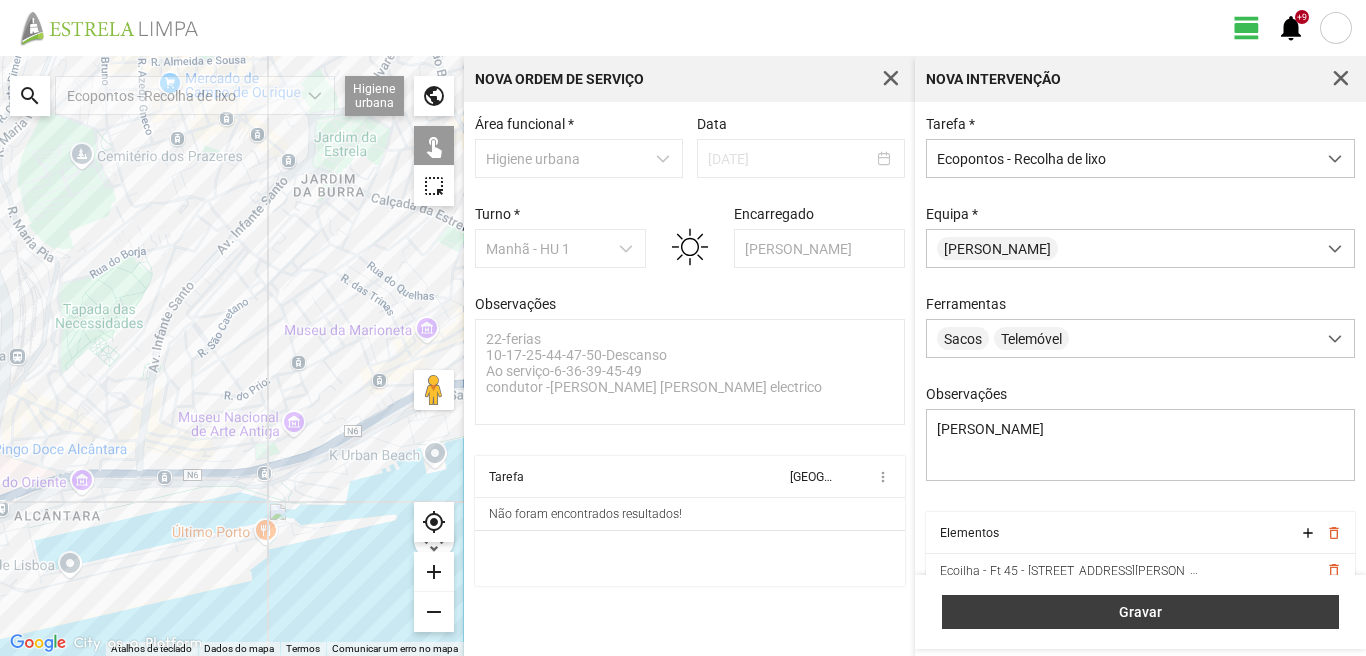click on "Gravar" at bounding box center (1141, 612) 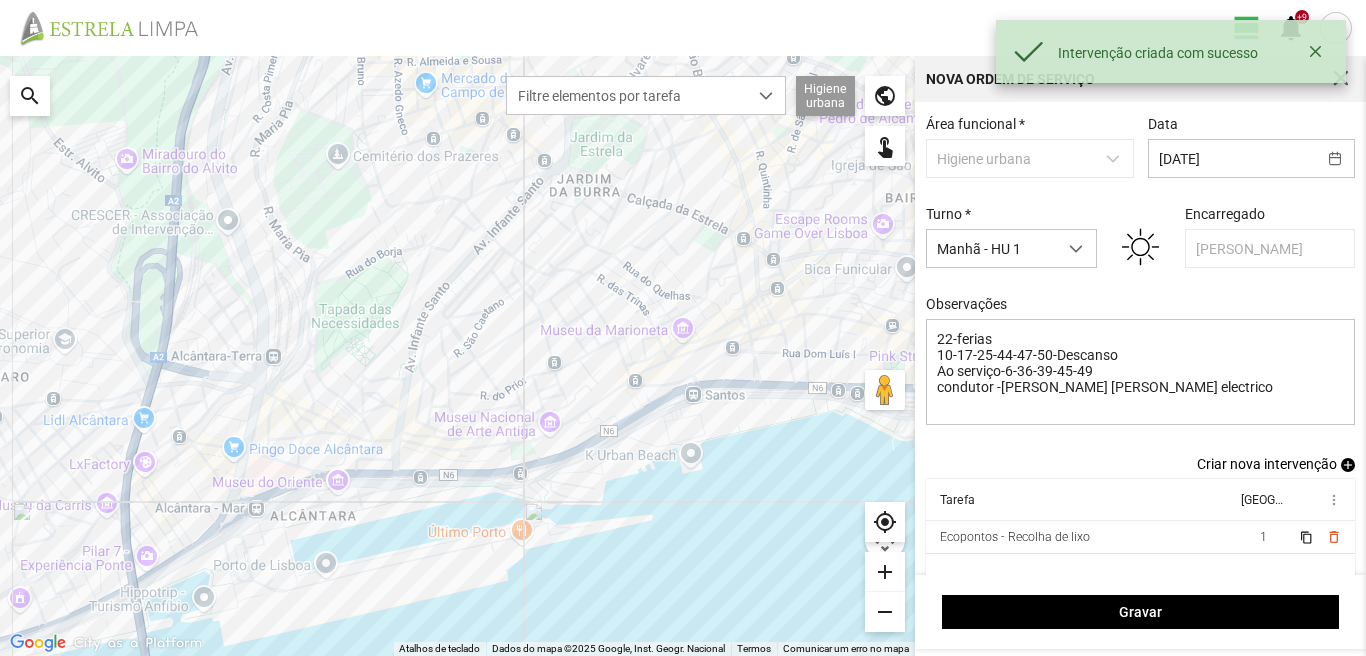 click on "Criar nova intervenção" at bounding box center (1267, 464) 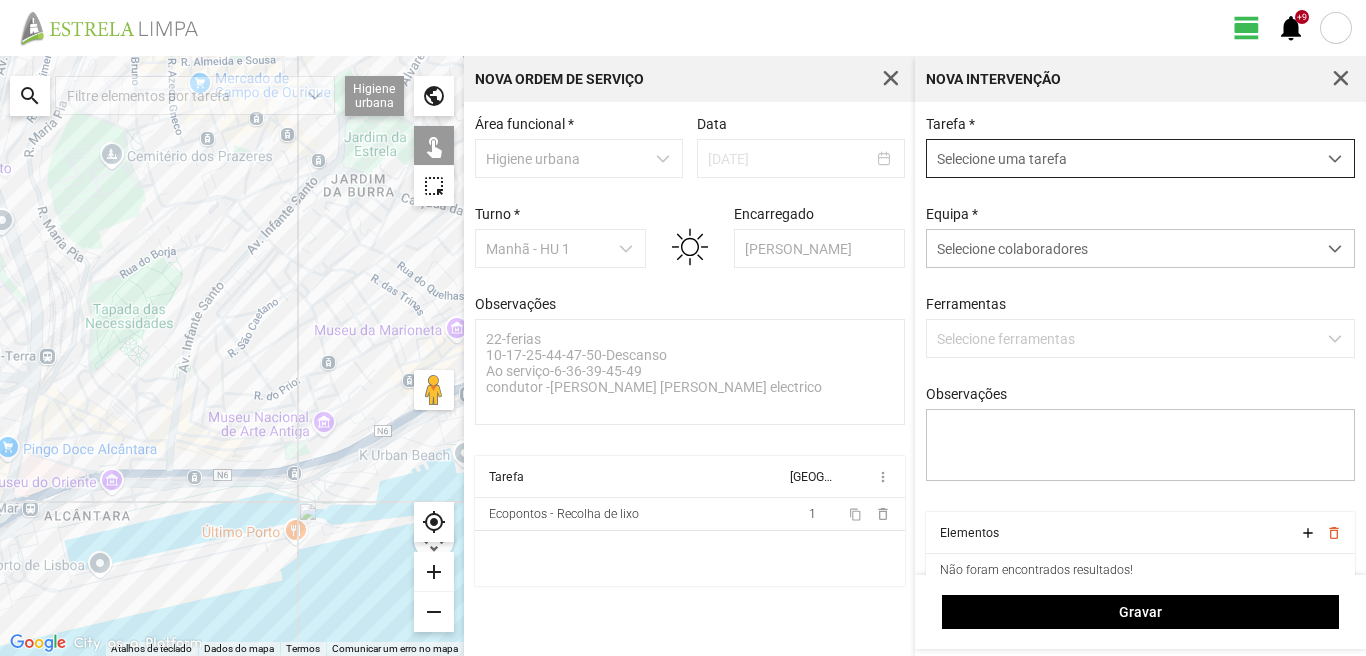 click on "Selecione uma tarefa" at bounding box center [1121, 158] 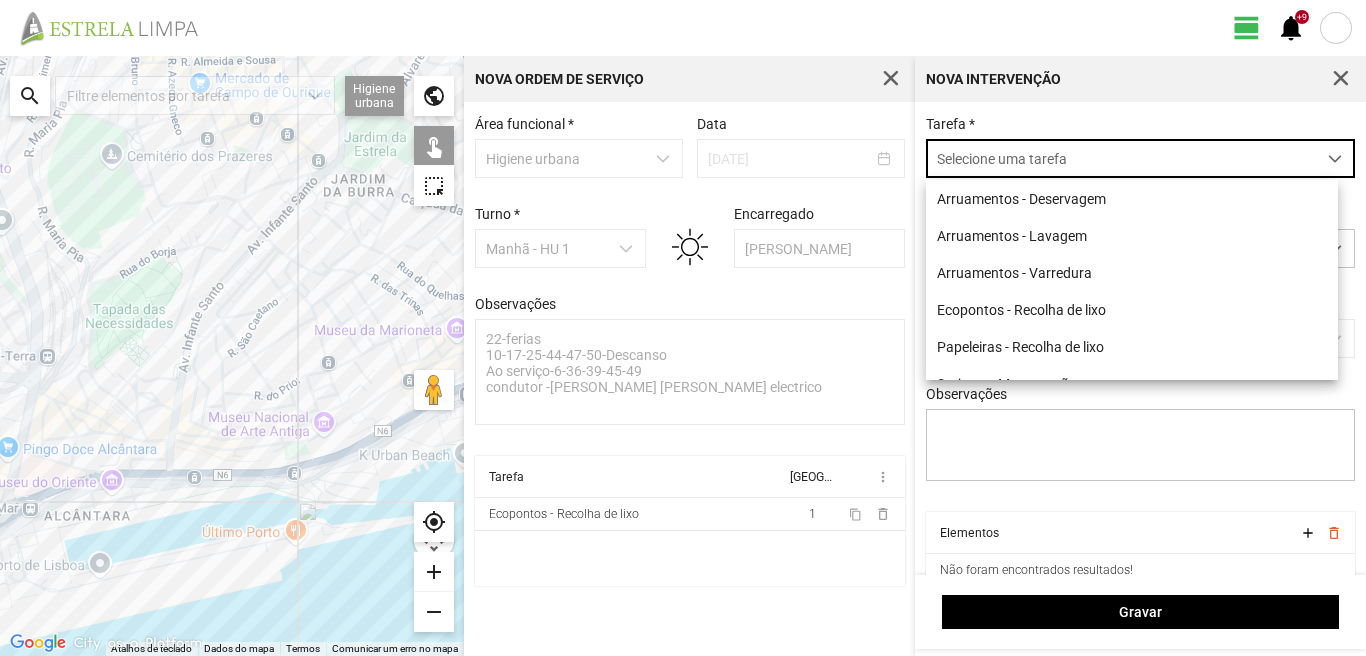 scroll, scrollTop: 11, scrollLeft: 89, axis: both 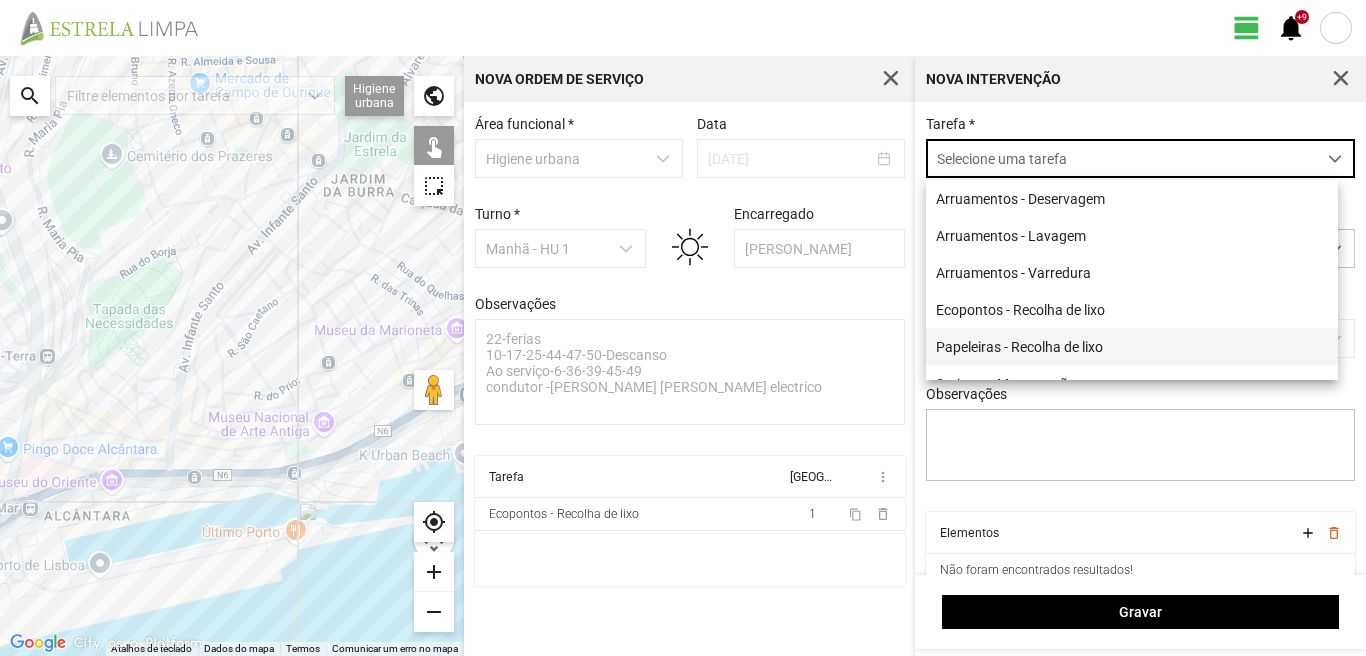 click on "Papeleiras - Recolha de lixo" at bounding box center (1132, 346) 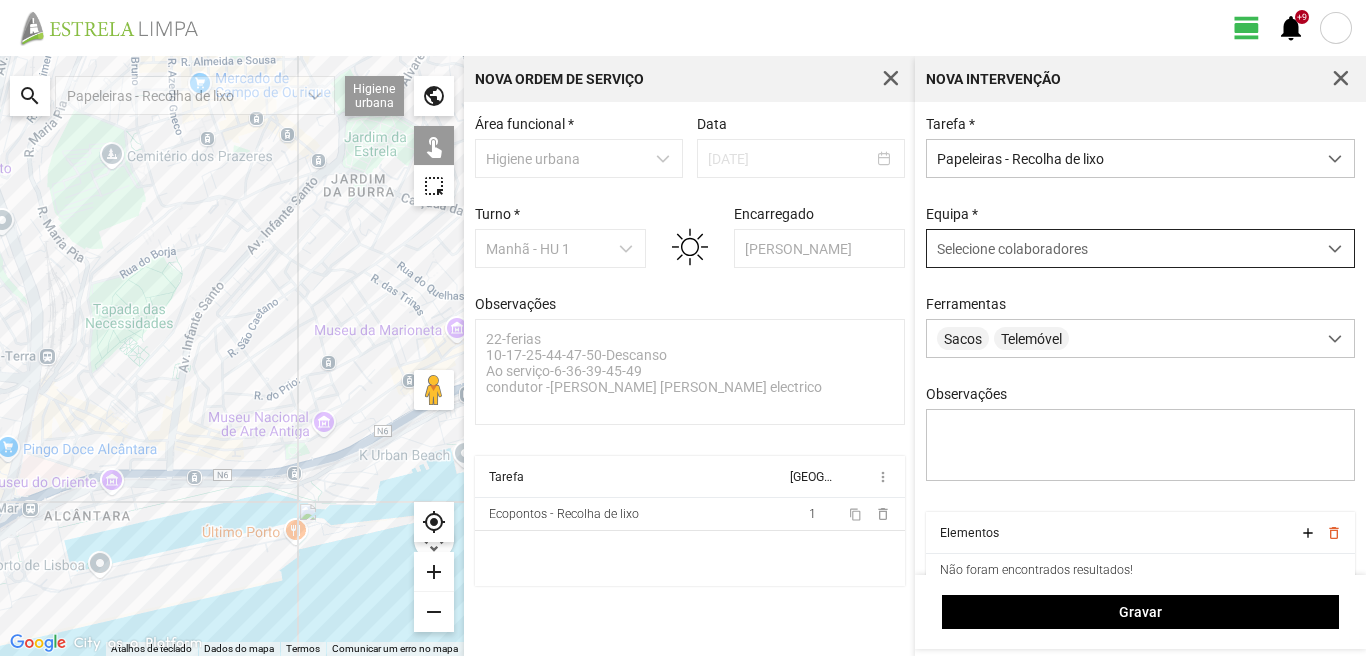 click on "Selecione colaboradores" at bounding box center (1012, 249) 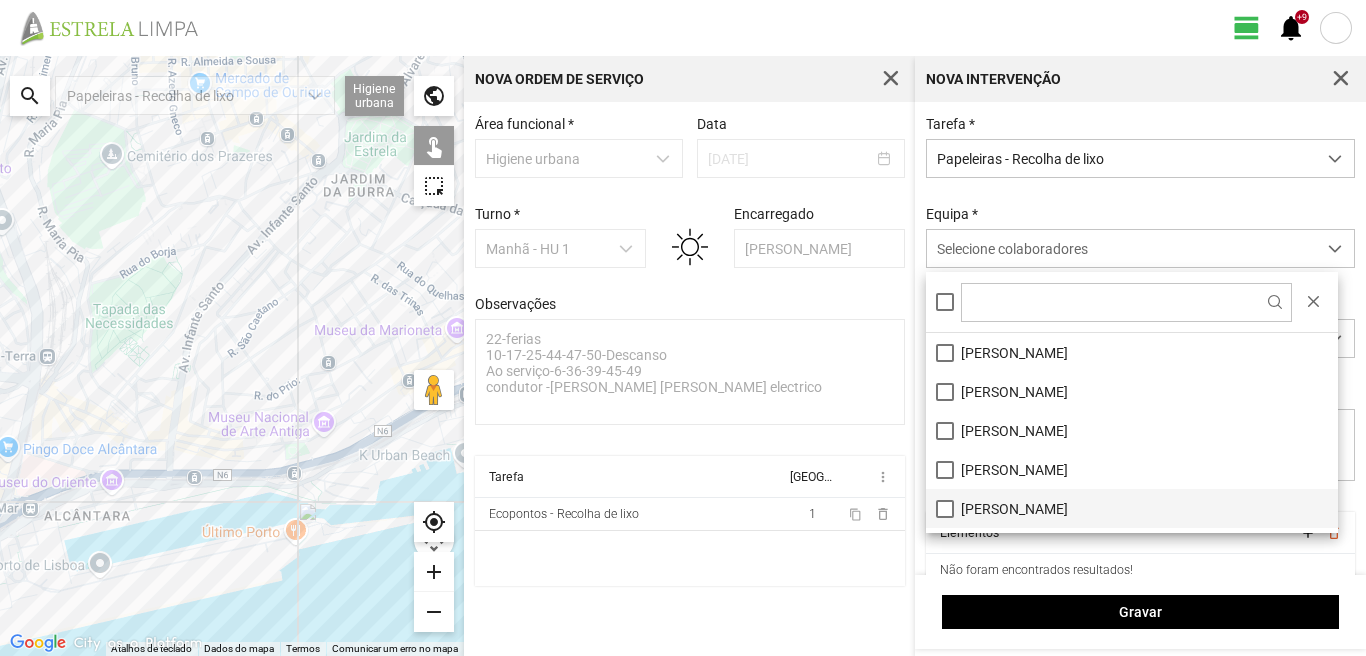 scroll, scrollTop: 100, scrollLeft: 0, axis: vertical 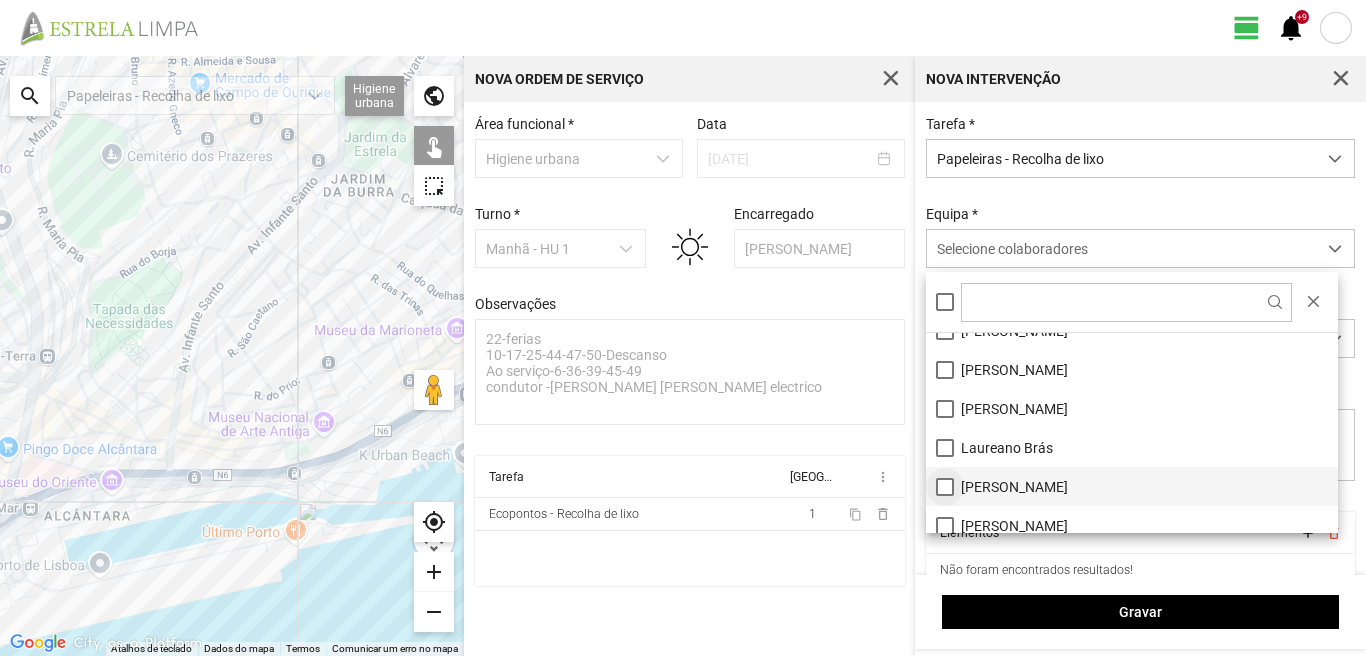 click on "[PERSON_NAME]" at bounding box center (1132, 486) 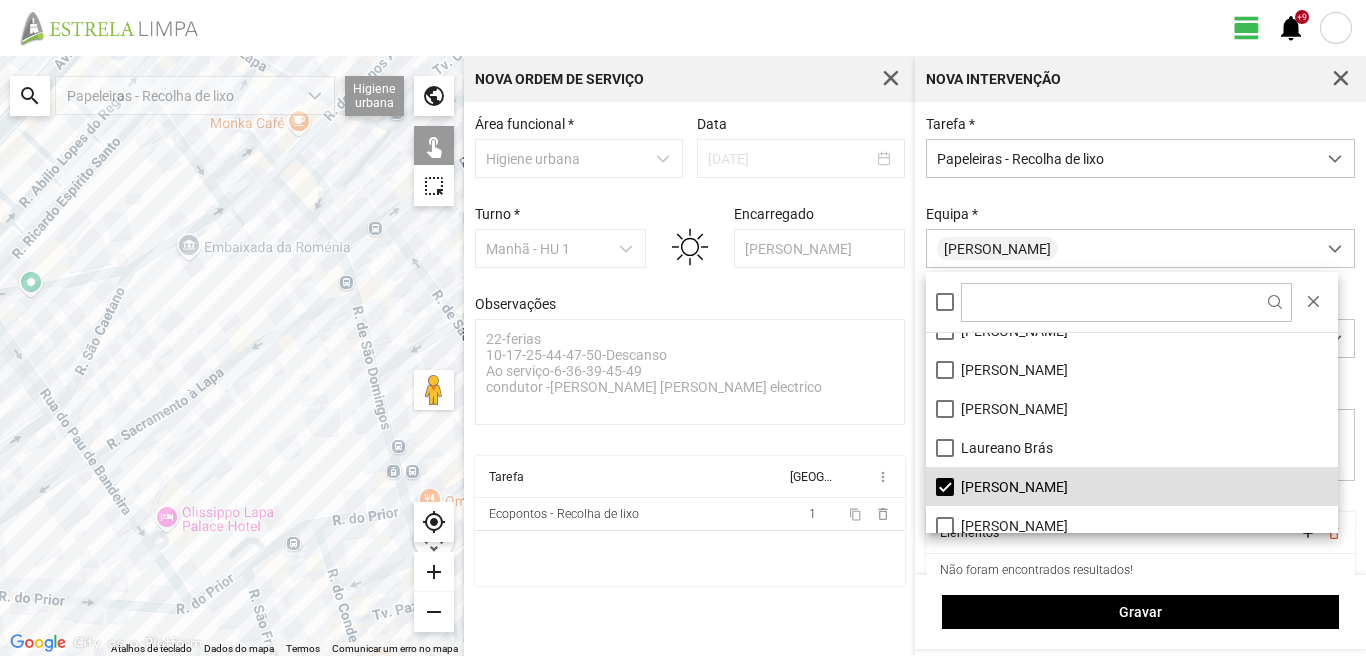drag, startPoint x: 301, startPoint y: 254, endPoint x: 168, endPoint y: 331, distance: 153.68149 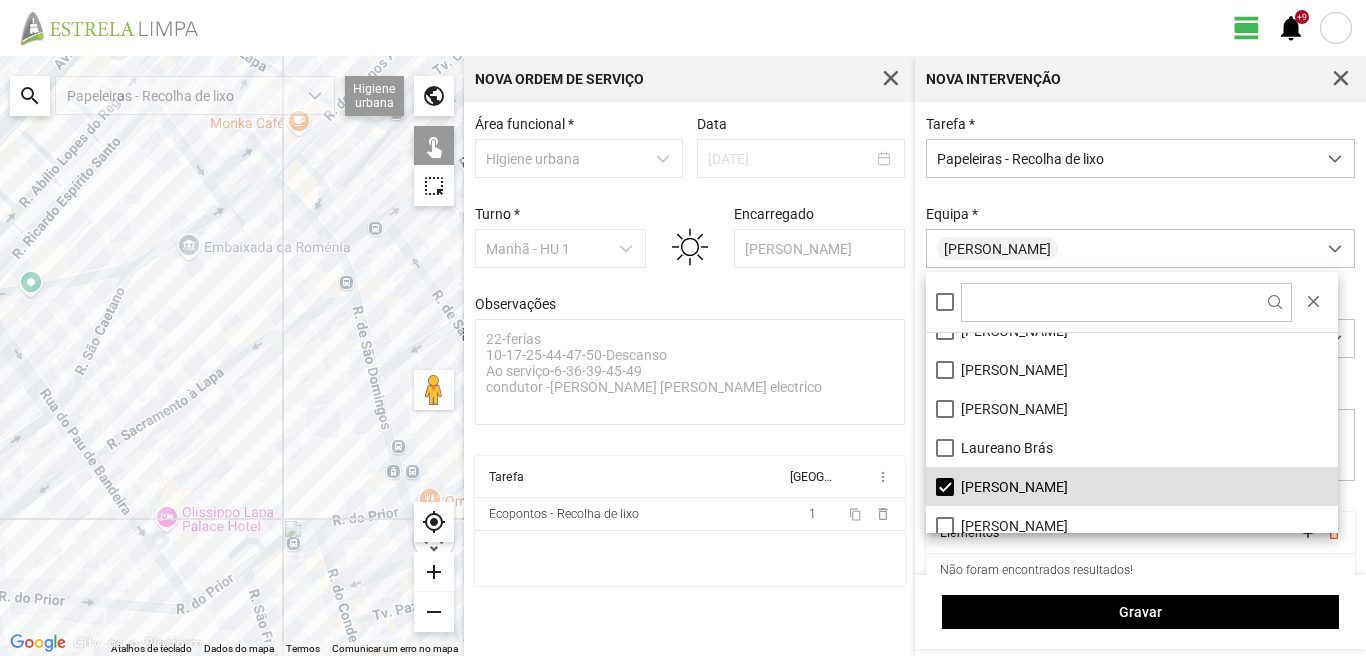 click on "Para navegar, prima as teclas de seta." 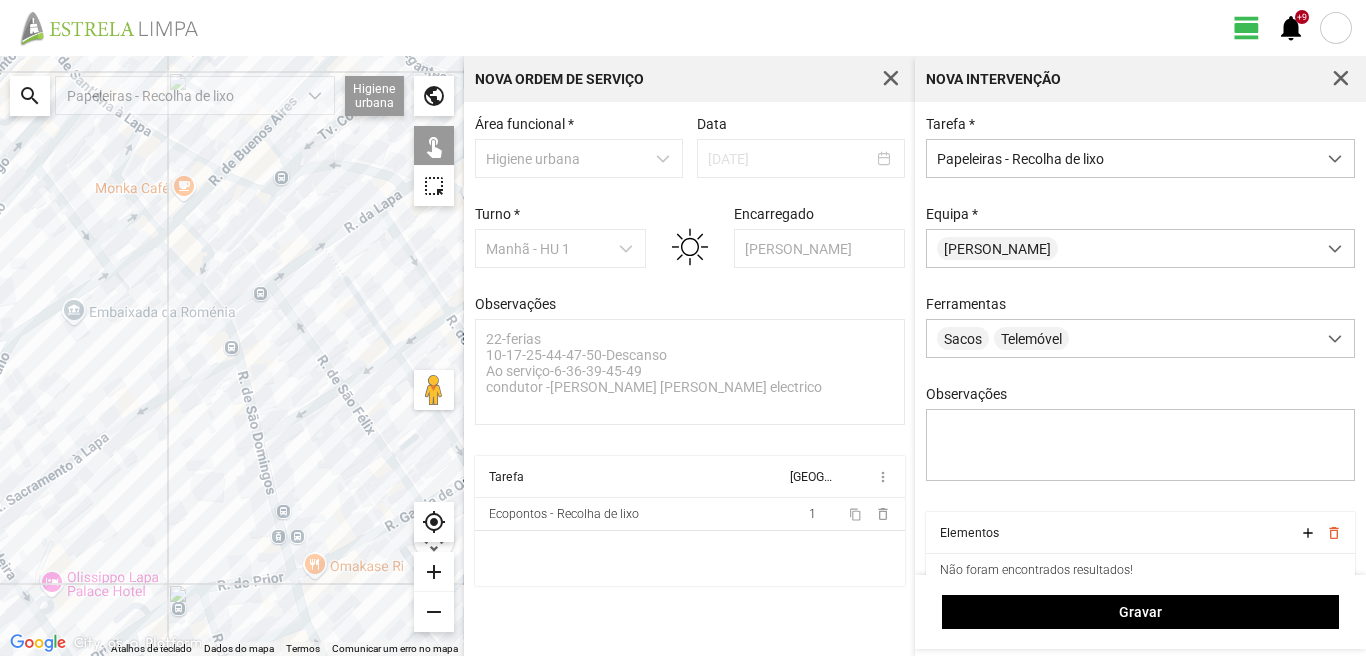 click on "Para navegar, prima as teclas de seta." 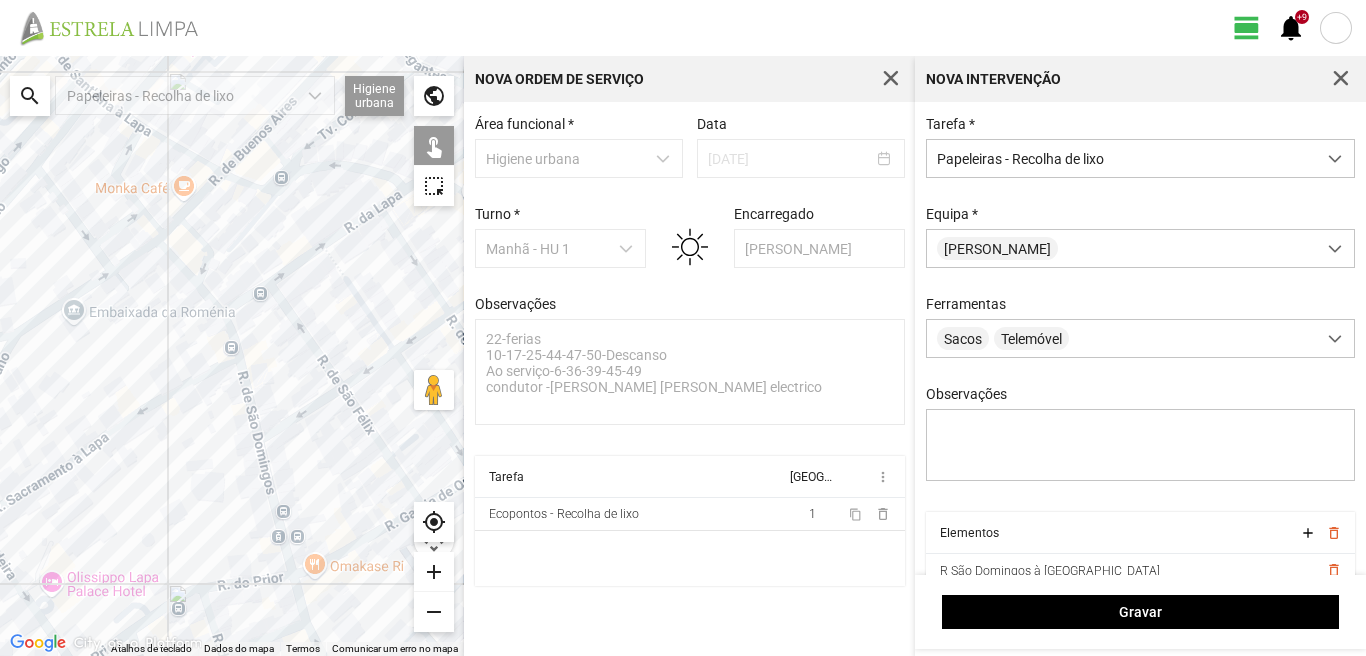 click on "Para navegar, prima as teclas de seta." 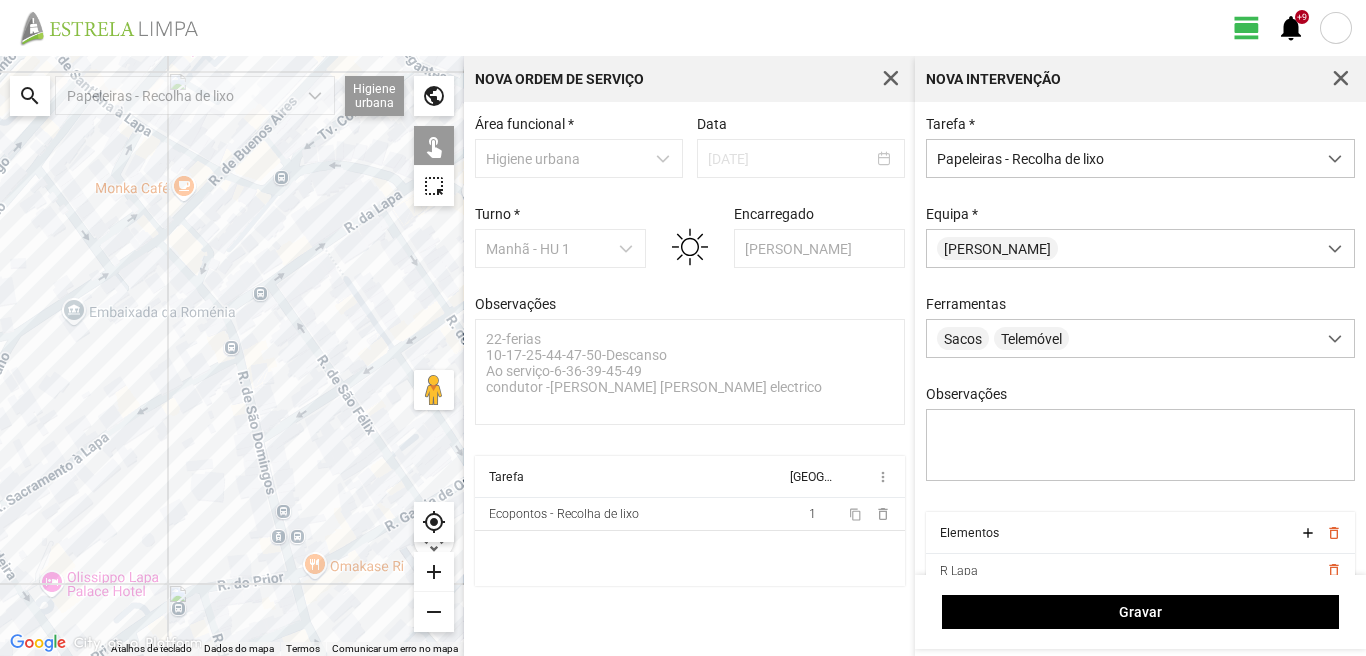drag, startPoint x: 263, startPoint y: 299, endPoint x: 271, endPoint y: 280, distance: 20.615528 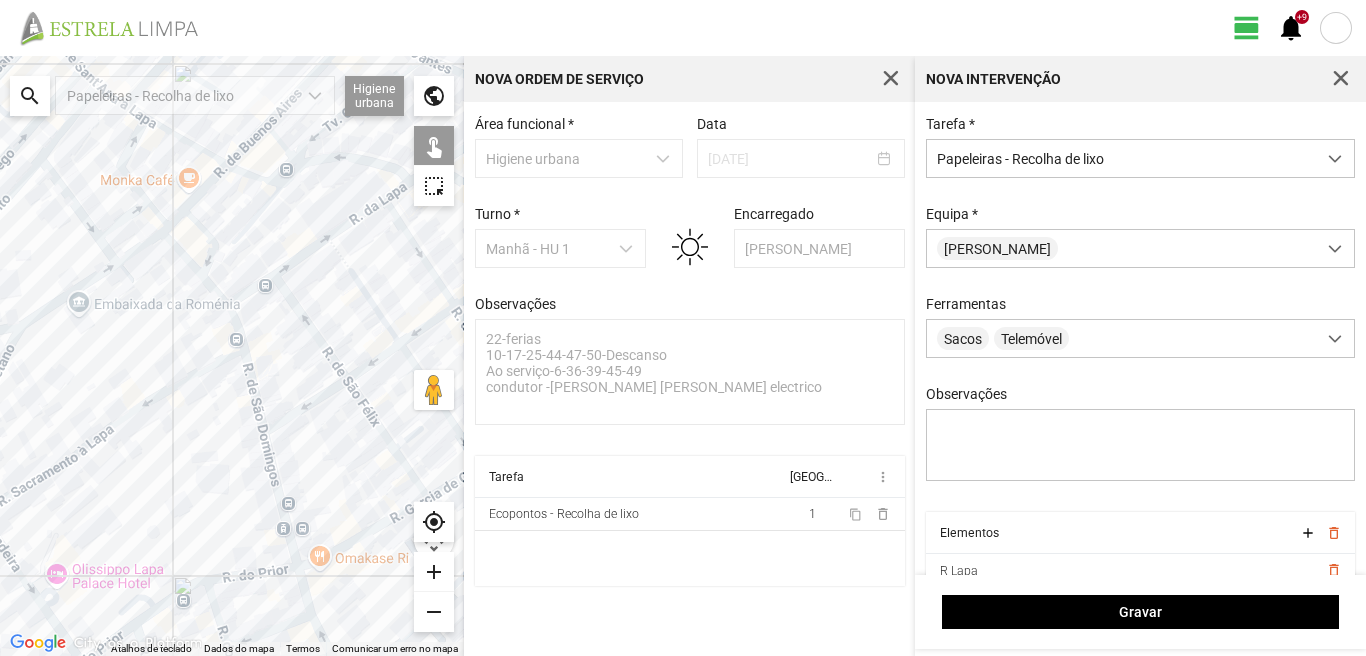 click on "Para navegar, prima as teclas de seta." 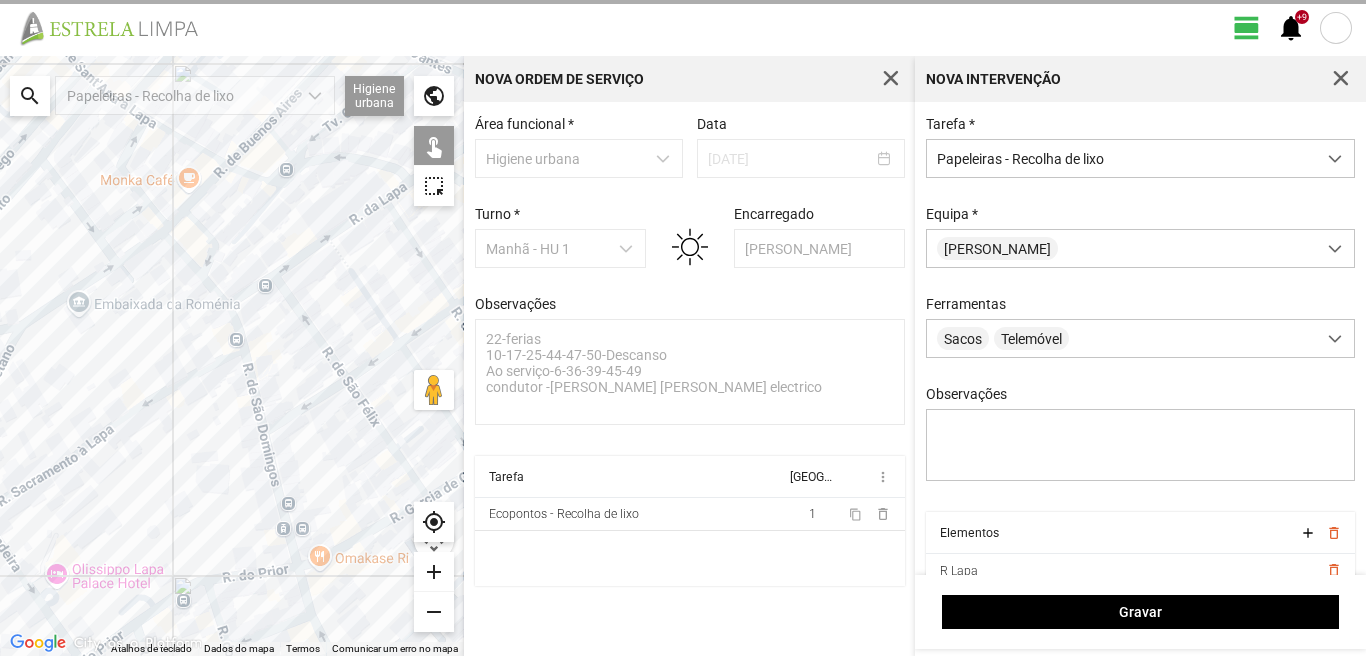 click on "Para navegar, prima as teclas de seta." 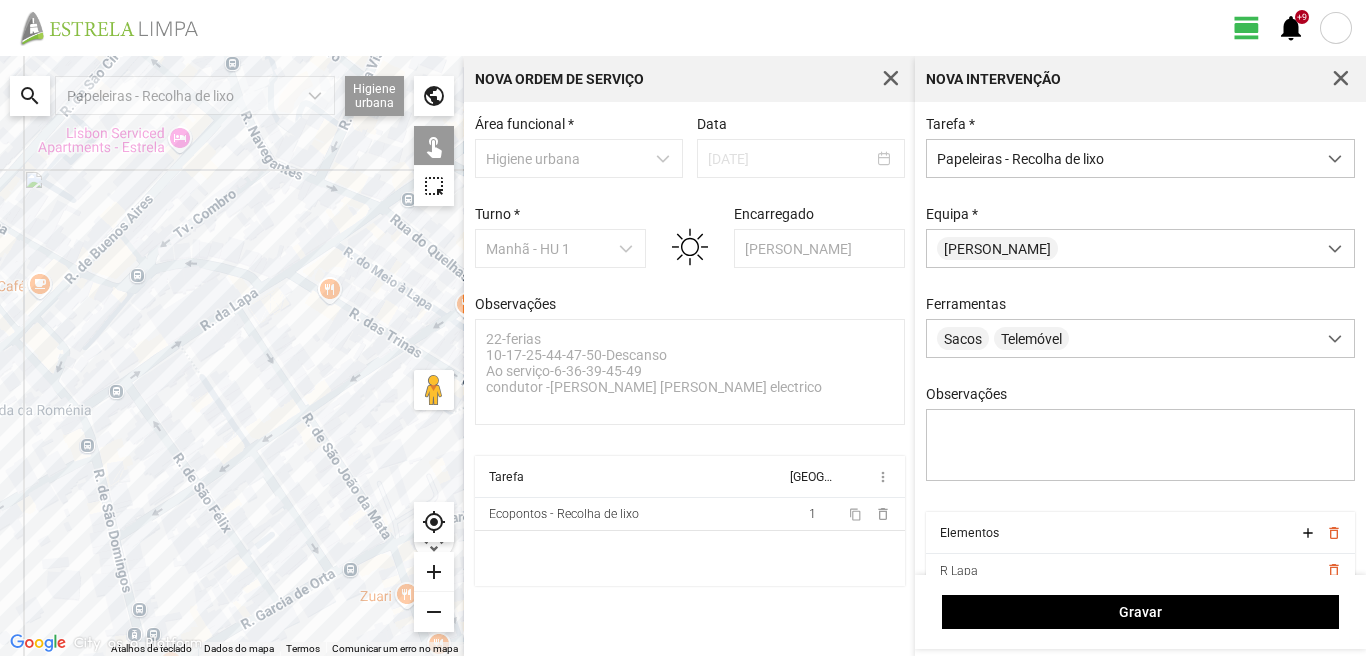 drag, startPoint x: 330, startPoint y: 319, endPoint x: 175, endPoint y: 426, distance: 188.34543 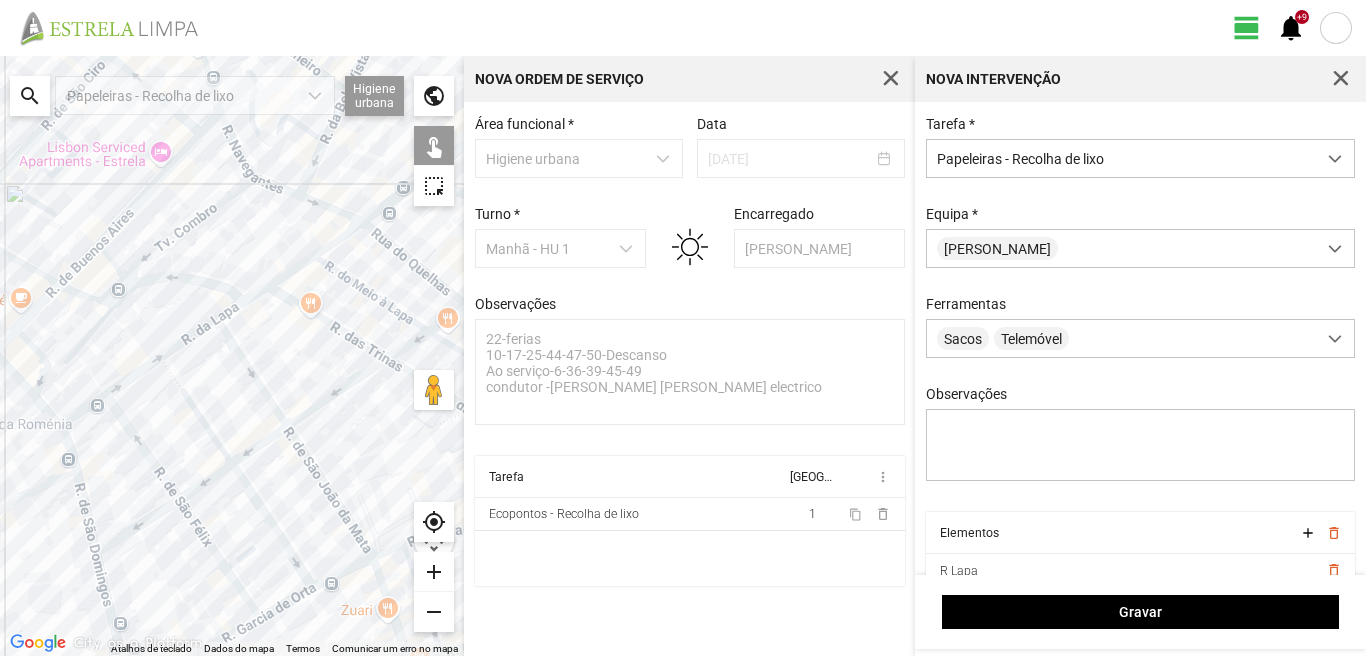 click on "Para navegar, prima as teclas de seta." 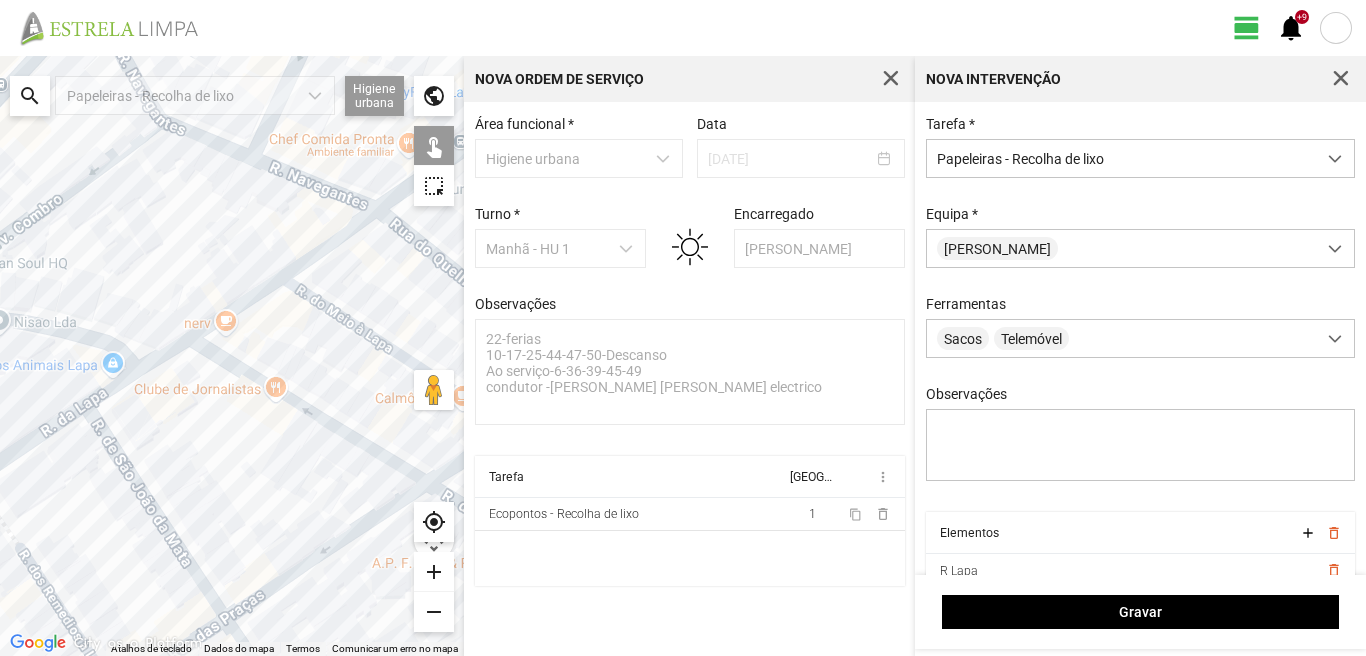 click on "Para navegar, prima as teclas de seta." 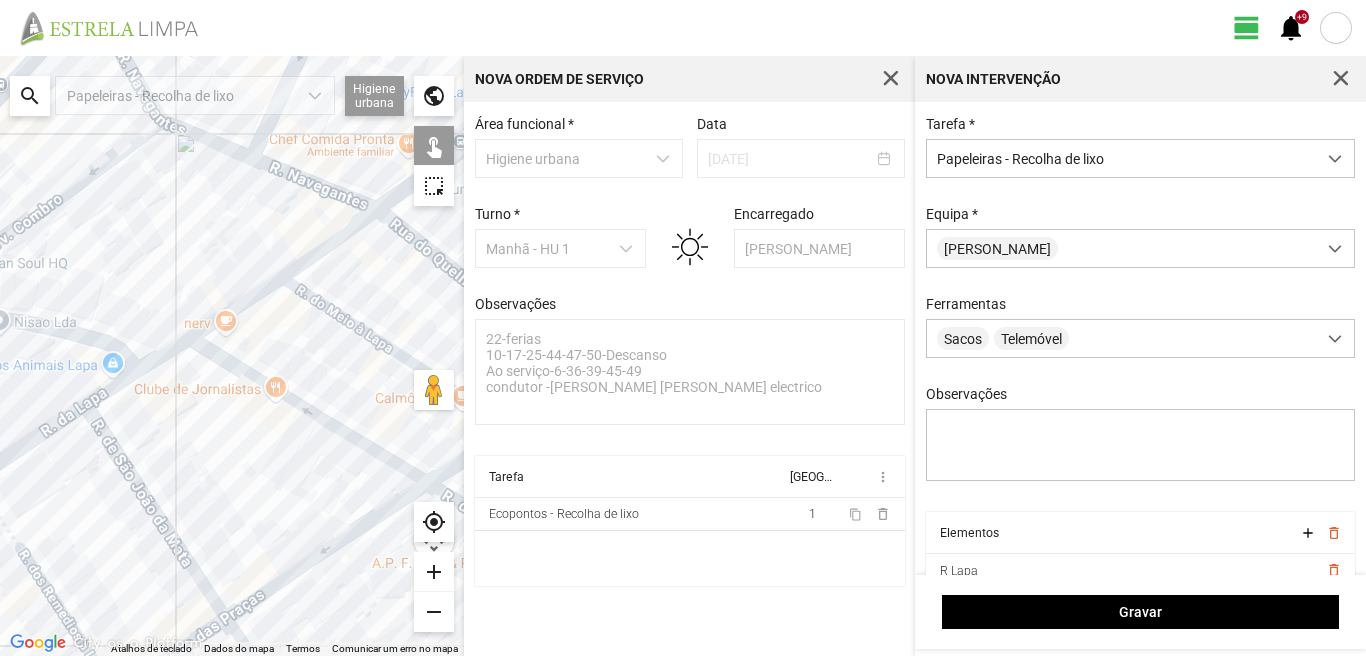 click on "Para navegar, prima as teclas de seta." 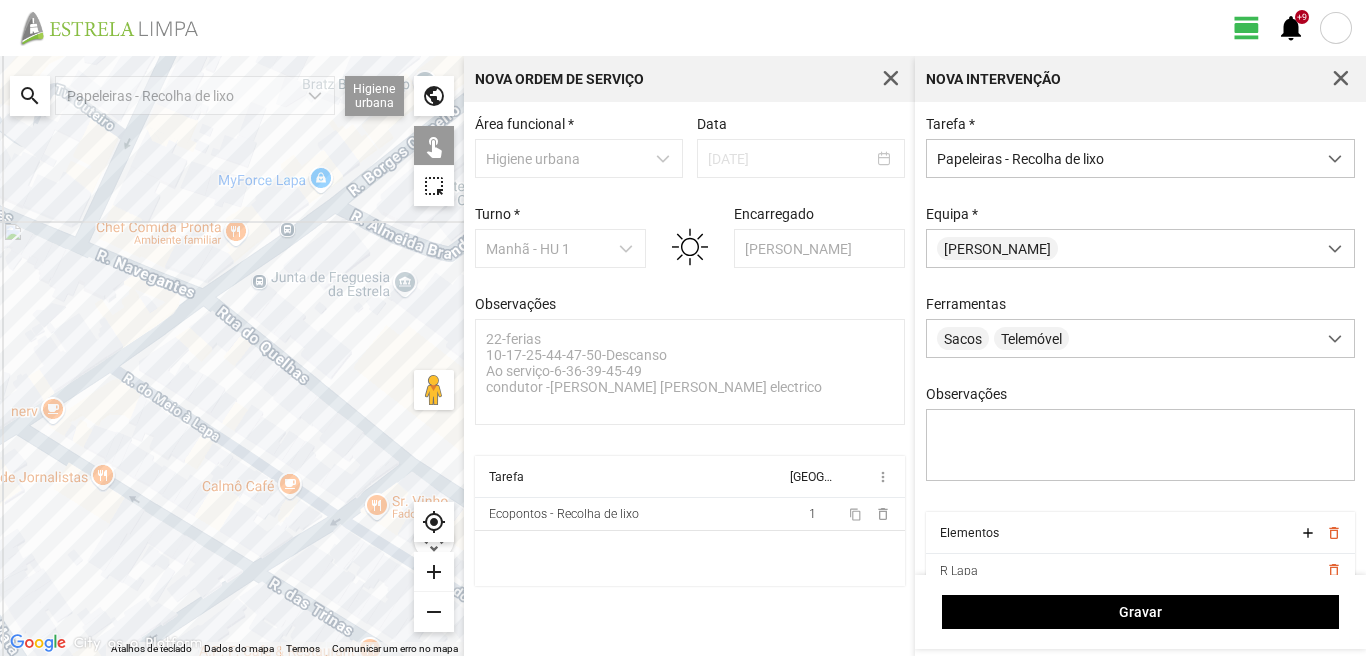 drag, startPoint x: 336, startPoint y: 252, endPoint x: 162, endPoint y: 343, distance: 196.35936 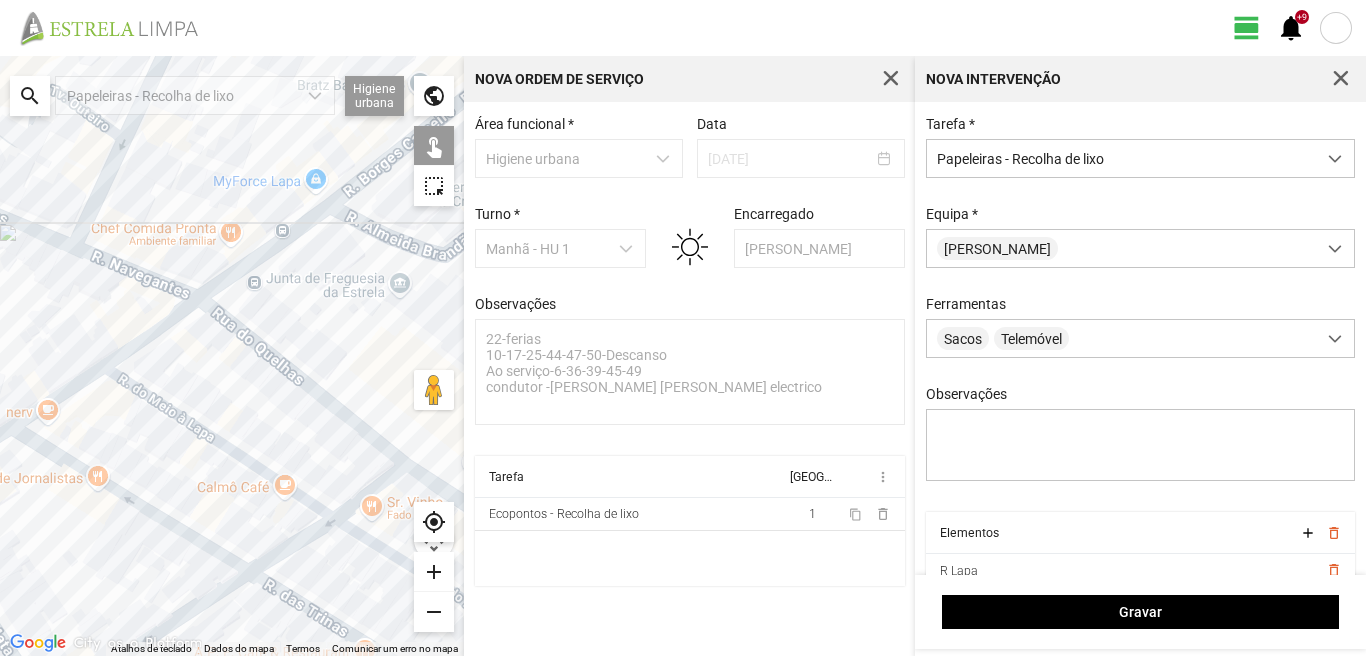 click on "Para navegar, prima as teclas de seta." 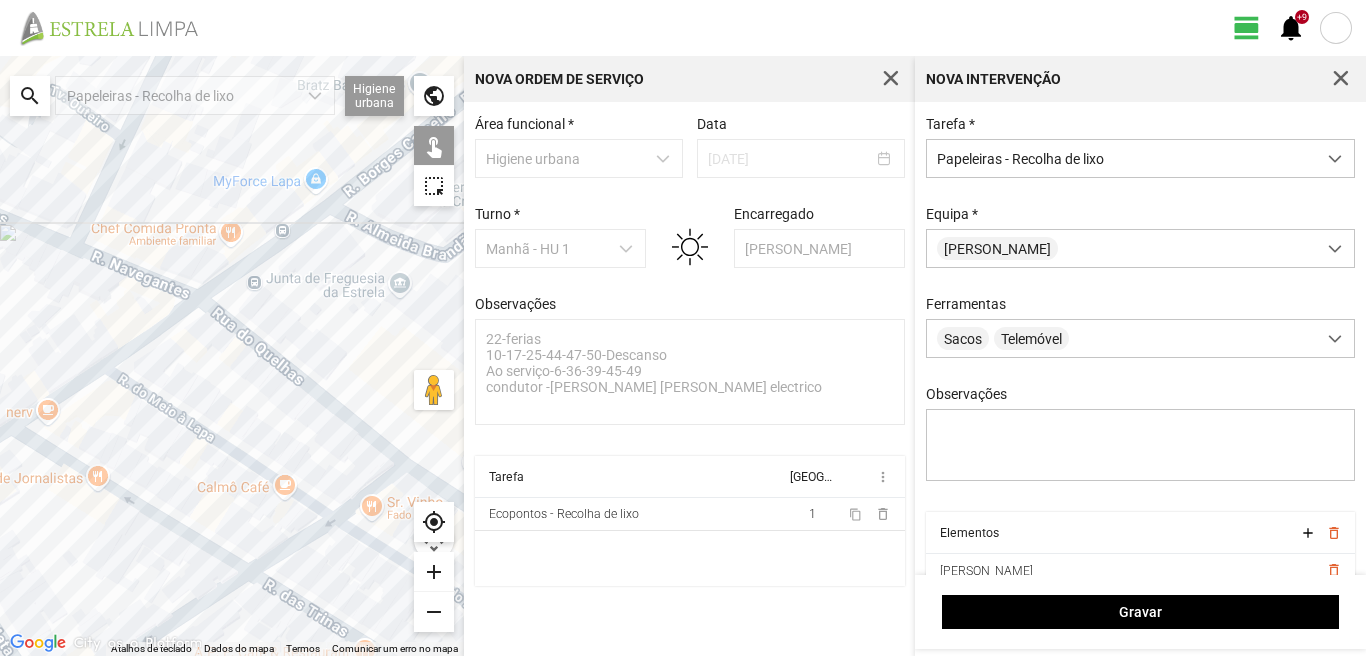 click on "Para navegar, prima as teclas de seta." 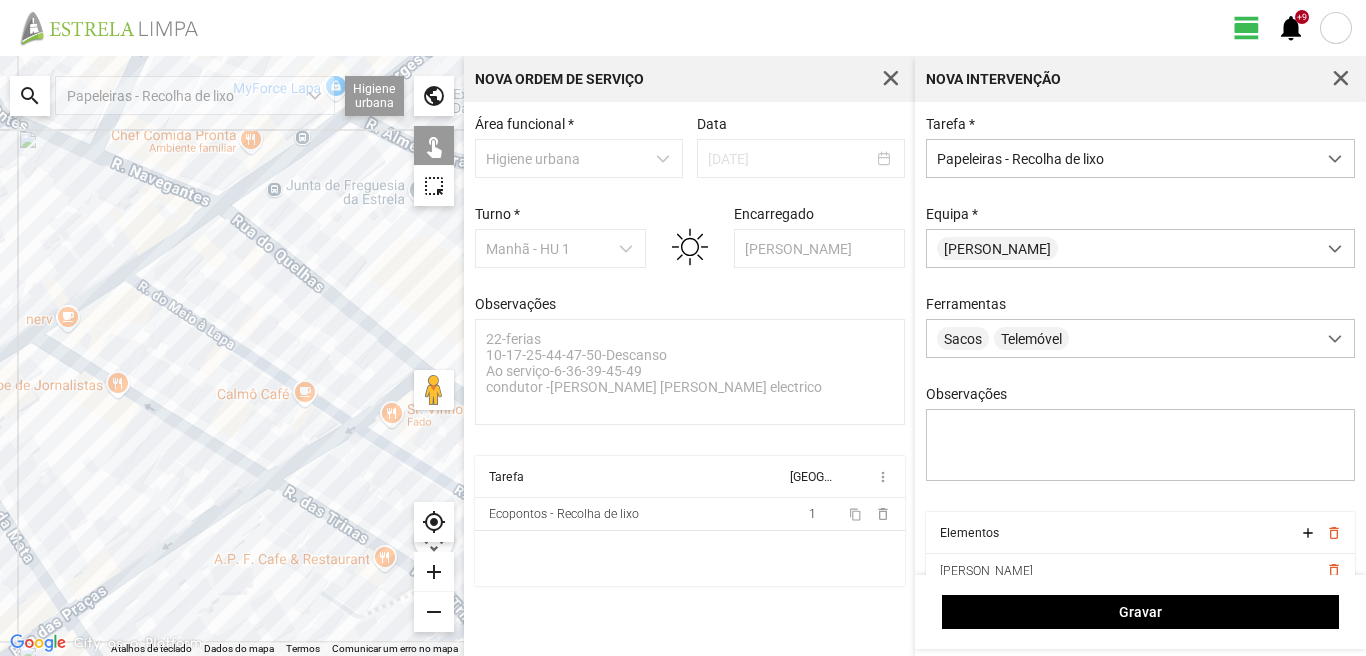 drag, startPoint x: 170, startPoint y: 548, endPoint x: 201, endPoint y: 392, distance: 159.05031 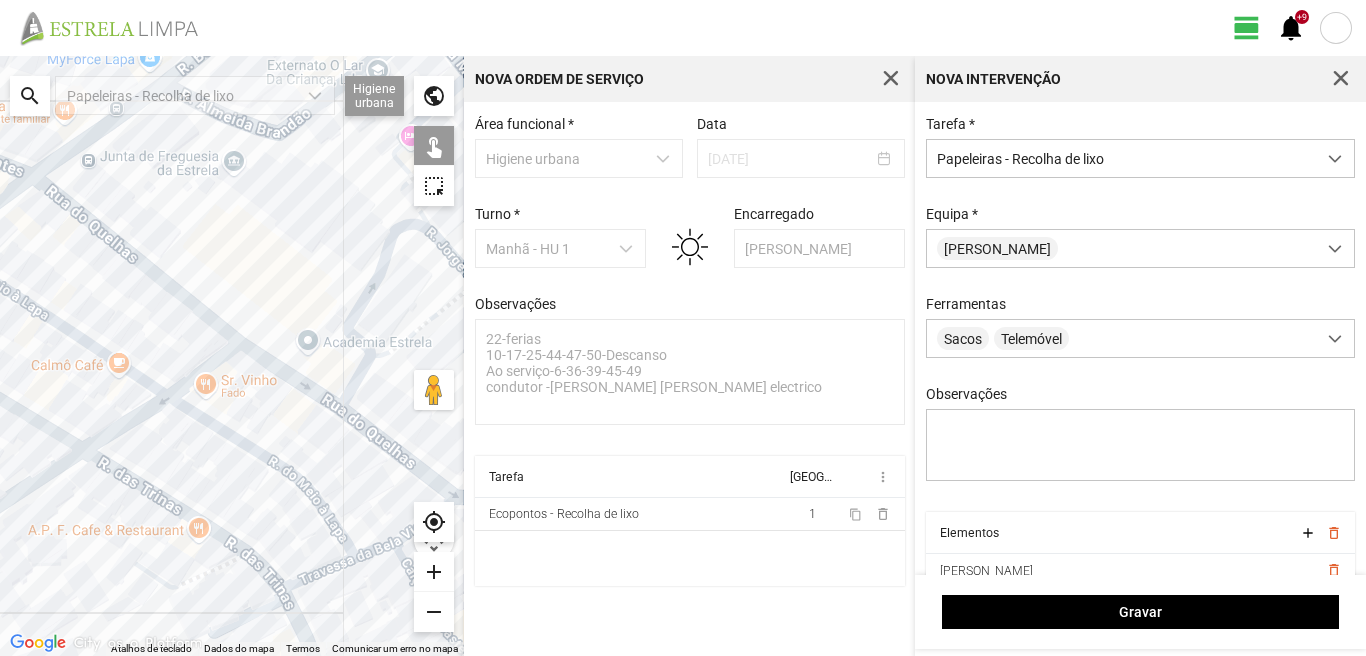 drag, startPoint x: 201, startPoint y: 392, endPoint x: 0, endPoint y: 451, distance: 209.48032 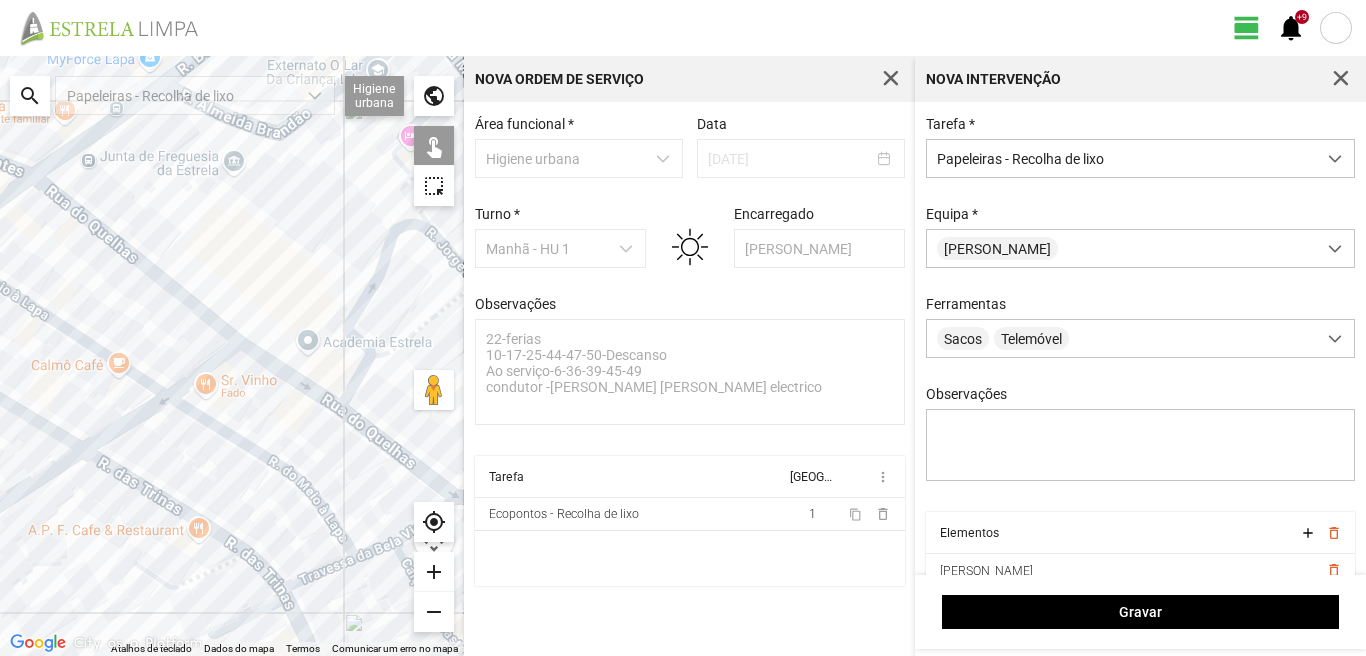 click on "Para navegar, prima as teclas de seta." 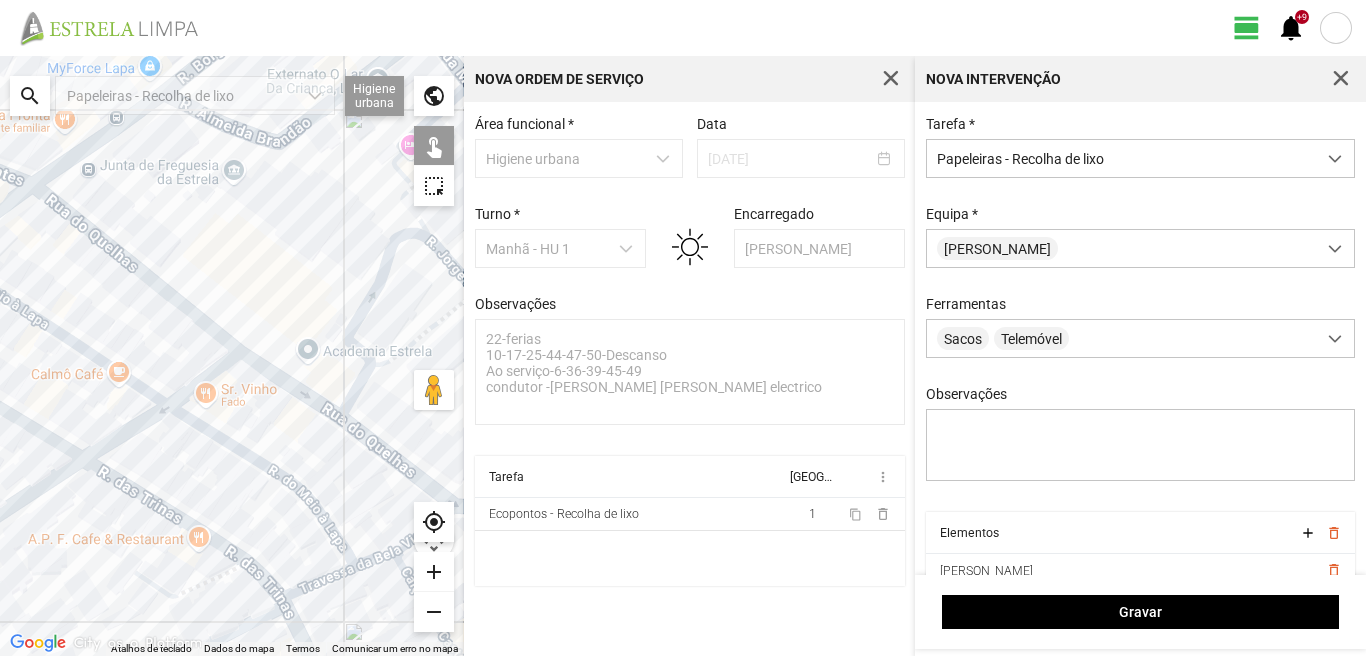 click on "Para navegar, prima as teclas de seta." 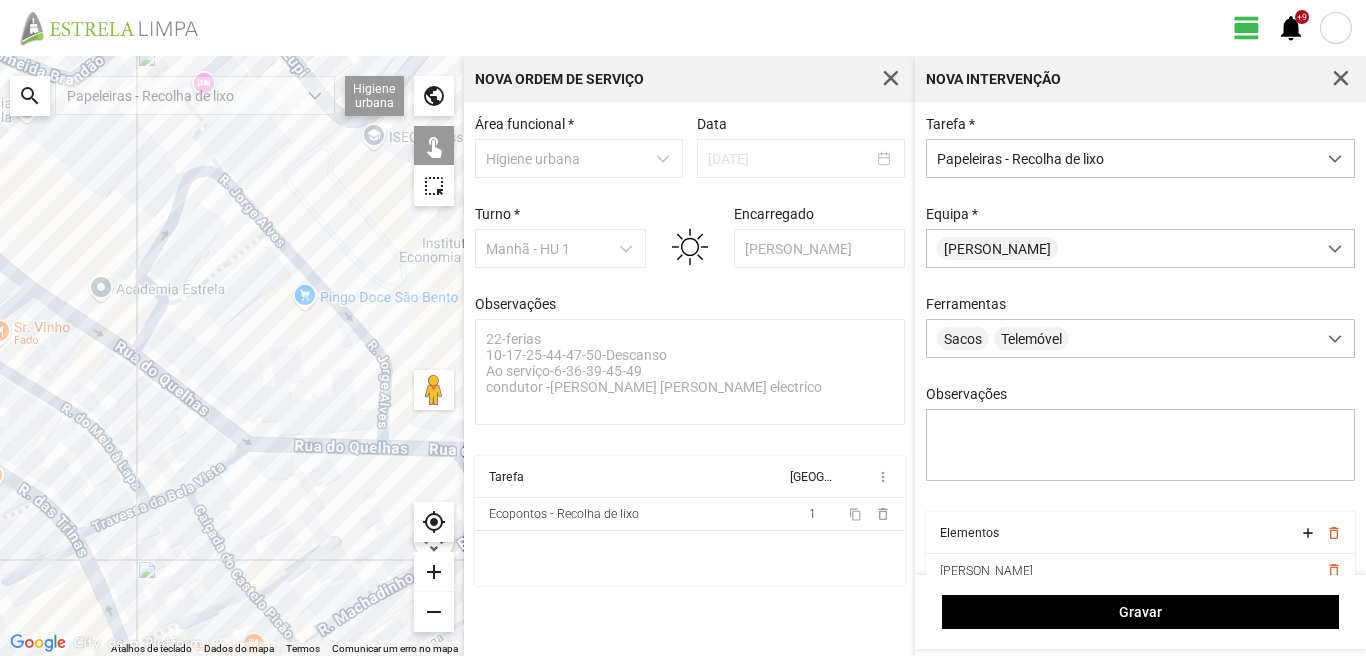 drag, startPoint x: 341, startPoint y: 464, endPoint x: 121, endPoint y: 400, distance: 229.12006 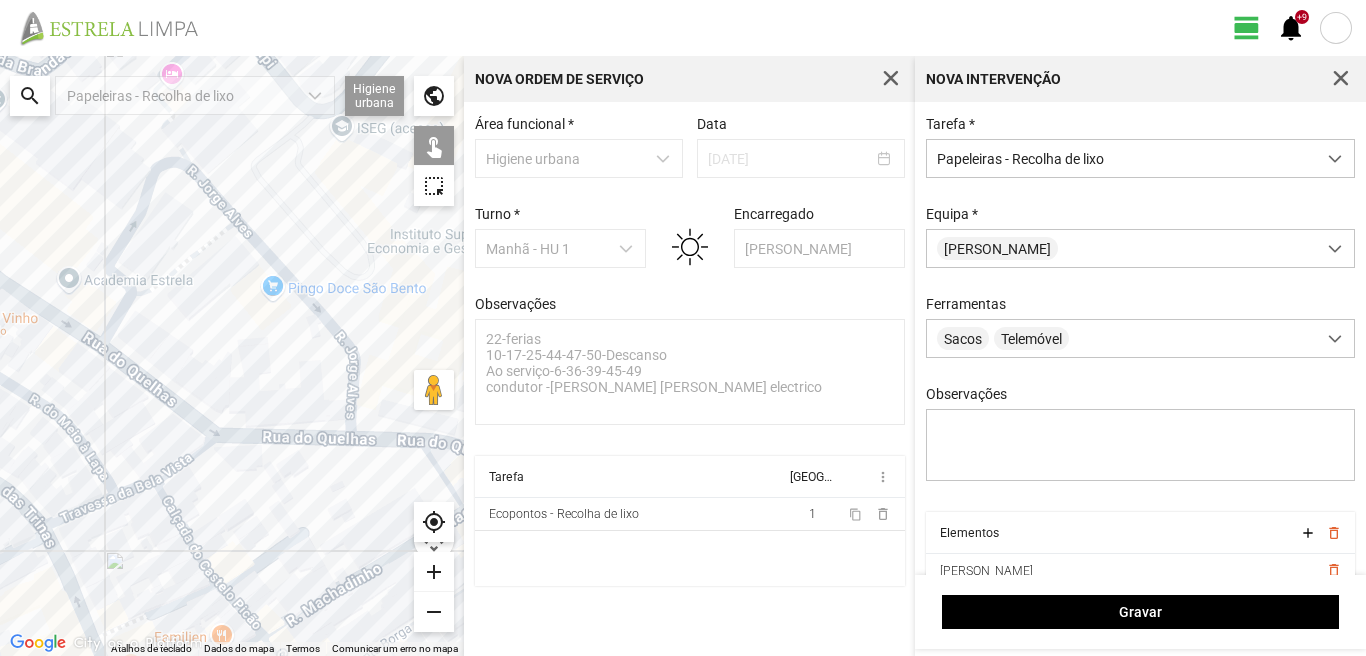 click on "Para navegar, prima as teclas de seta." 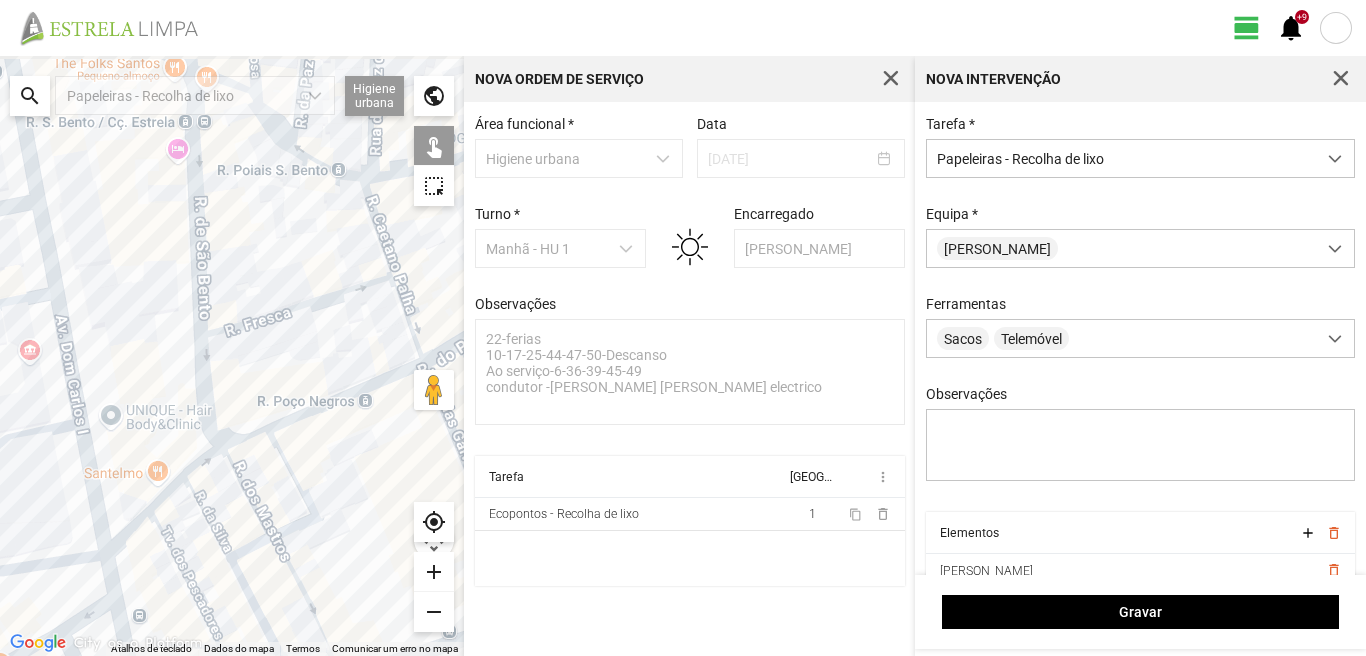 drag, startPoint x: 35, startPoint y: 415, endPoint x: 290, endPoint y: 437, distance: 255.94727 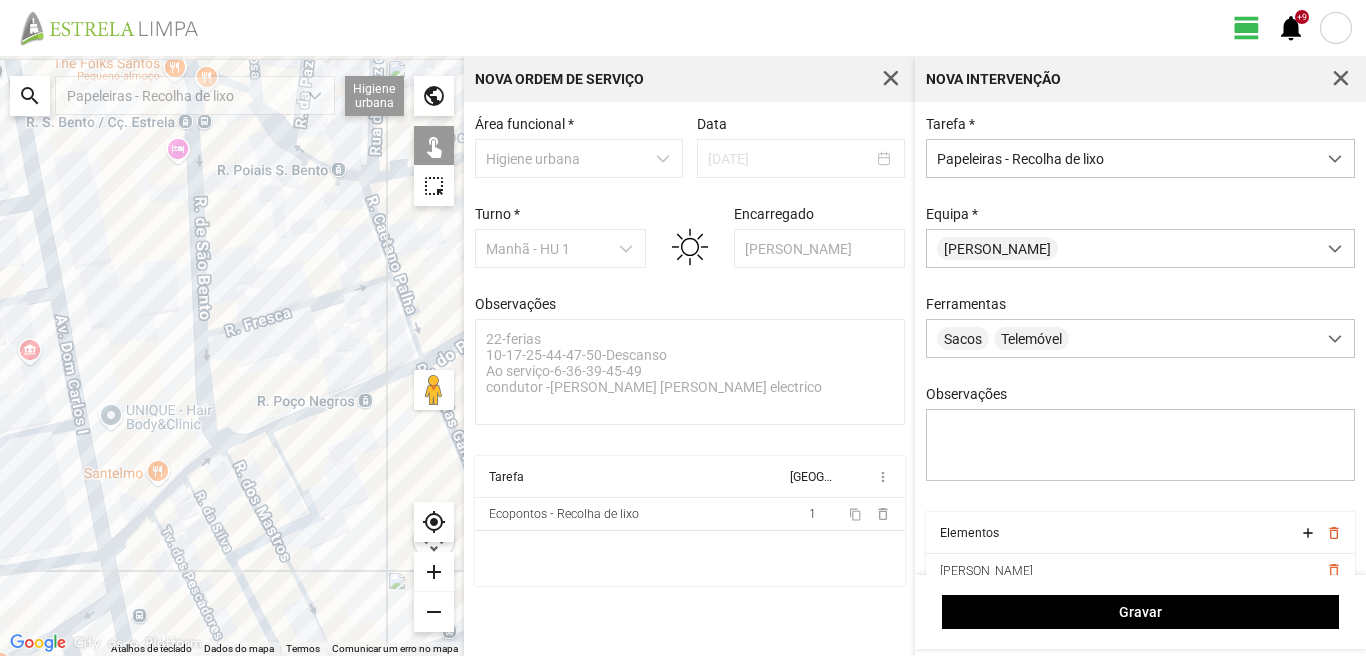 click on "Para navegar, prima as teclas de seta." 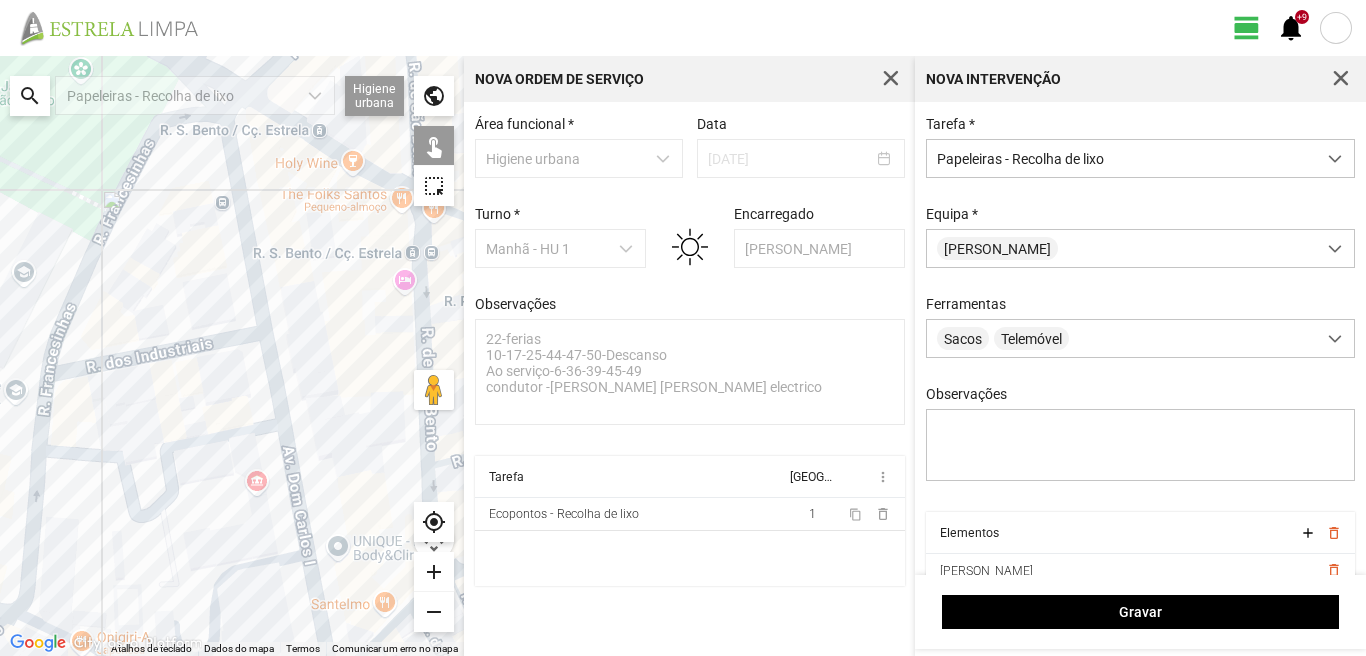 drag, startPoint x: 205, startPoint y: 286, endPoint x: 235, endPoint y: 446, distance: 162.78821 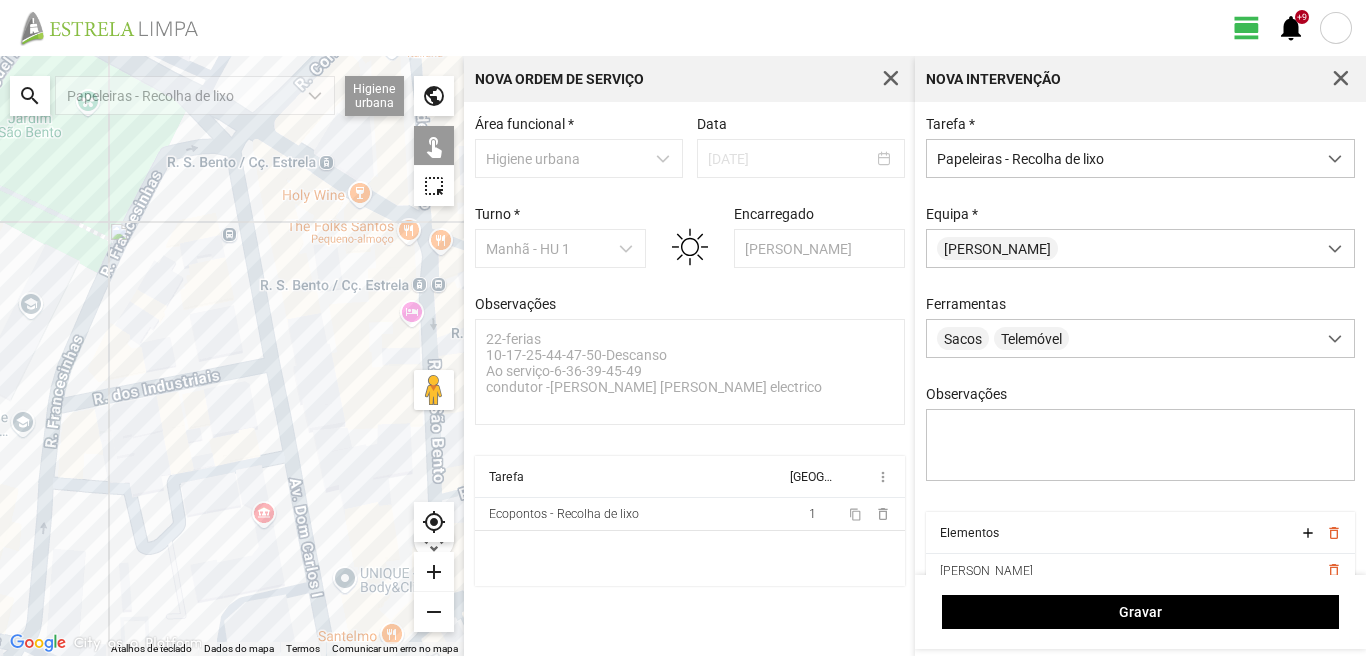 click on "Para navegar, prima as teclas de seta." 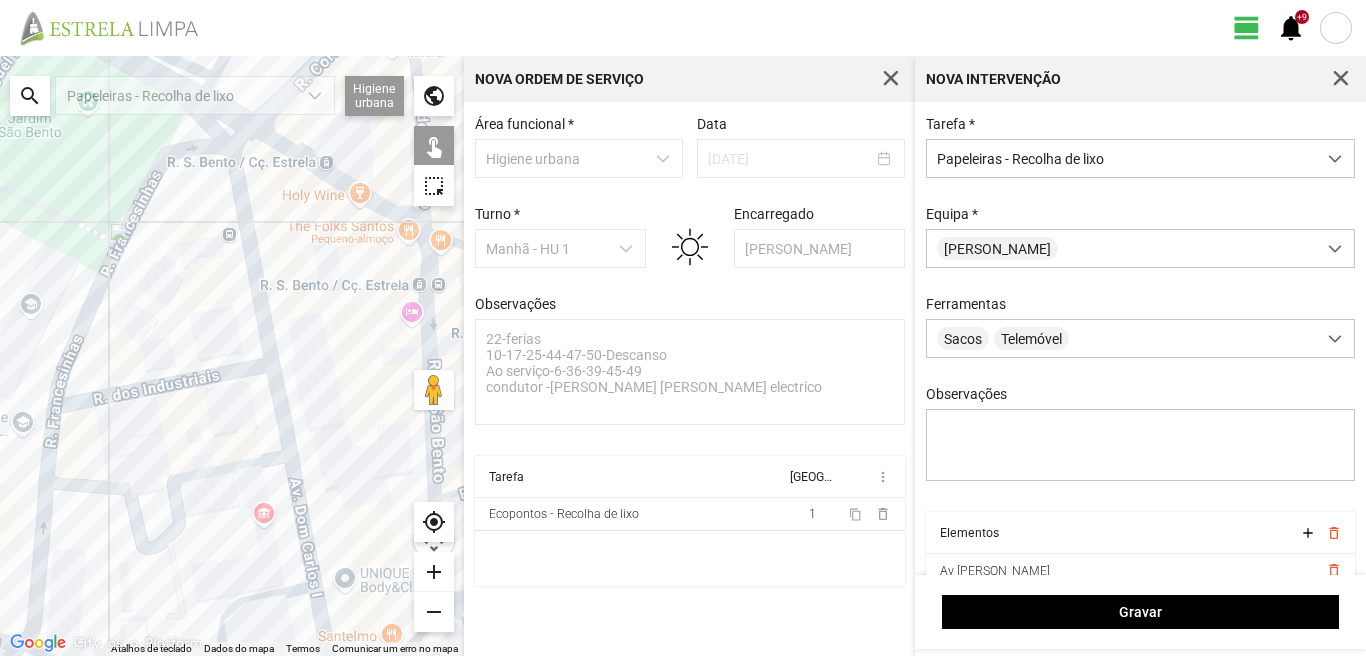 click on "Para navegar, prima as teclas de seta." 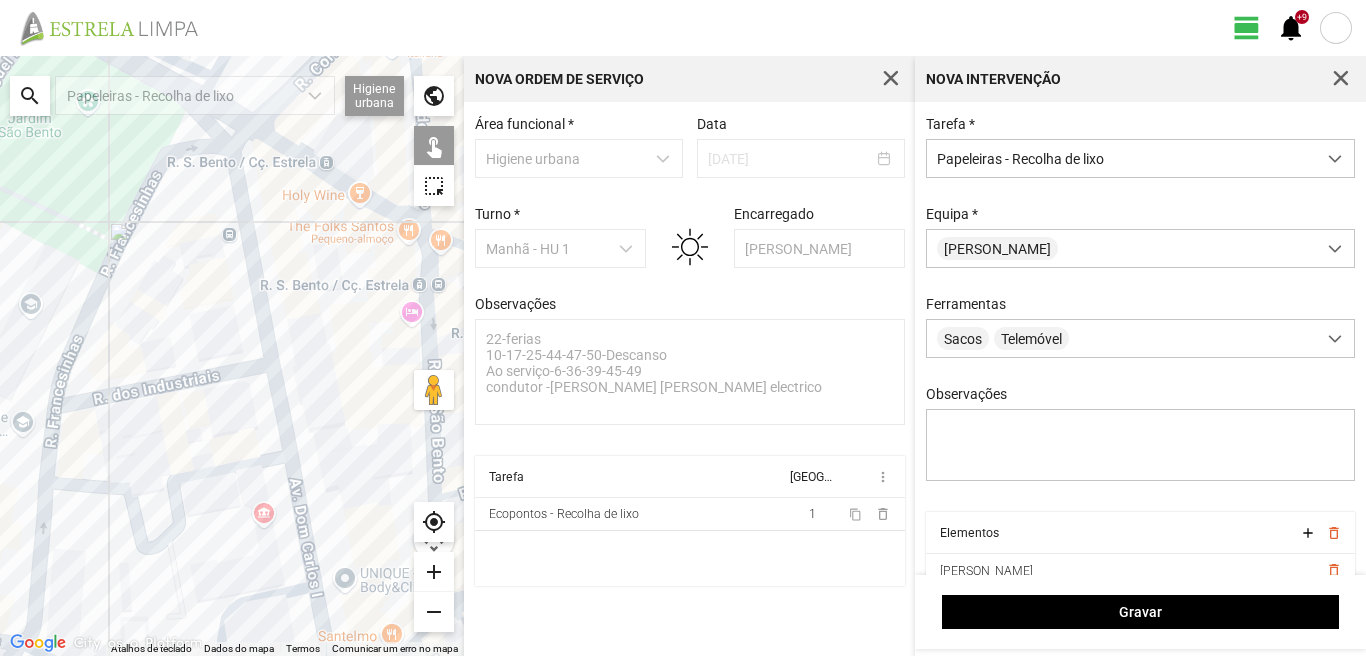 drag, startPoint x: 66, startPoint y: 422, endPoint x: 60, endPoint y: 443, distance: 21.84033 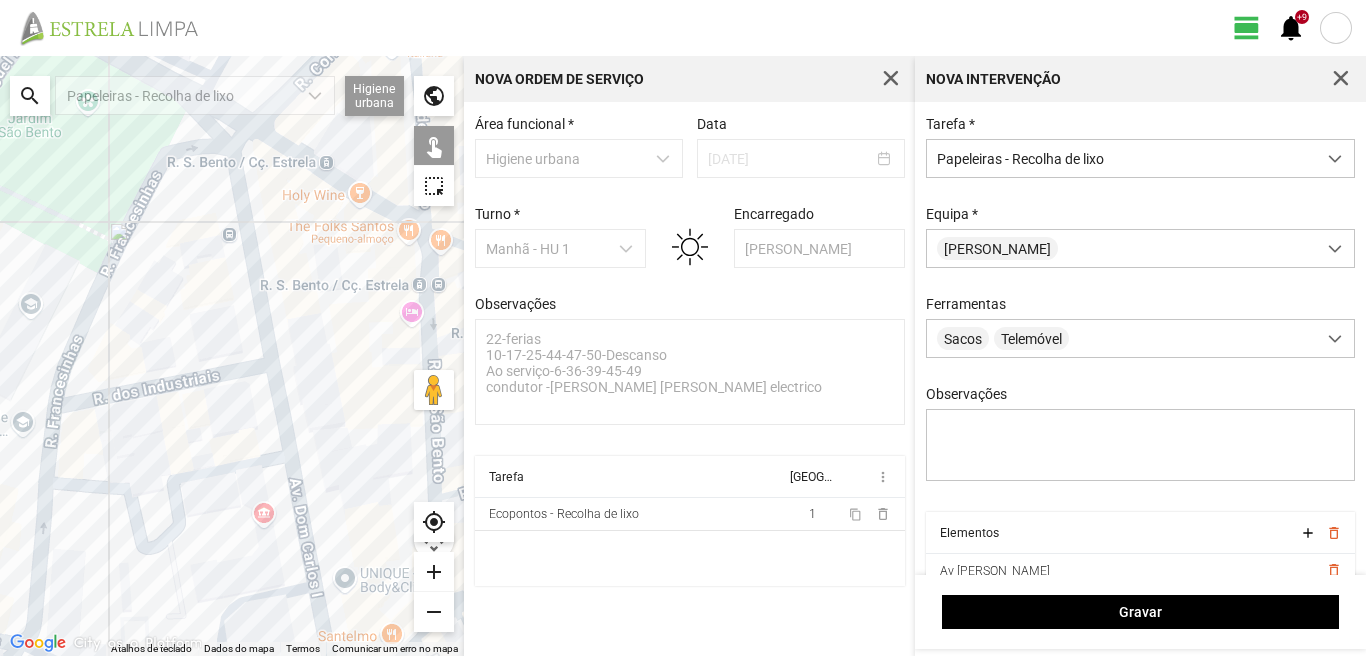 click on "Para navegar, prima as teclas de seta." 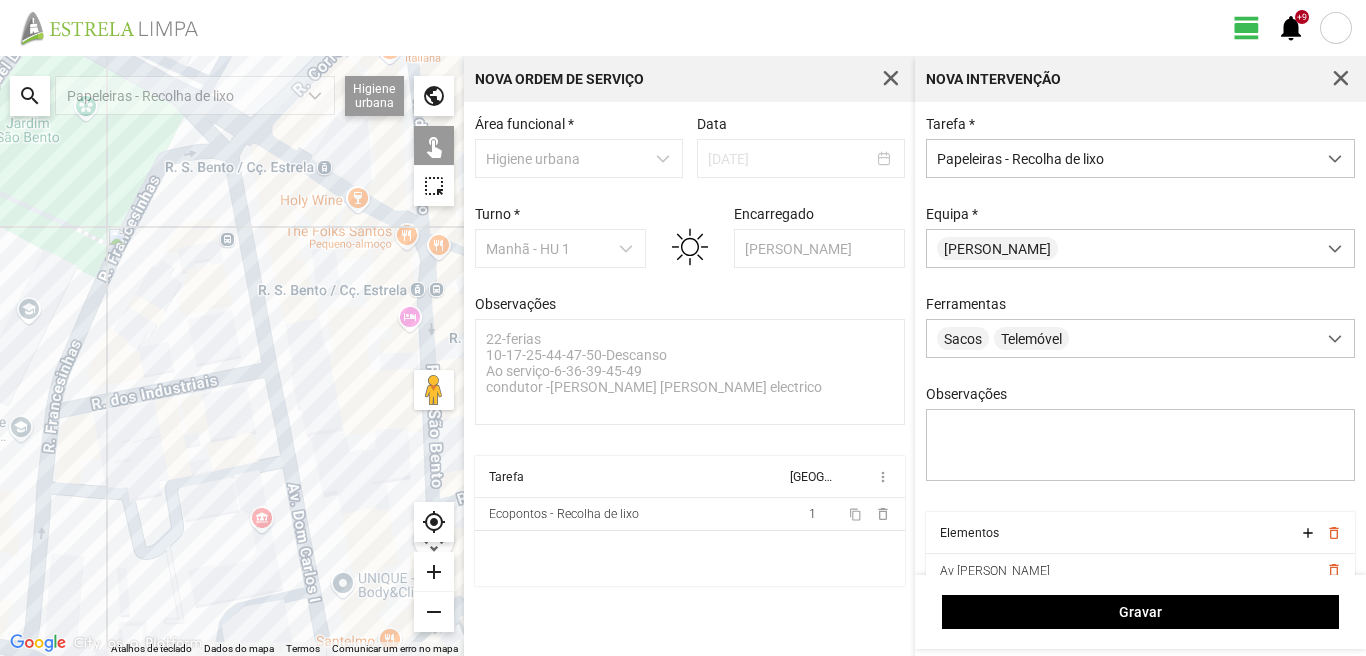 click on "Para navegar, prima as teclas de seta." 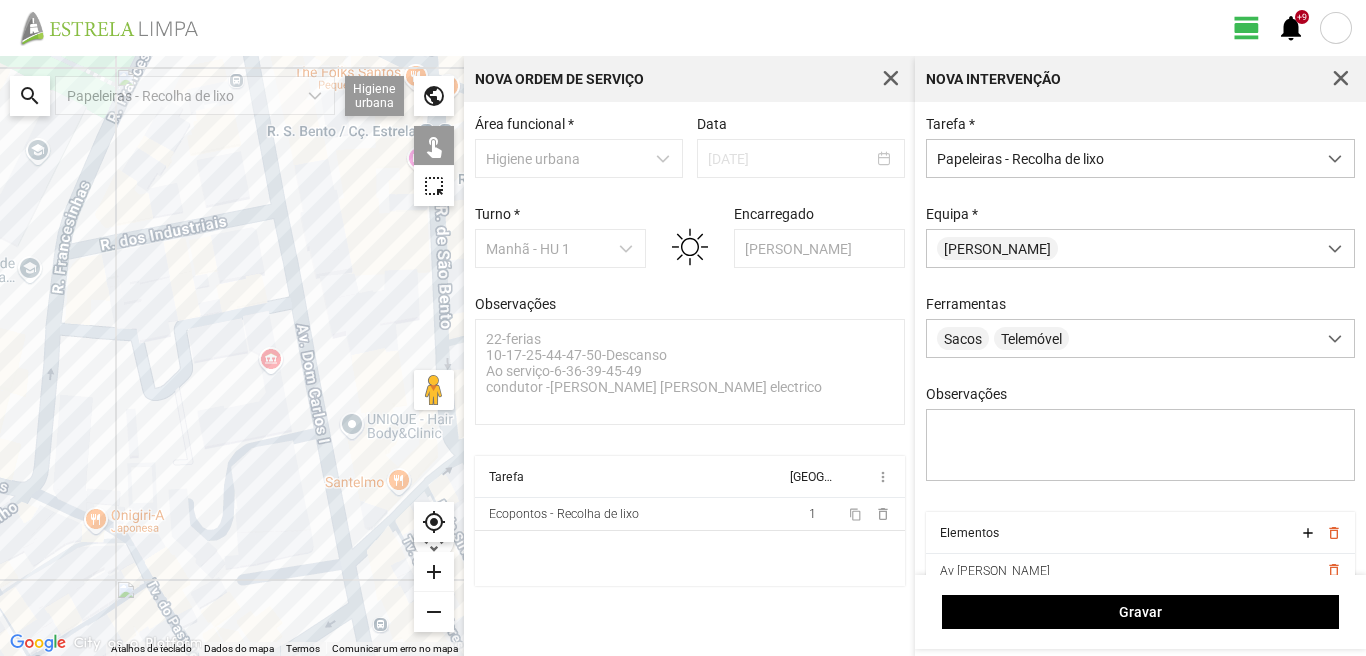 drag, startPoint x: 238, startPoint y: 510, endPoint x: 246, endPoint y: 313, distance: 197.16237 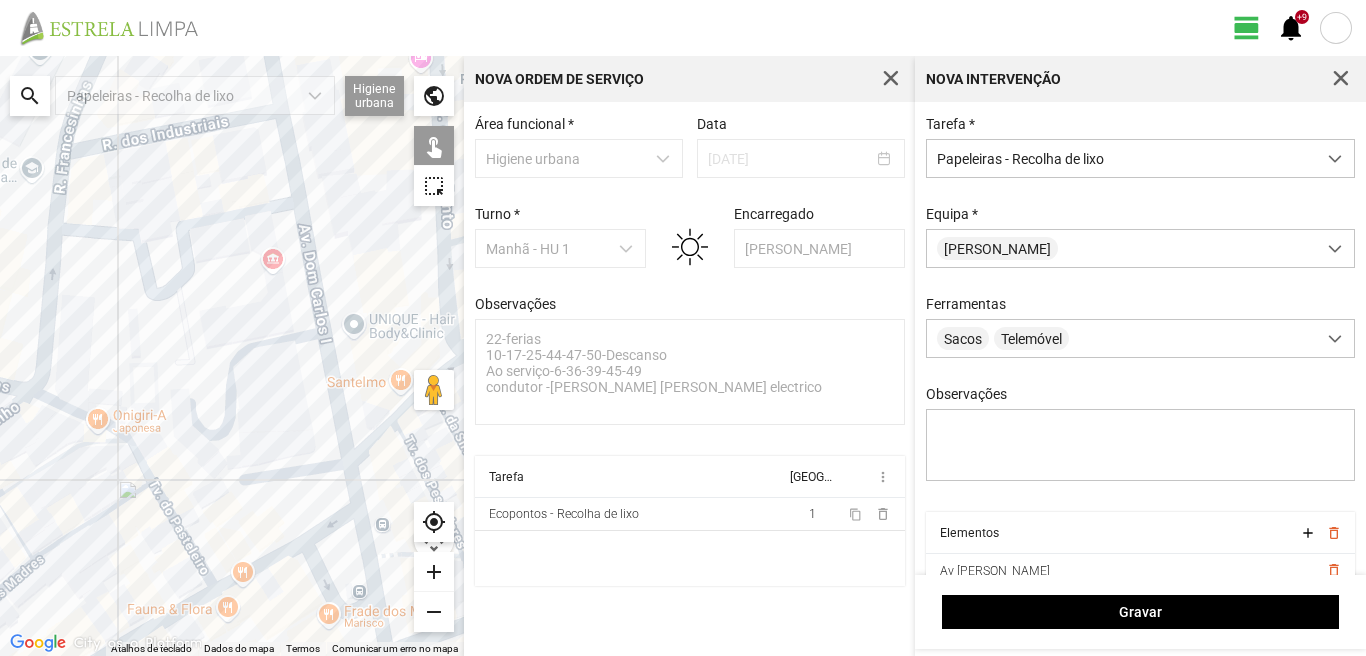 click on "Para navegar, prima as teclas de seta." 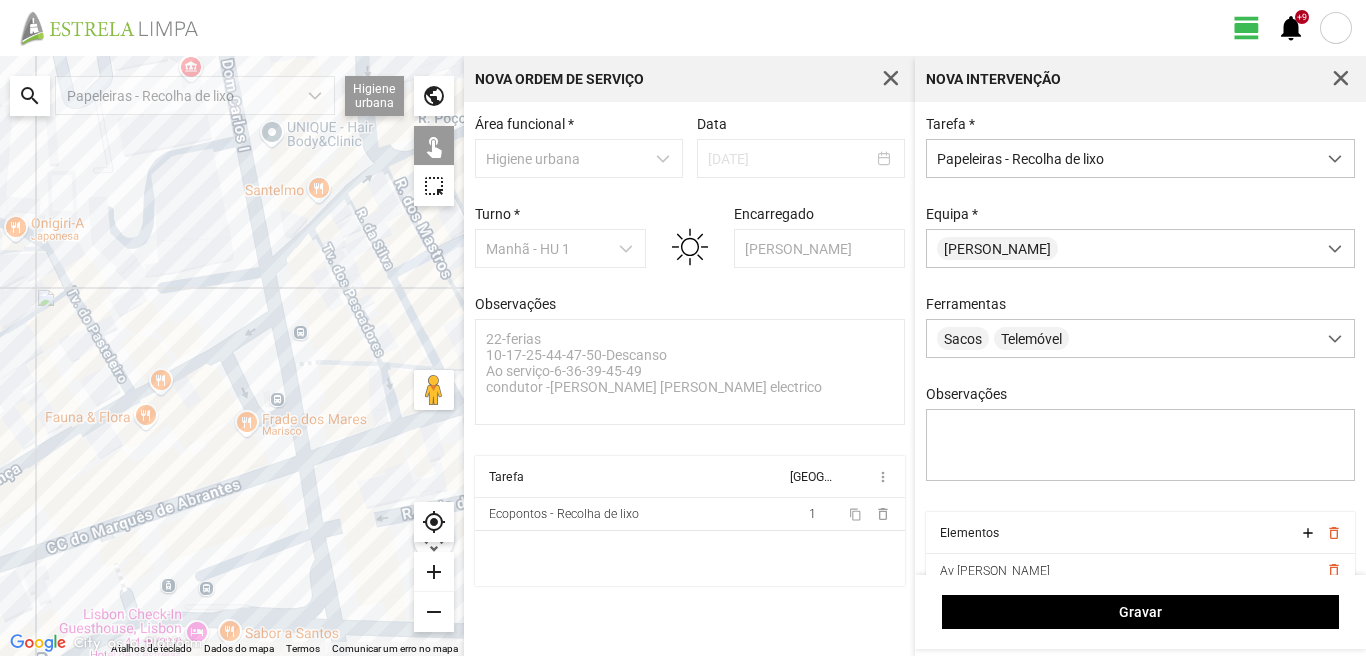 drag, startPoint x: 276, startPoint y: 554, endPoint x: 191, endPoint y: 351, distance: 220.07726 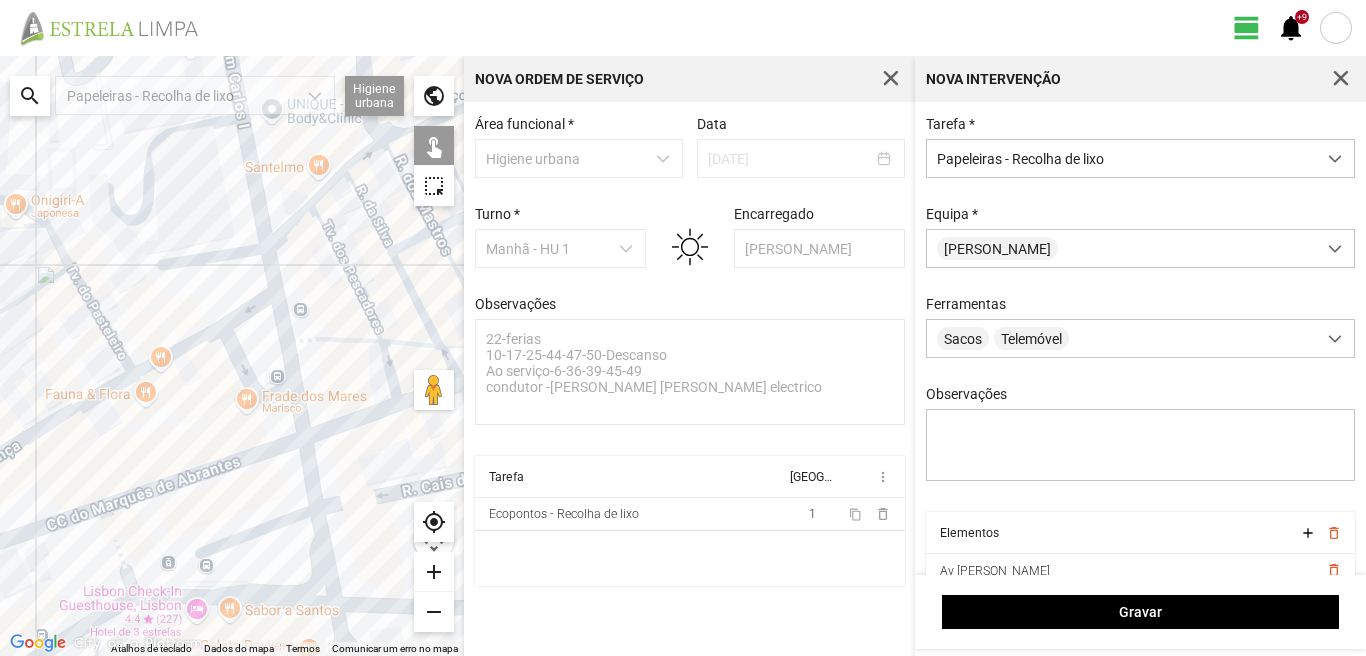 click on "Para navegar, prima as teclas de seta." 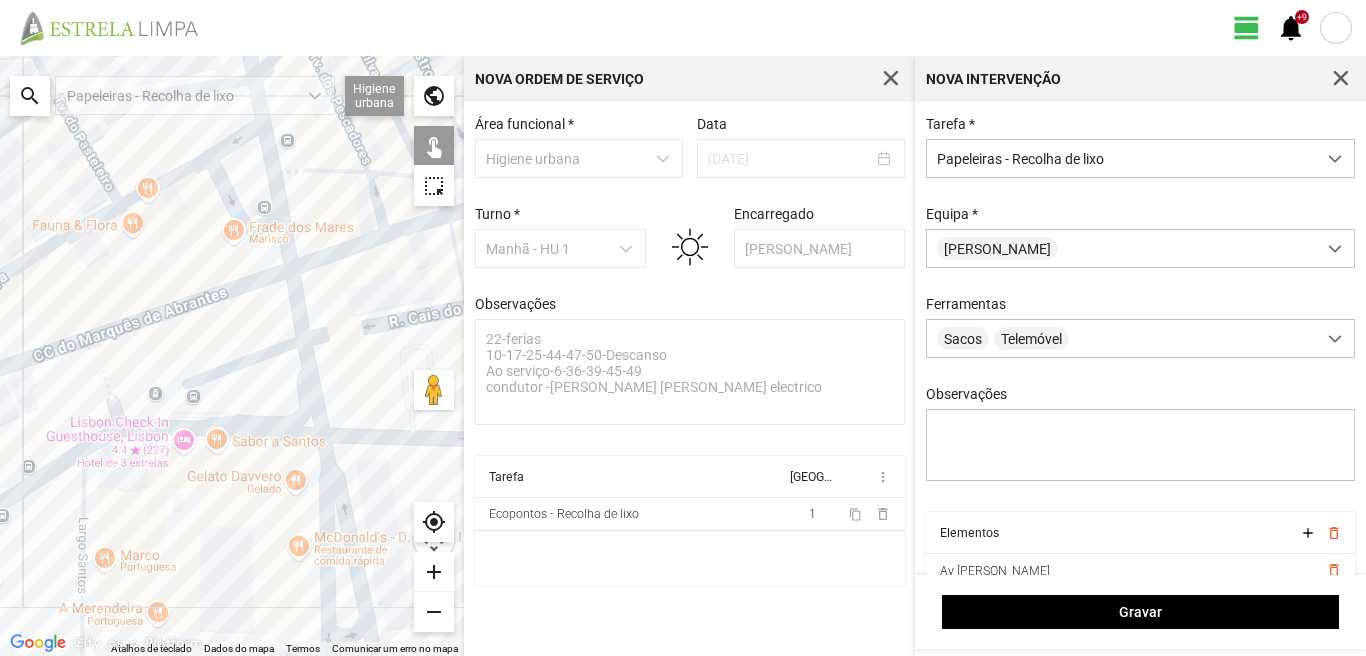 drag, startPoint x: 191, startPoint y: 535, endPoint x: 168, endPoint y: 361, distance: 175.51353 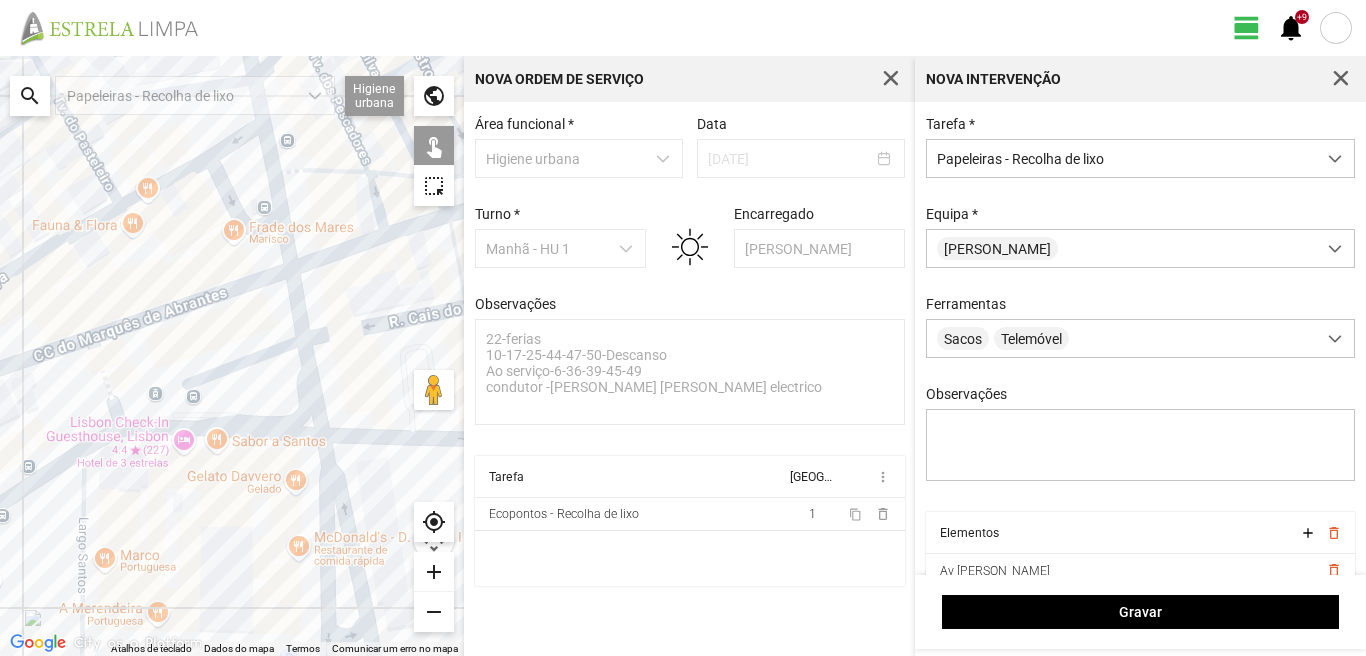click on "Para navegar, prima as teclas de seta." 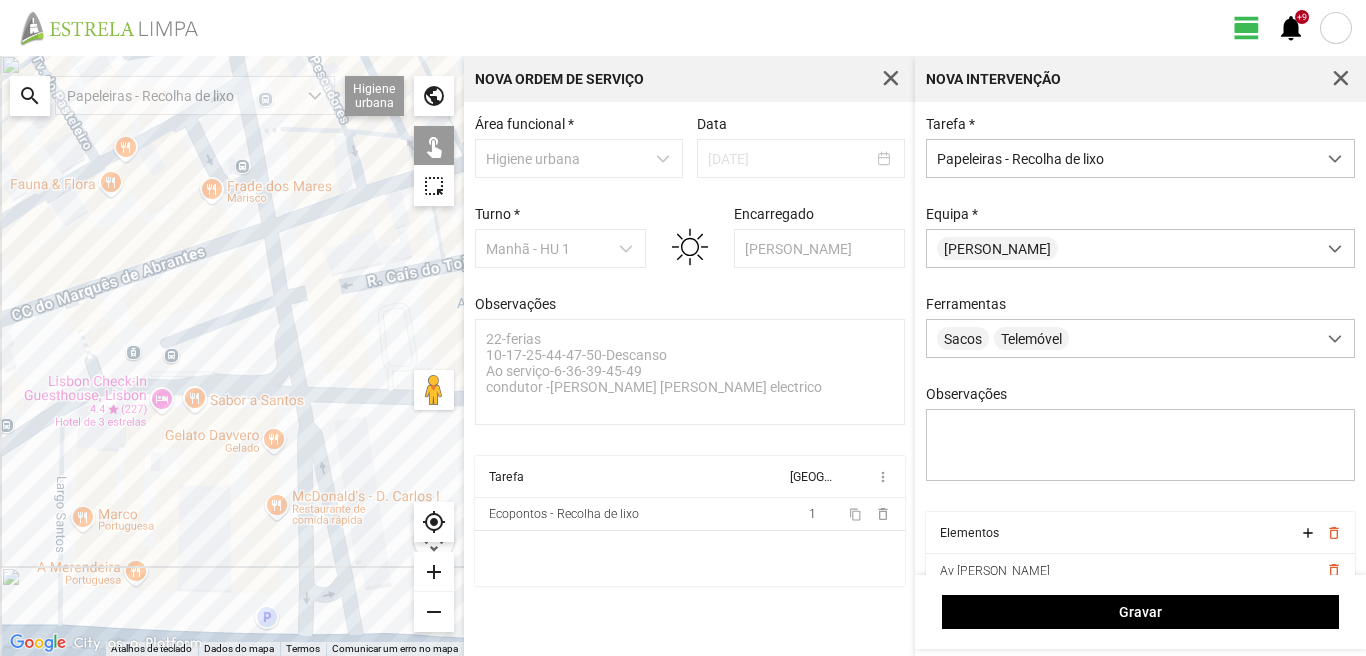 click on "Para navegar, prima as teclas de seta." 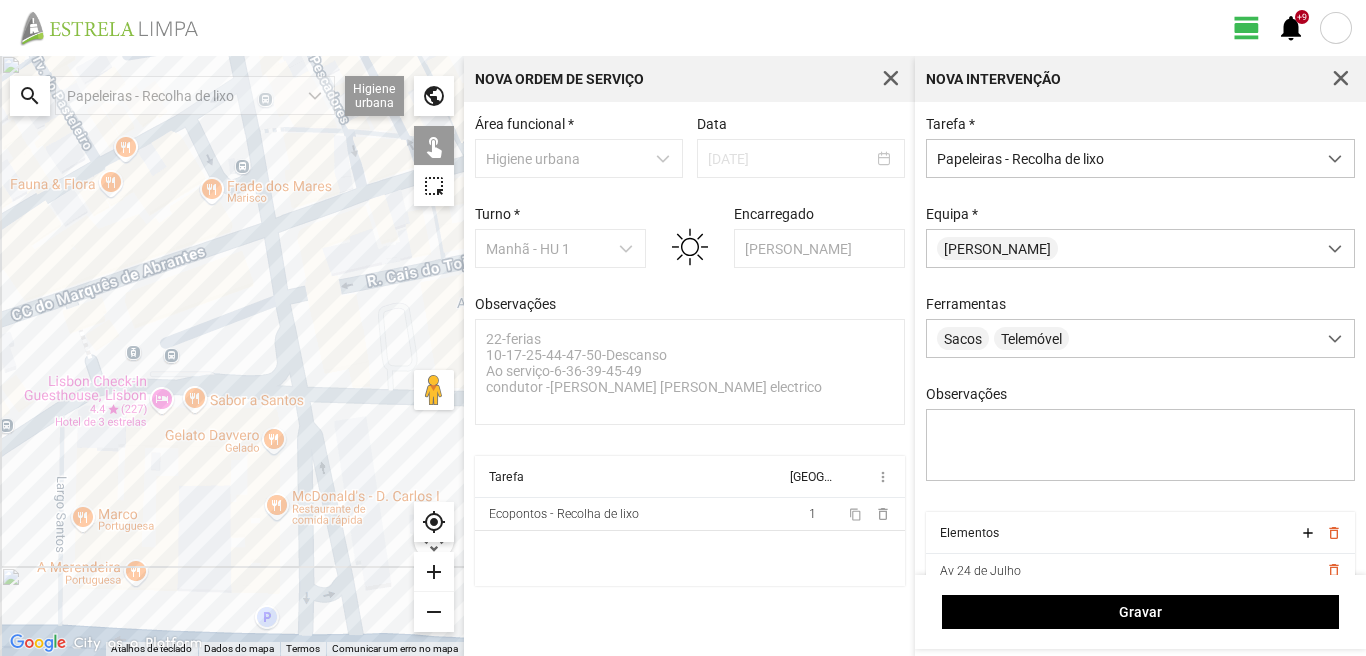 click on "Para navegar, prima as teclas de seta." 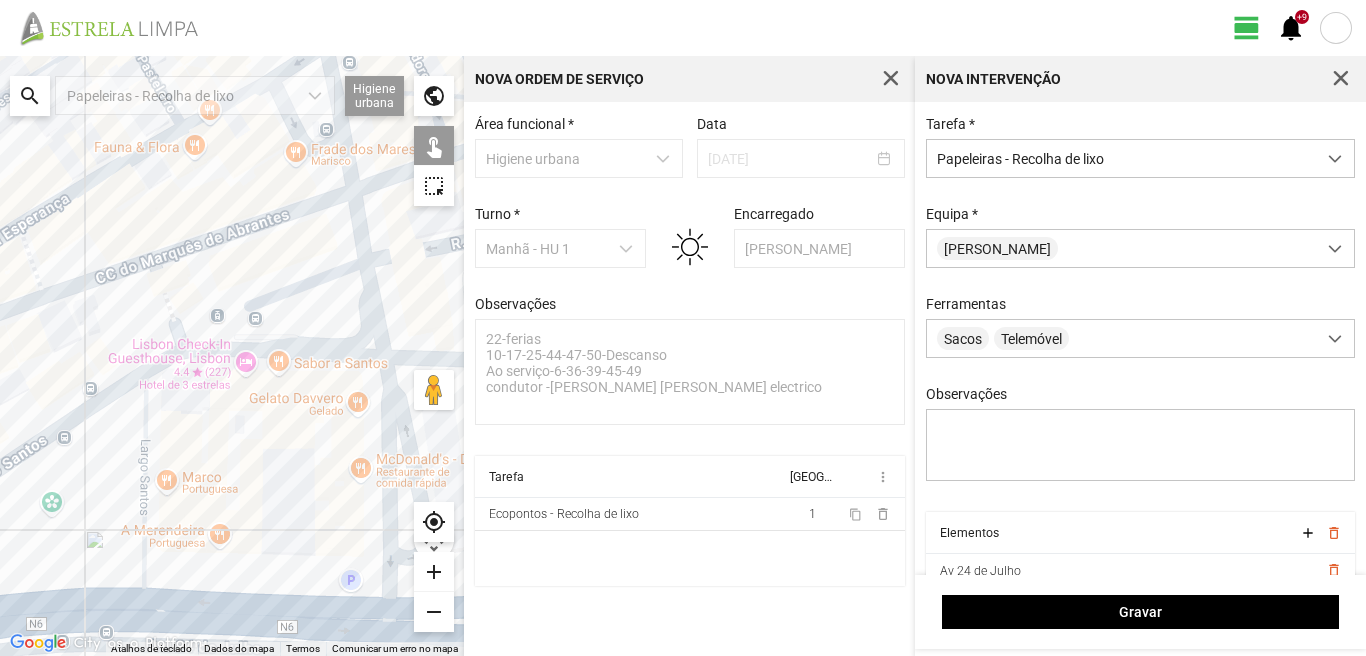 drag, startPoint x: 77, startPoint y: 569, endPoint x: 290, endPoint y: 487, distance: 228.2389 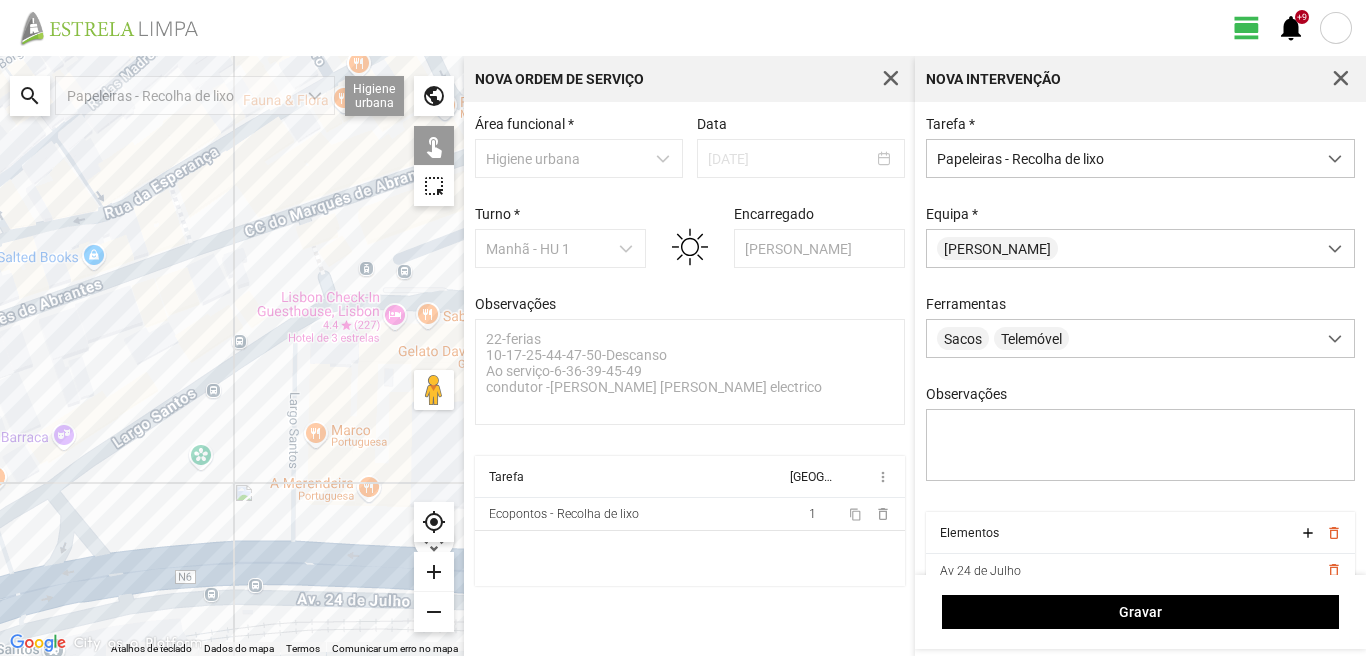 click on "Para navegar, prima as teclas de seta." 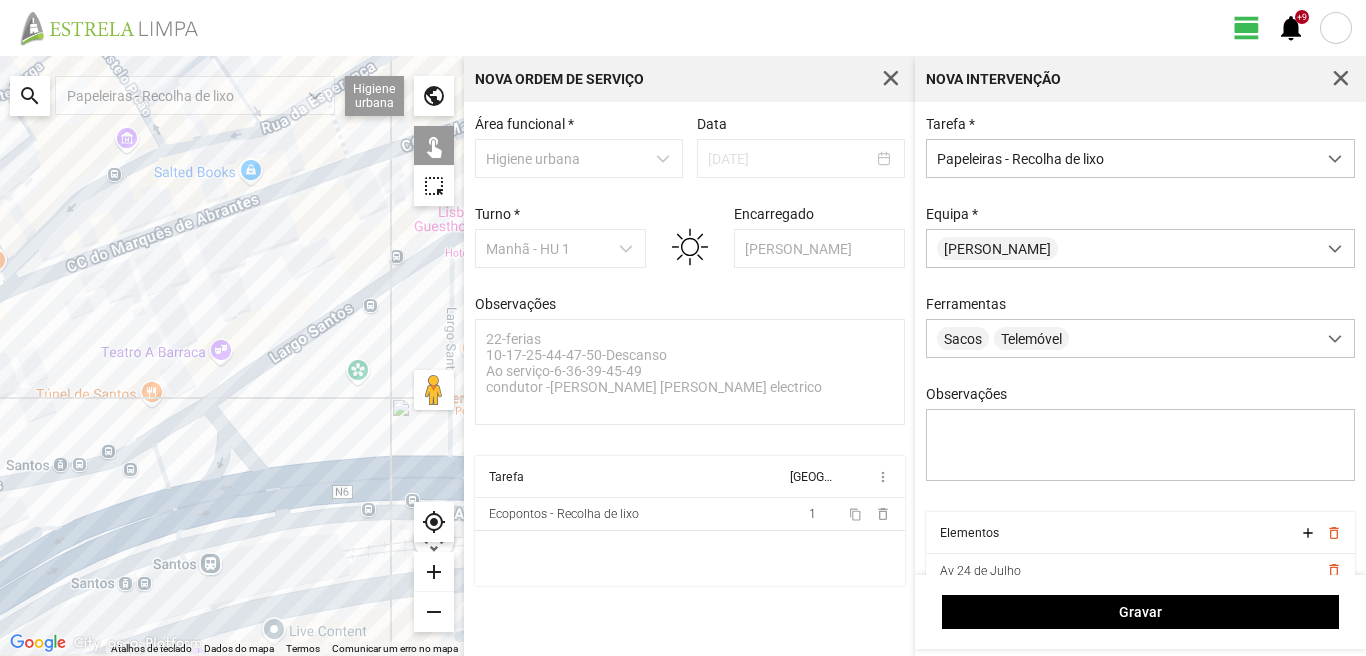 drag, startPoint x: 199, startPoint y: 514, endPoint x: 359, endPoint y: 436, distance: 178 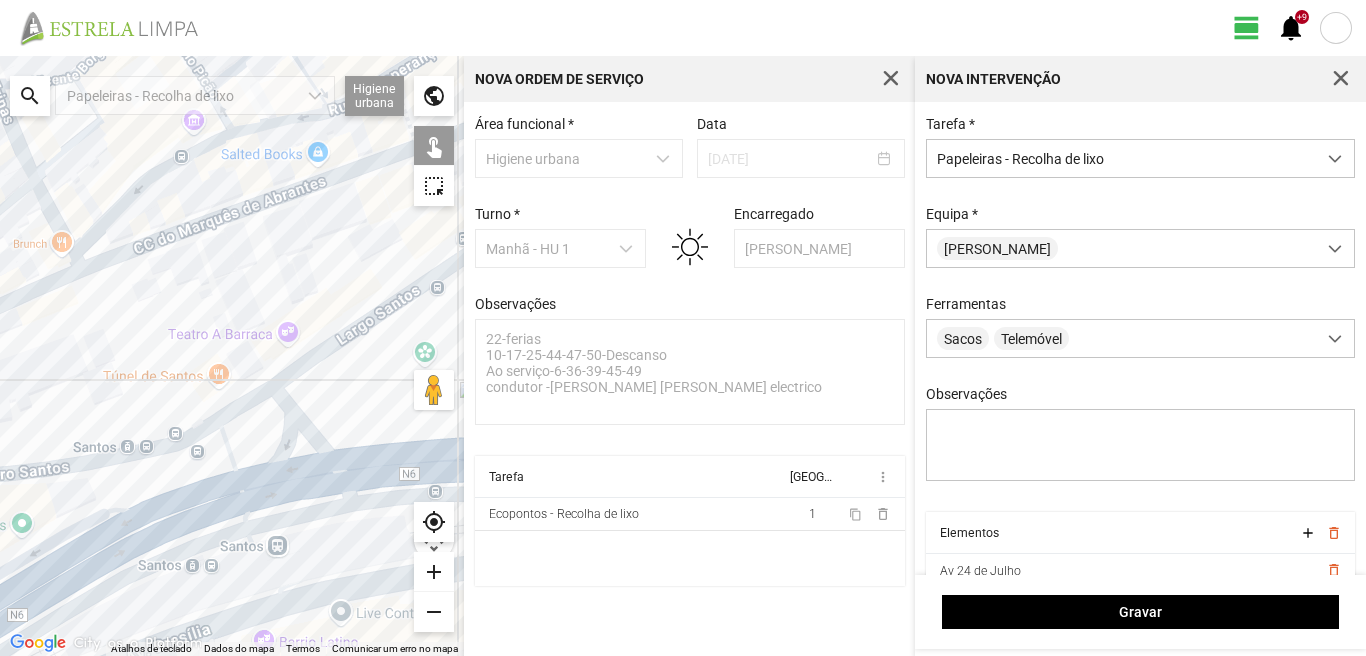 click on "Para navegar, prima as teclas de seta." 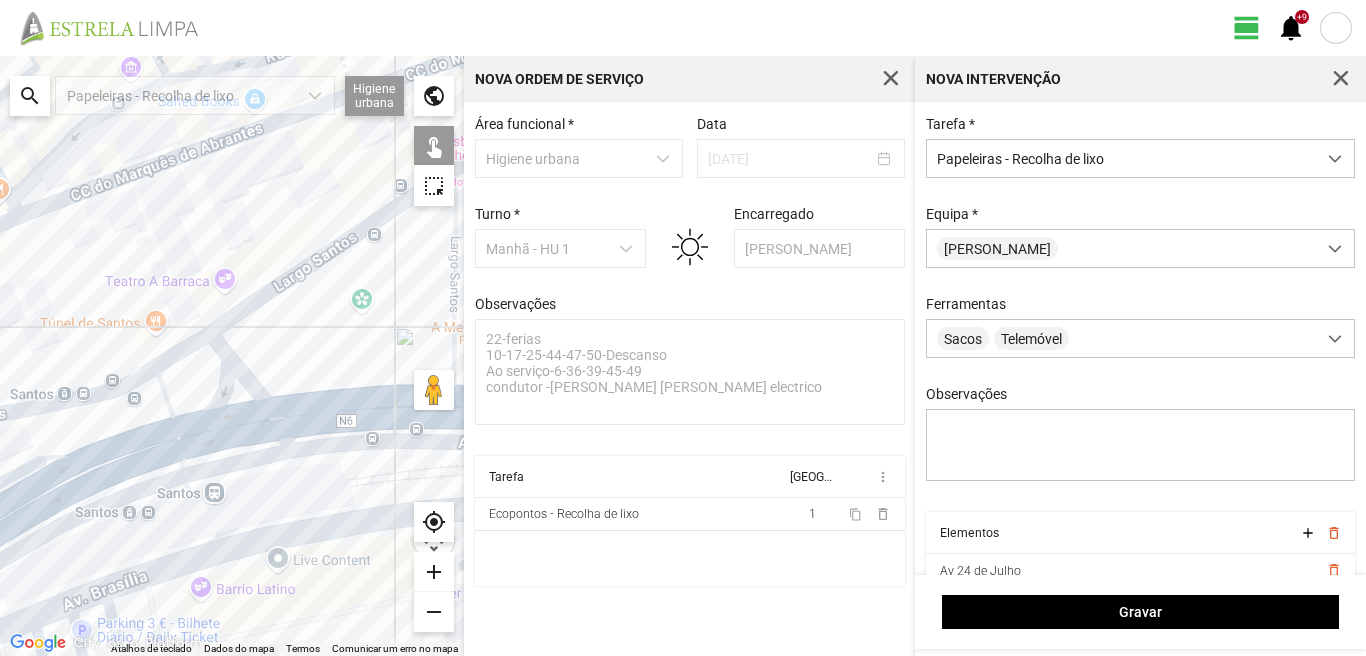 drag, startPoint x: 223, startPoint y: 554, endPoint x: 156, endPoint y: 499, distance: 86.683334 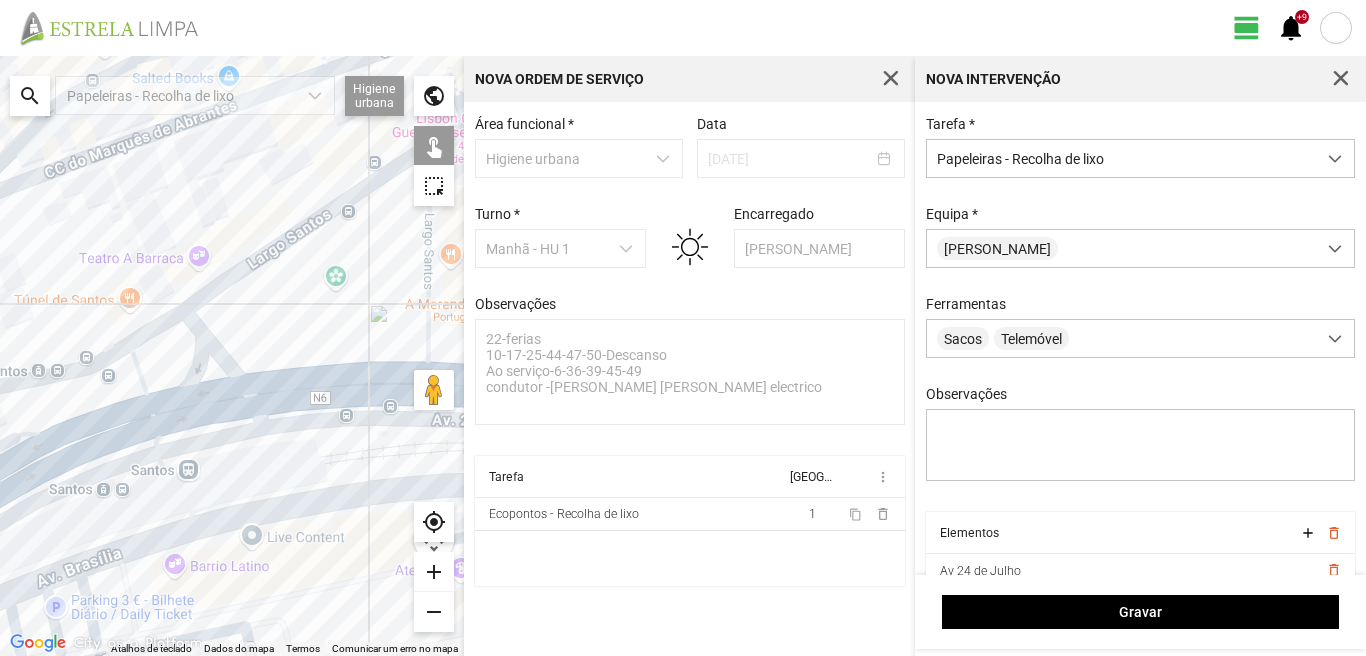 click on "Para navegar, prima as teclas de seta." 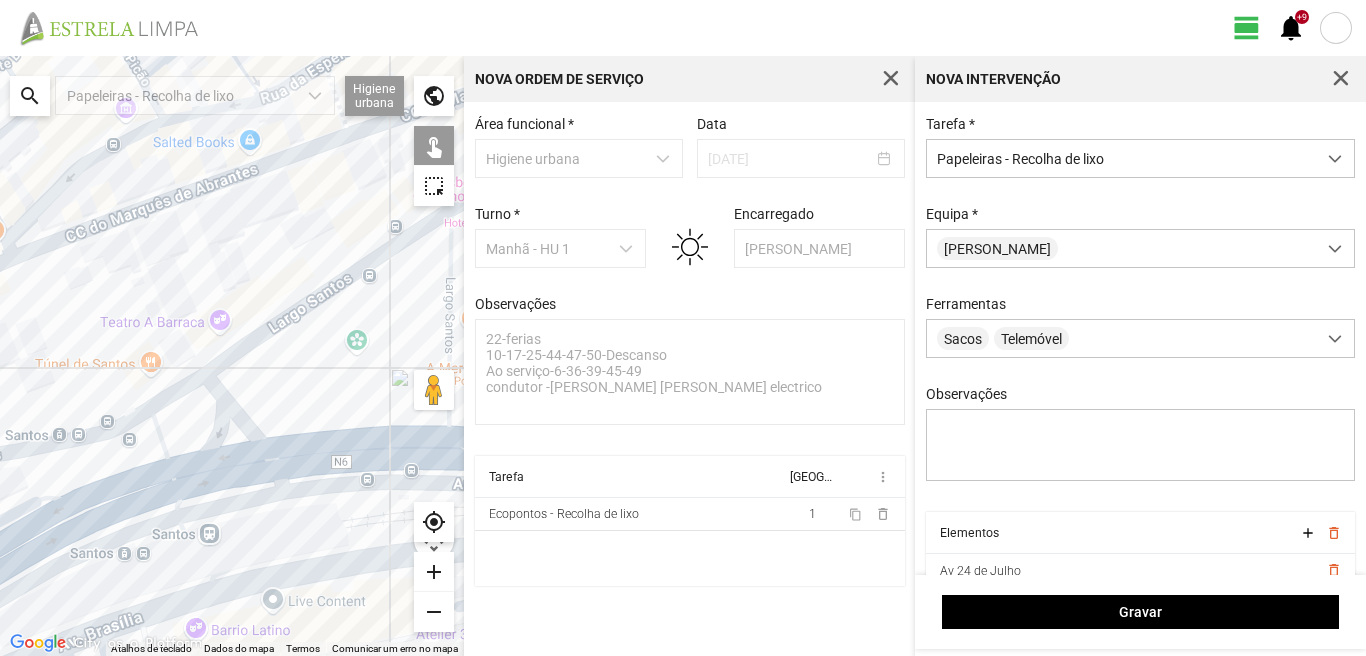drag, startPoint x: 251, startPoint y: 257, endPoint x: 292, endPoint y: 399, distance: 147.80054 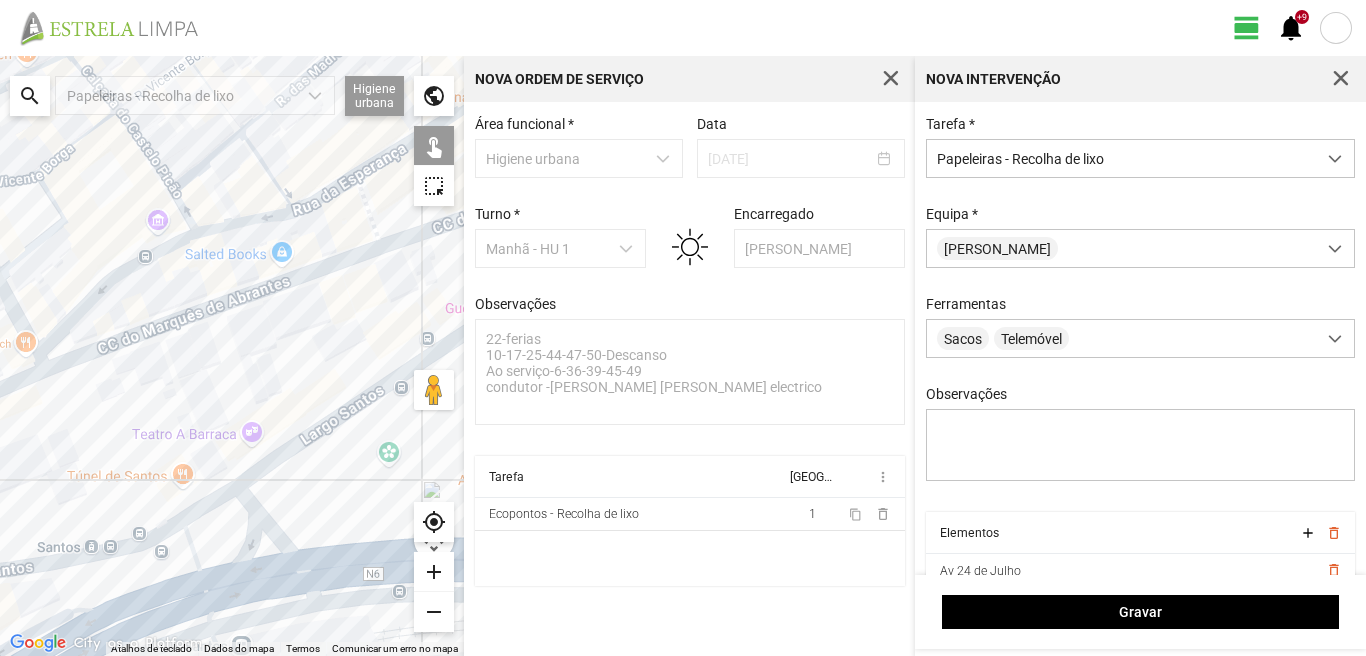 click on "Para navegar, prima as teclas de seta." 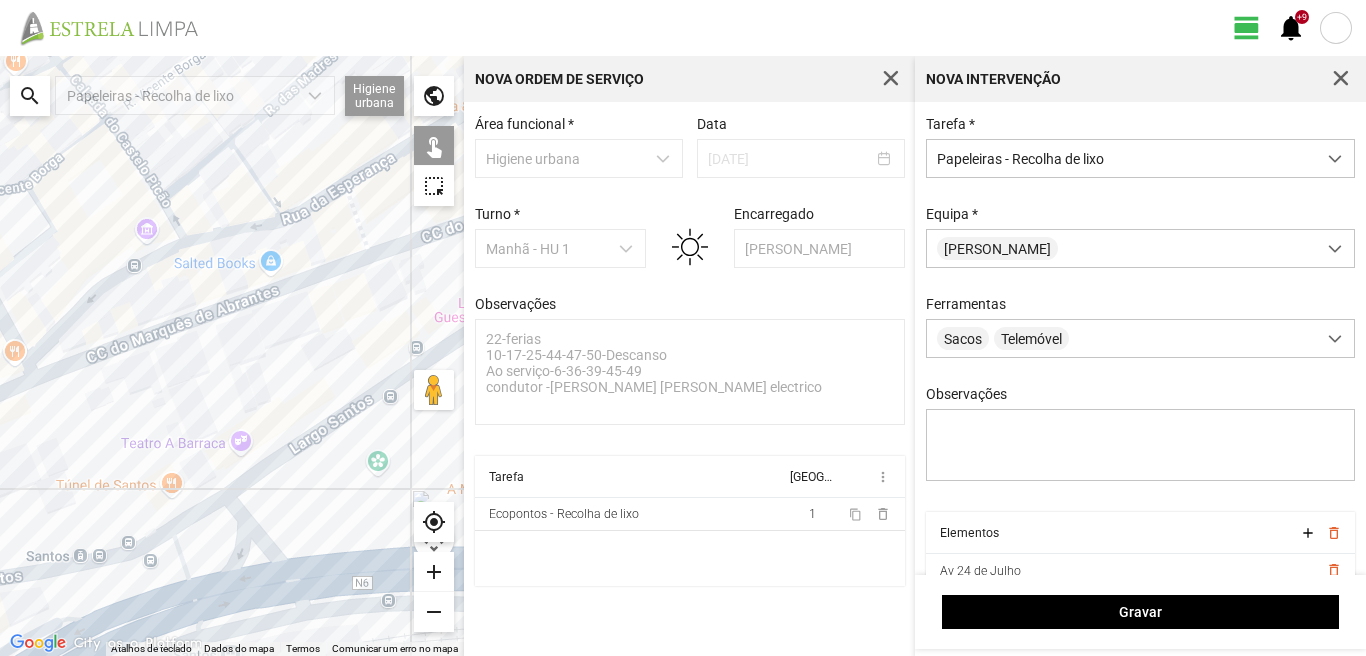 drag, startPoint x: 323, startPoint y: 281, endPoint x: 168, endPoint y: 392, distance: 190.64627 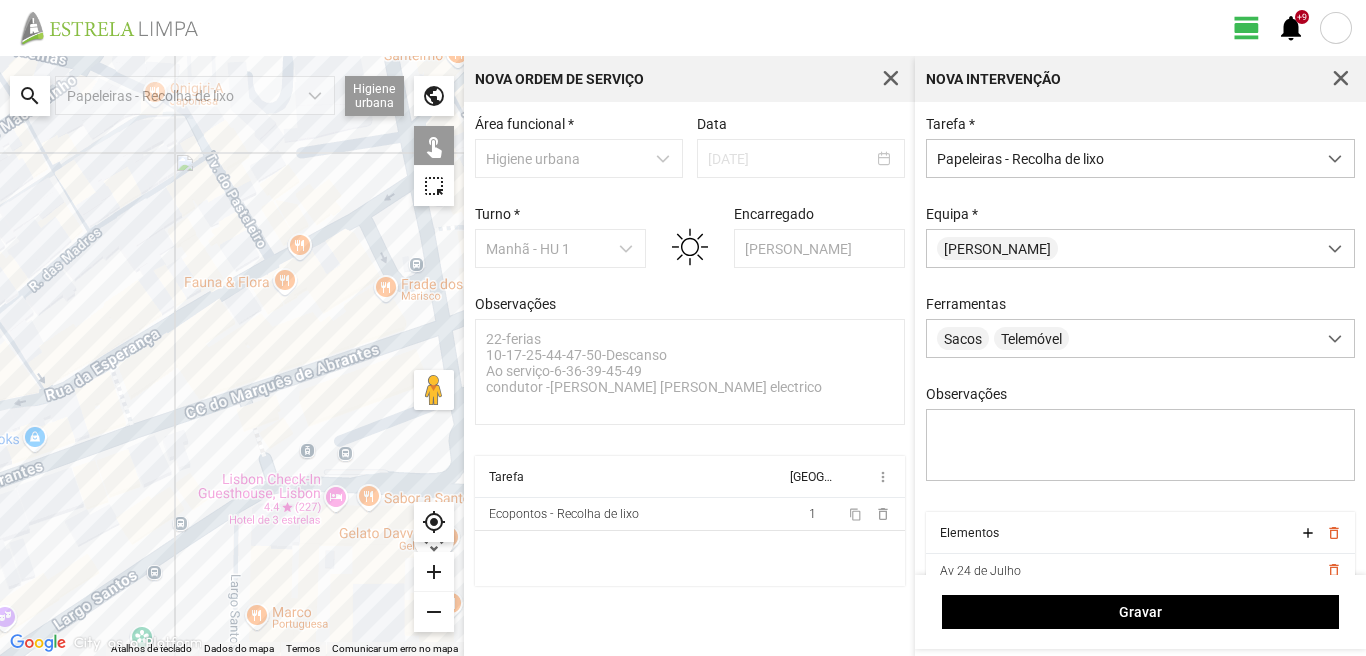 drag, startPoint x: 223, startPoint y: 345, endPoint x: 65, endPoint y: 417, distance: 173.63179 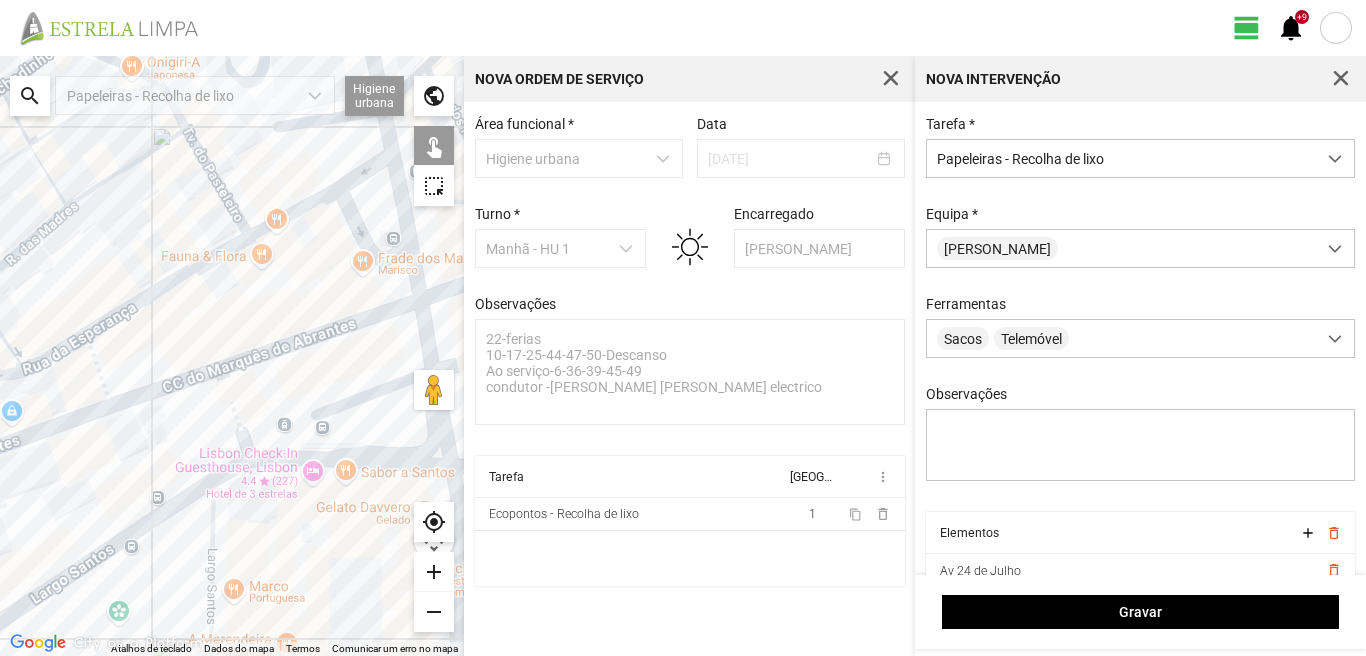drag, startPoint x: 264, startPoint y: 308, endPoint x: 275, endPoint y: 306, distance: 11.18034 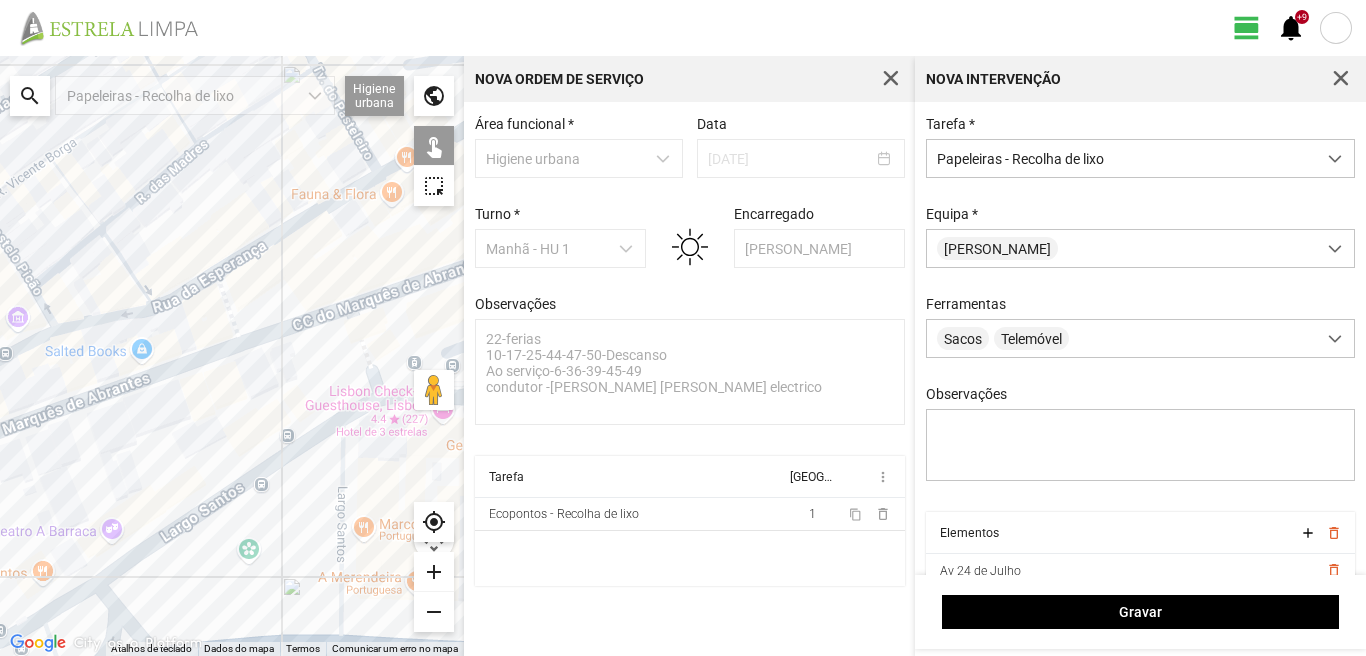 drag, startPoint x: 141, startPoint y: 349, endPoint x: 266, endPoint y: 276, distance: 144.75496 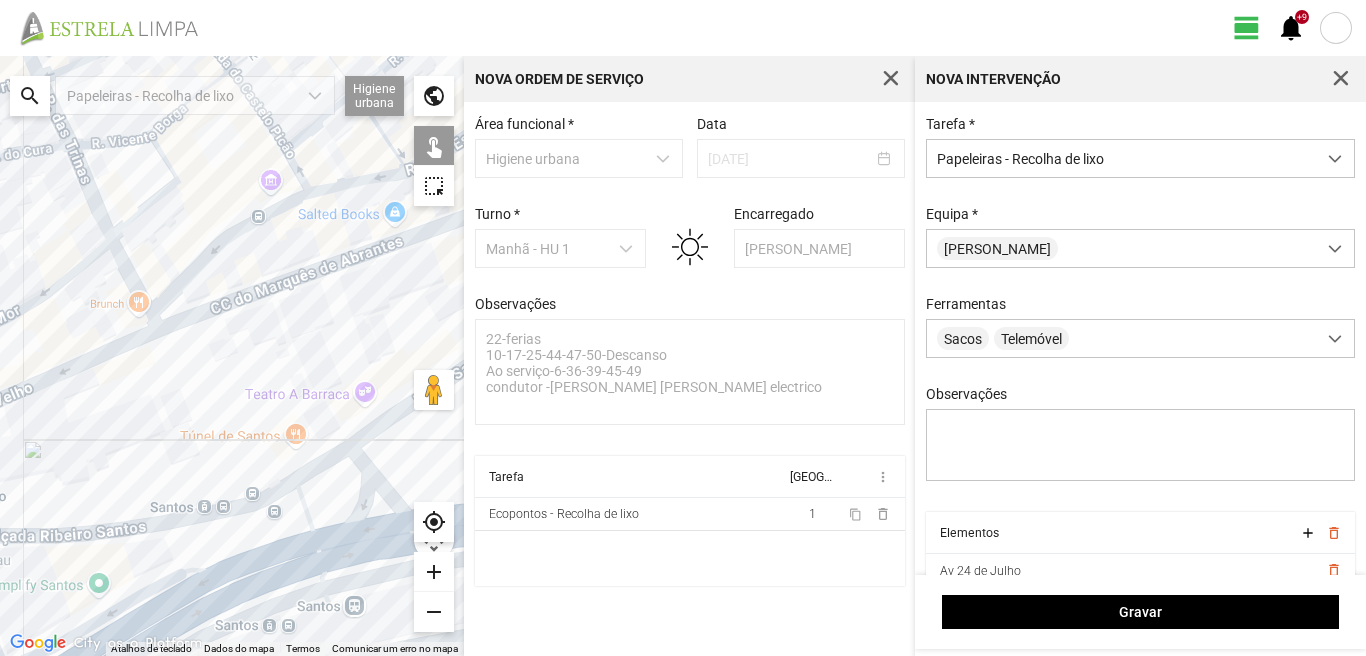 drag, startPoint x: 106, startPoint y: 397, endPoint x: 175, endPoint y: 371, distance: 73.736015 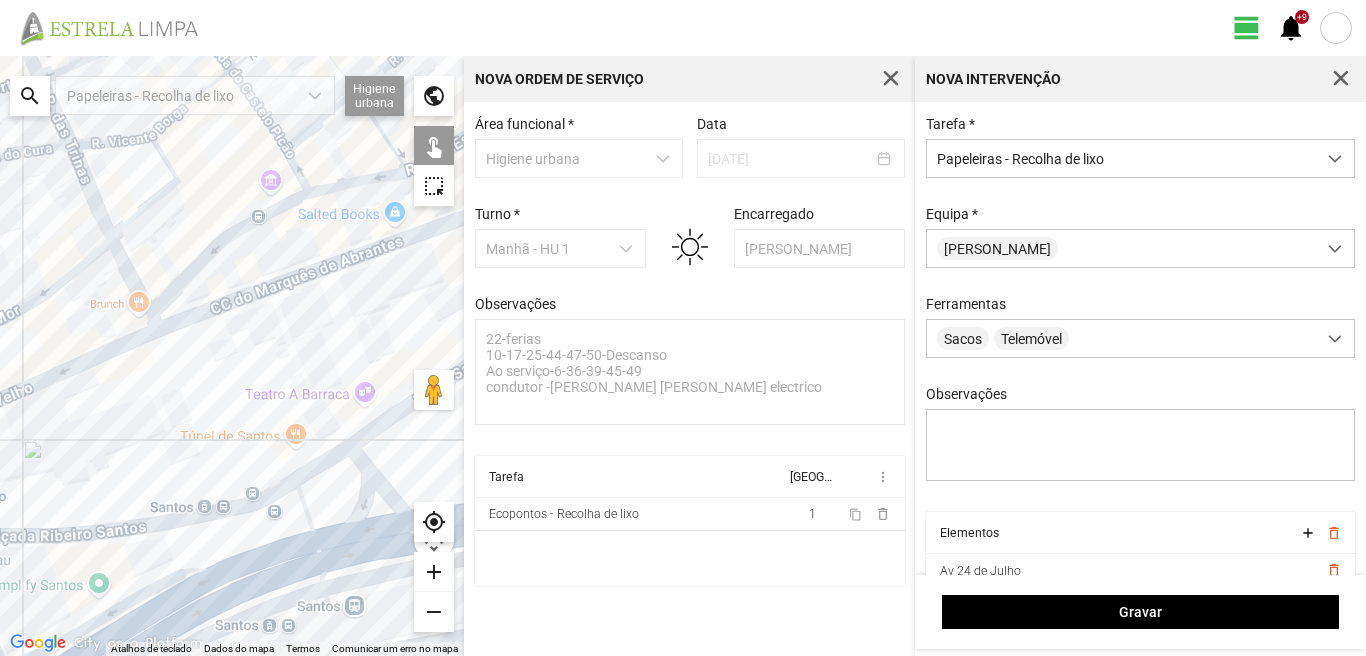click on "Para navegar, prima as teclas de seta." 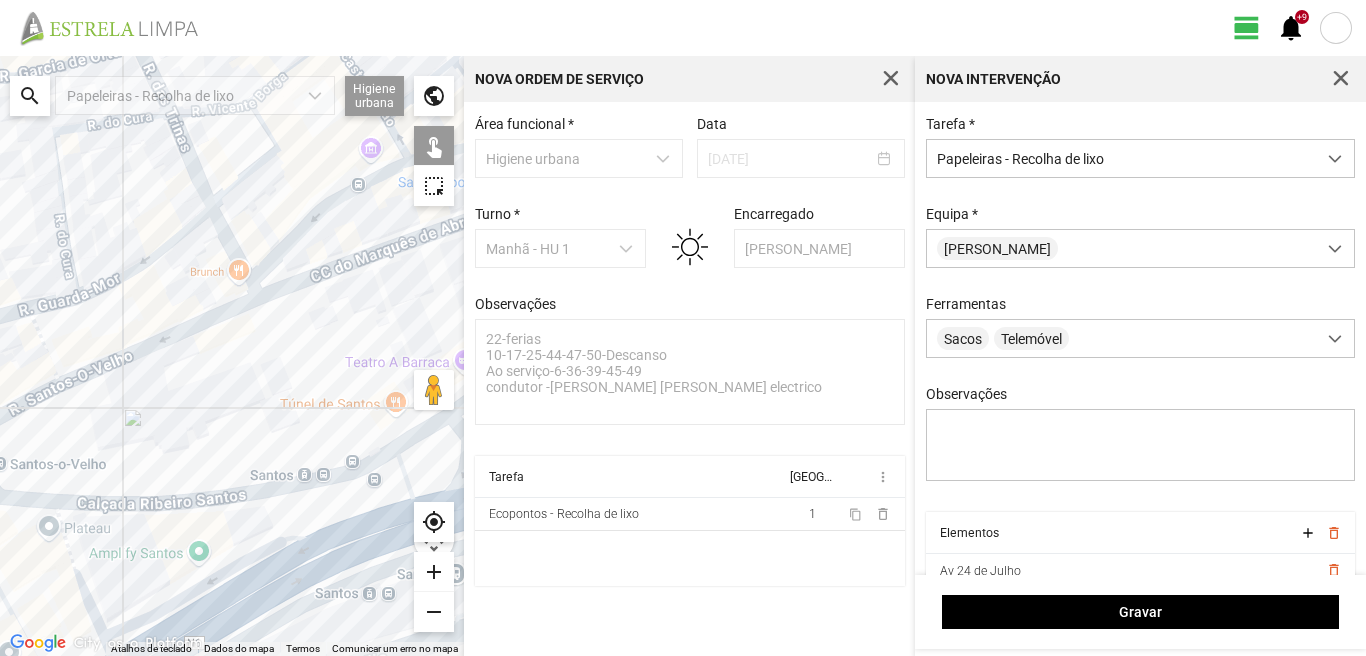click on "Para navegar, prima as teclas de seta." 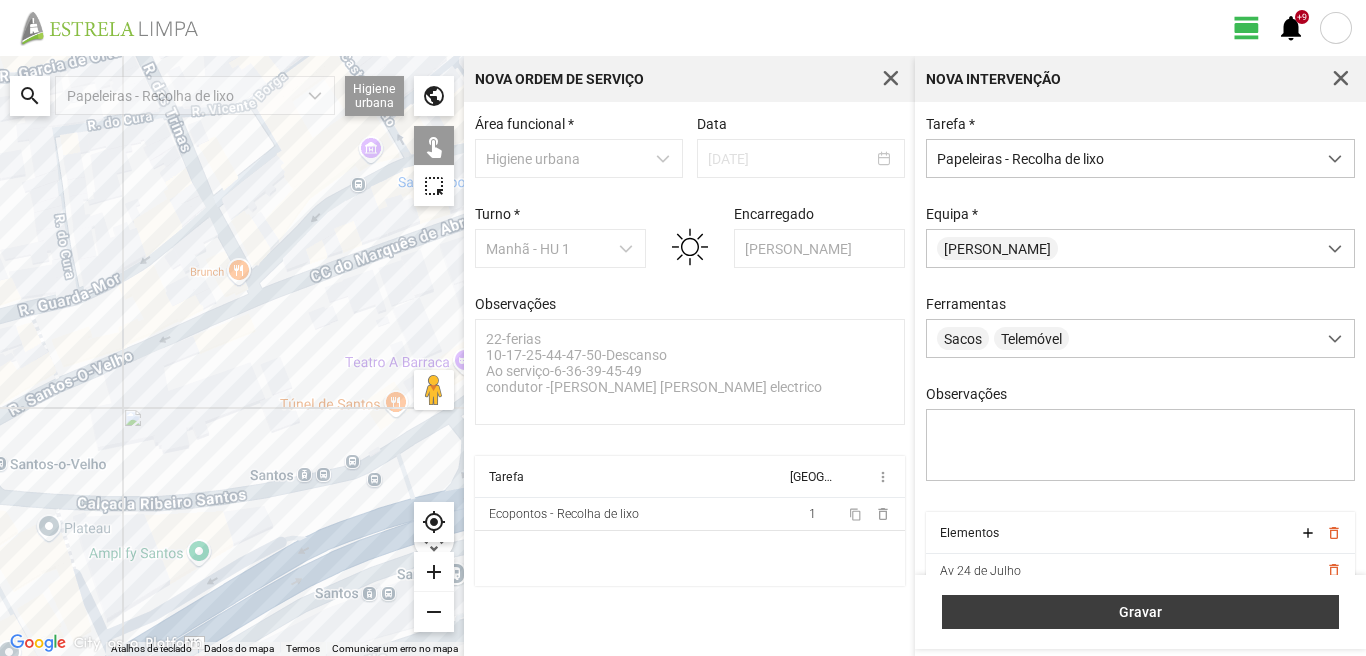 click on "Gravar" at bounding box center (1140, 612) 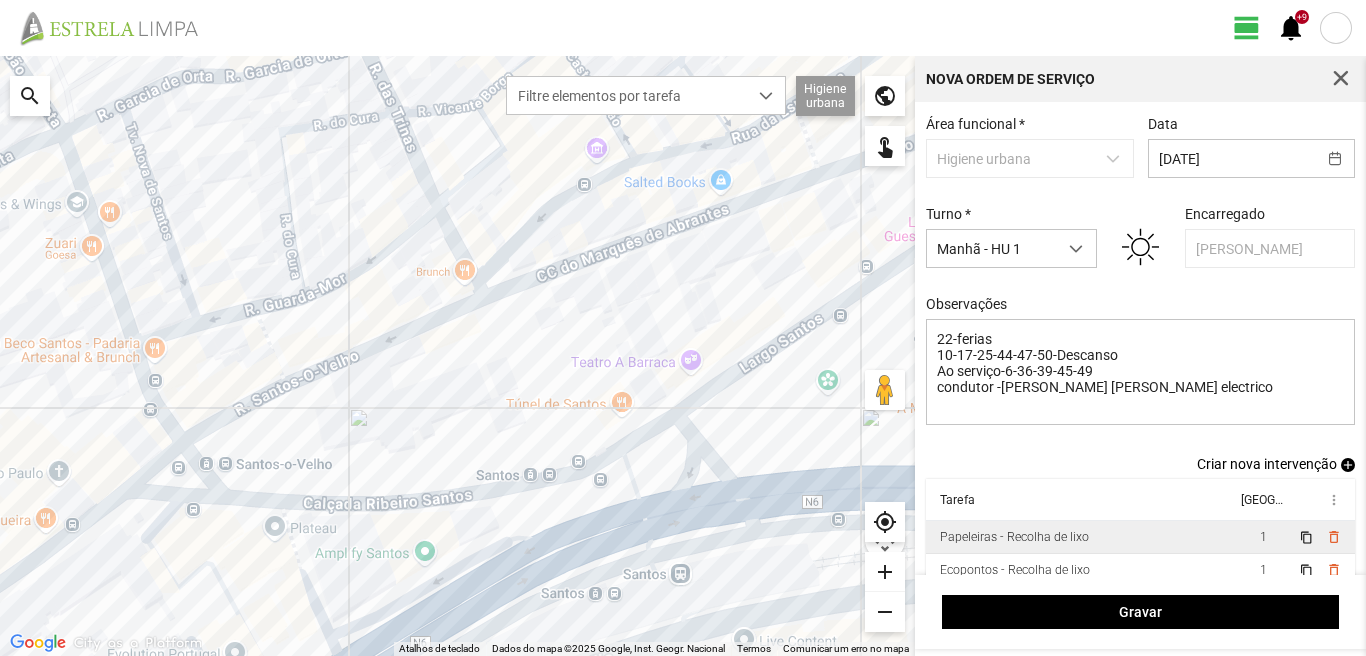 click on "Papeleiras - Recolha de lixo" at bounding box center (1081, 537) 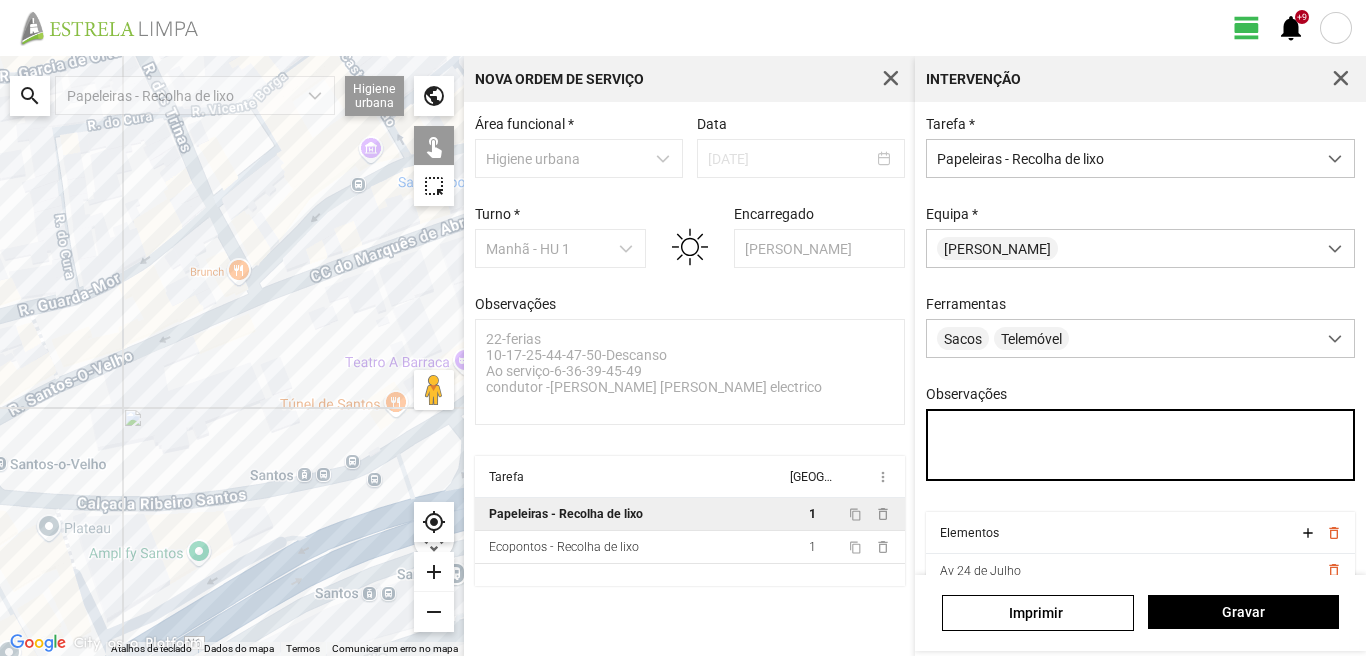 click on "Observações" at bounding box center [1141, 445] 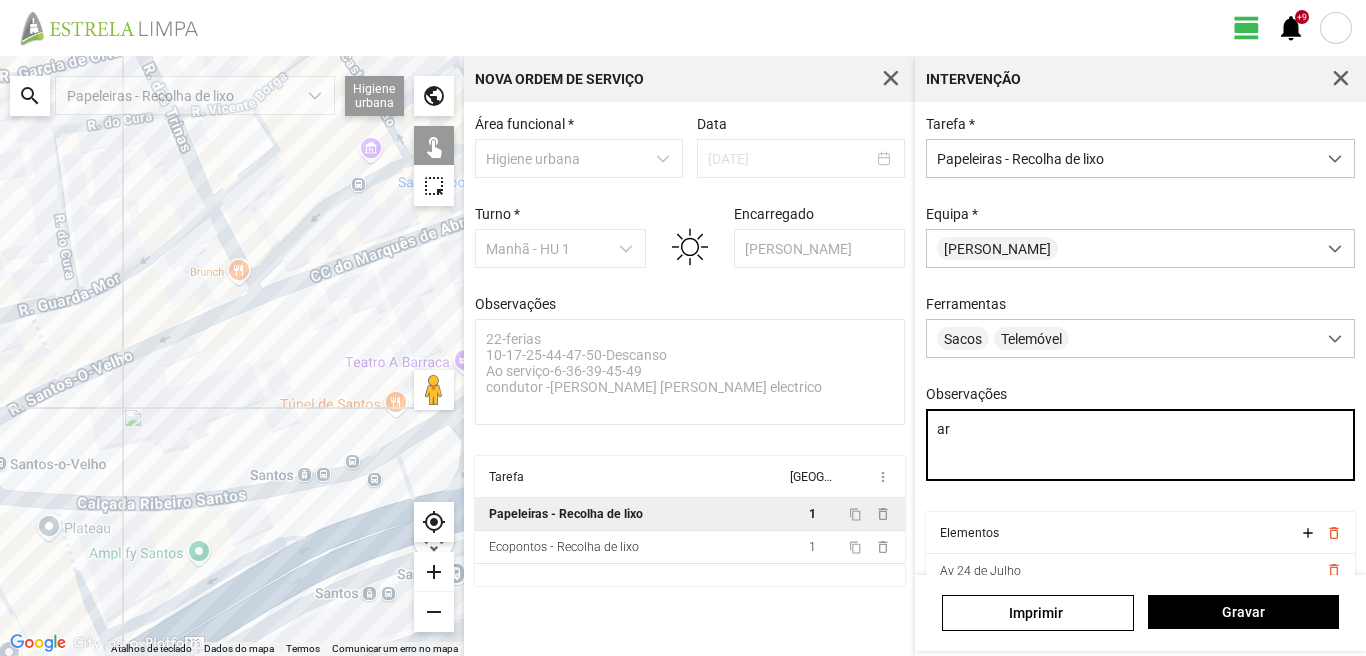 type on "a" 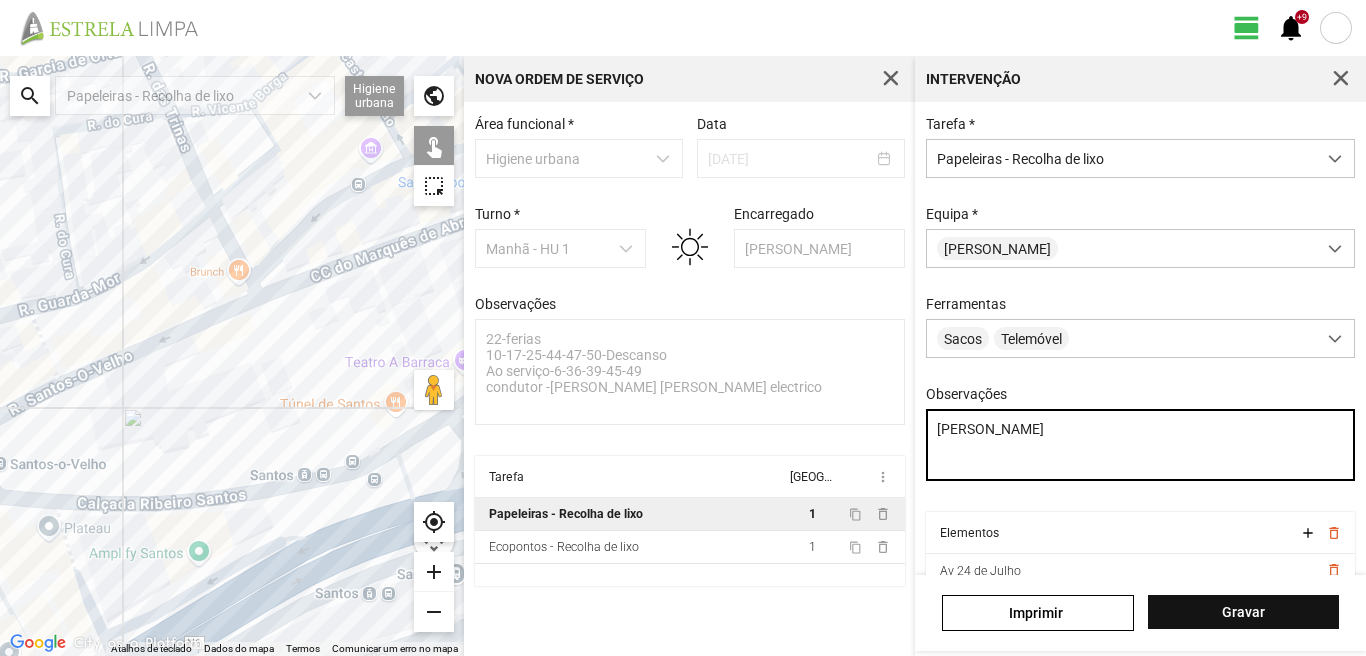 type on "[PERSON_NAME]" 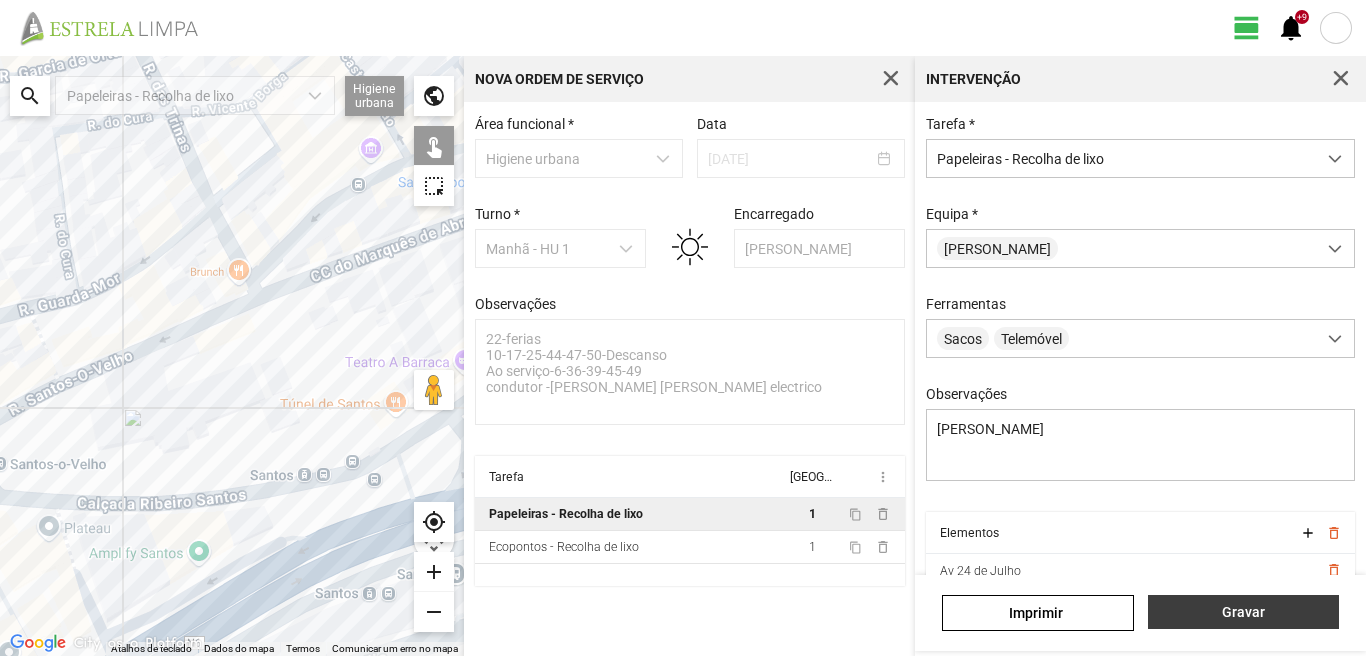 click on "Gravar" at bounding box center [1243, 612] 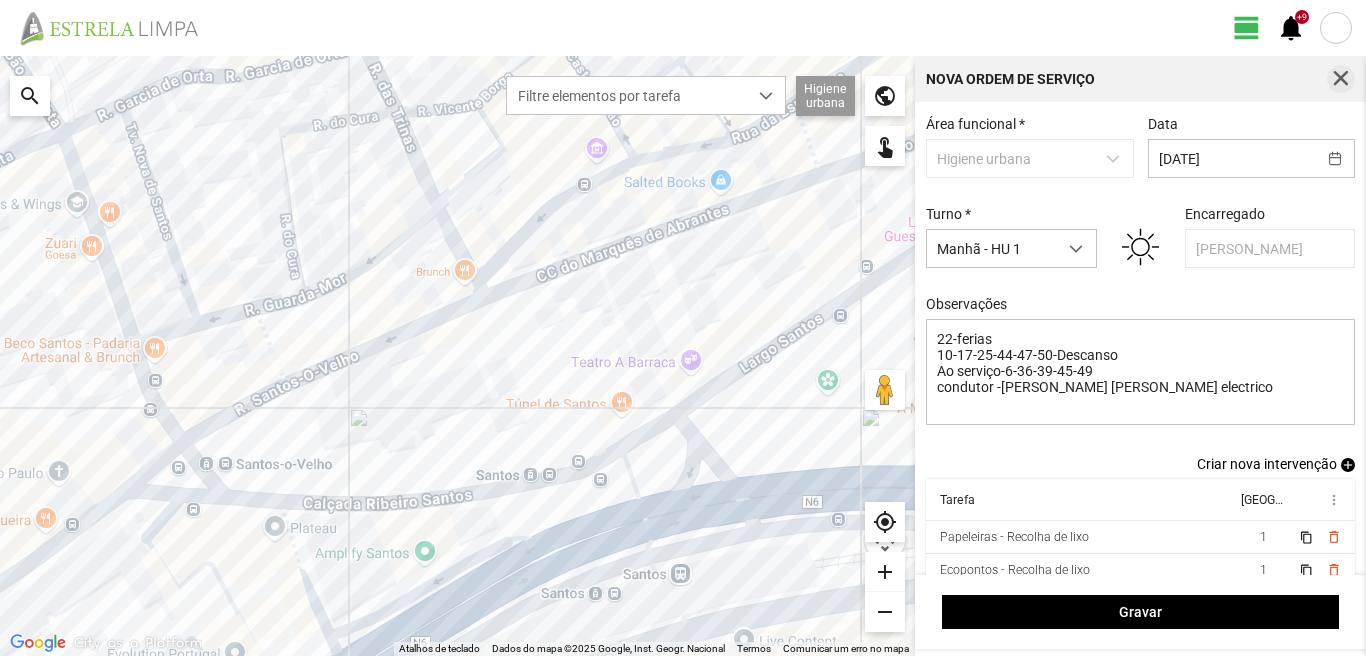 click at bounding box center (1341, 79) 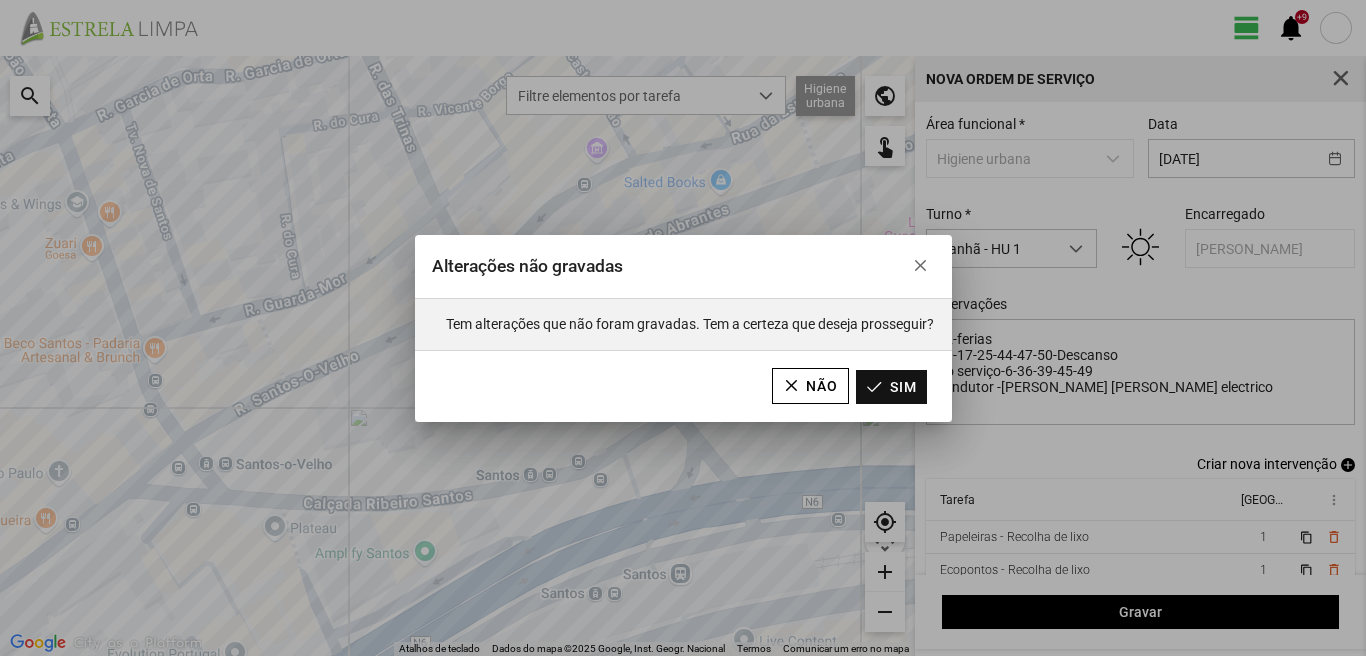 click on "Sim" 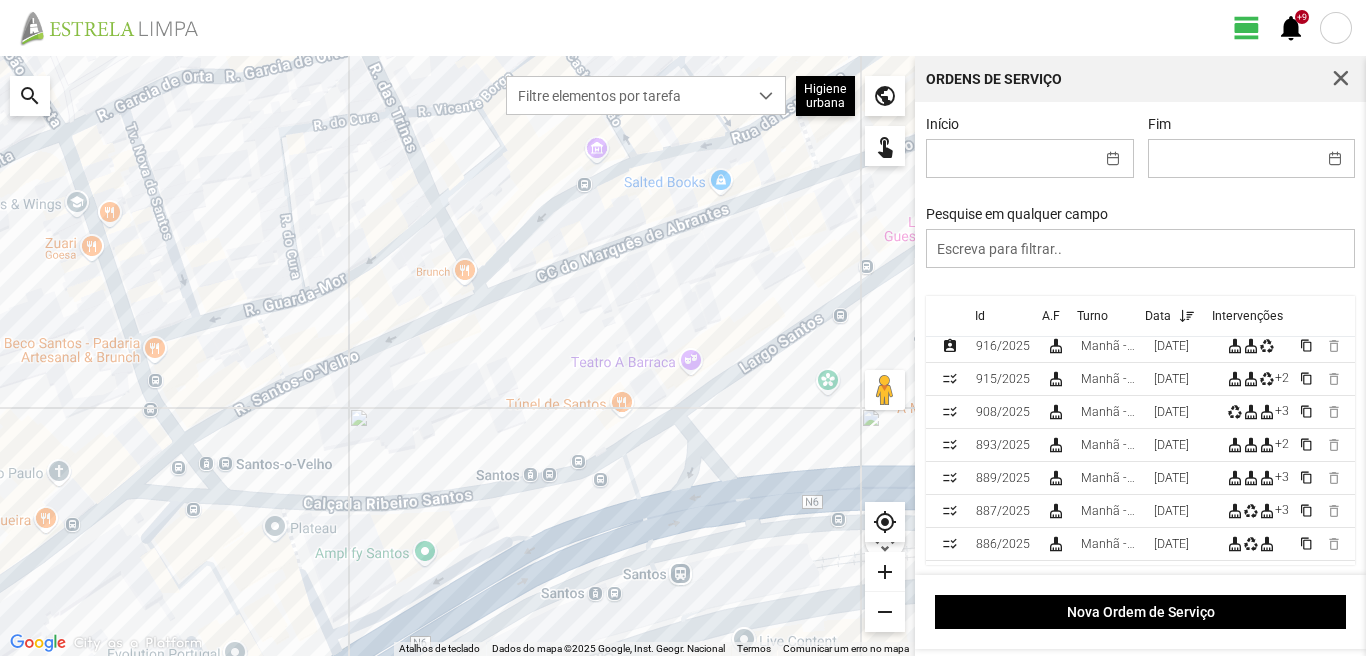 scroll, scrollTop: 0, scrollLeft: 0, axis: both 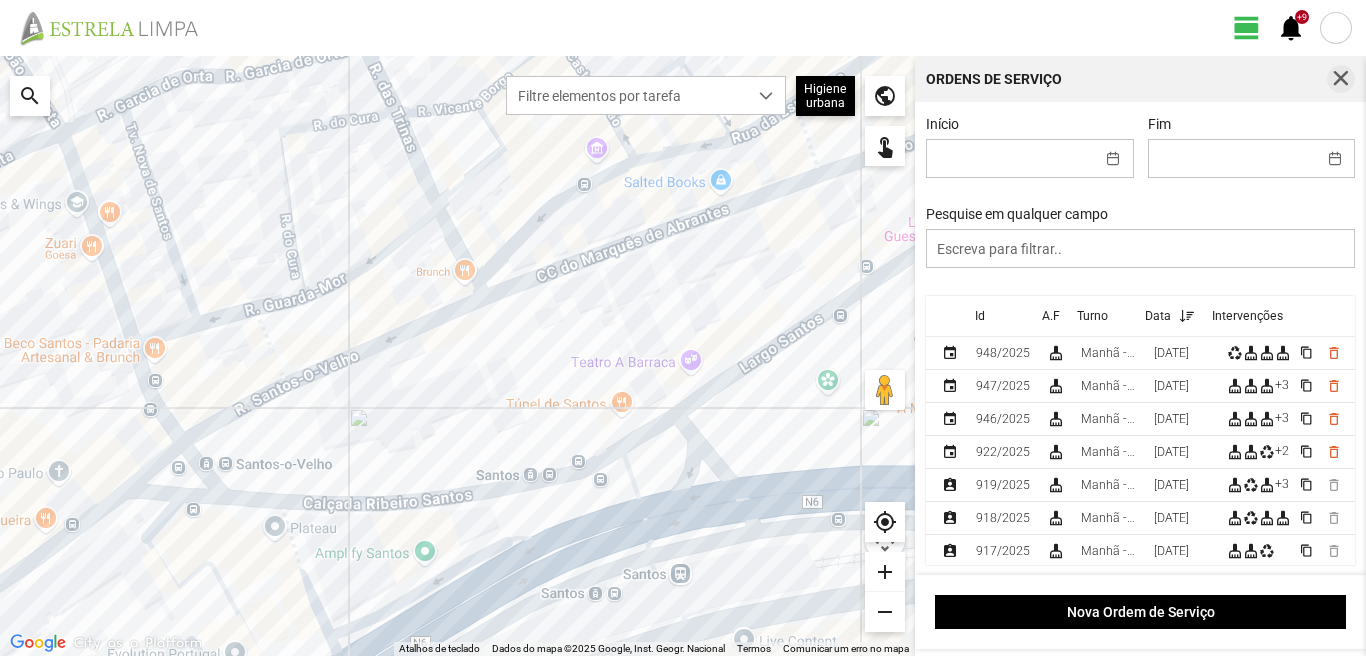 click at bounding box center [1341, 79] 